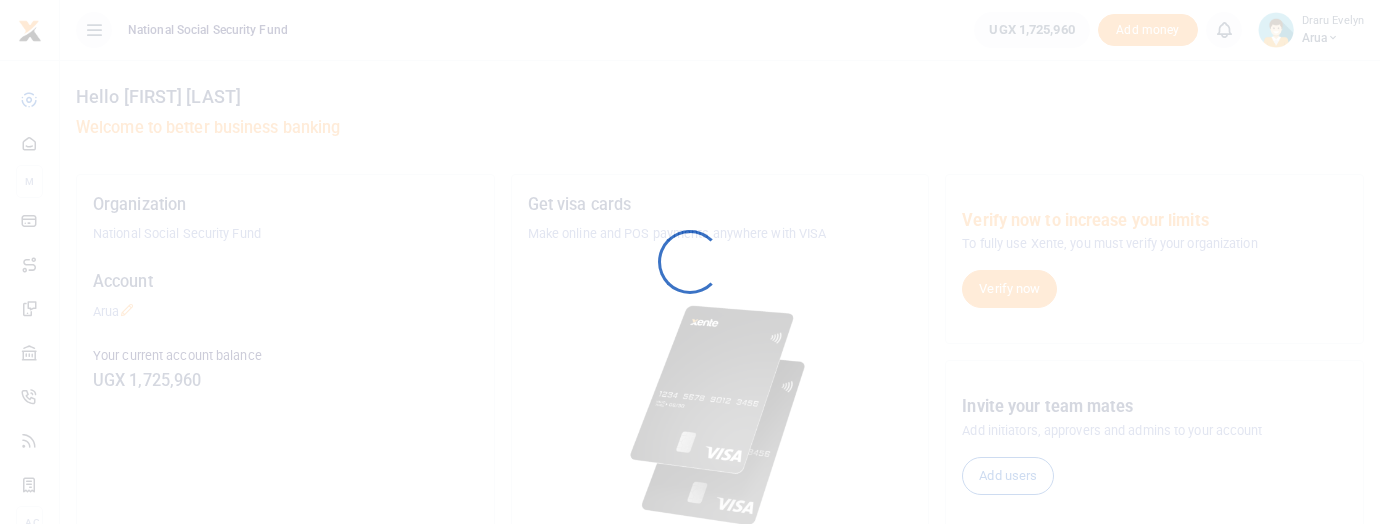 scroll, scrollTop: 0, scrollLeft: 0, axis: both 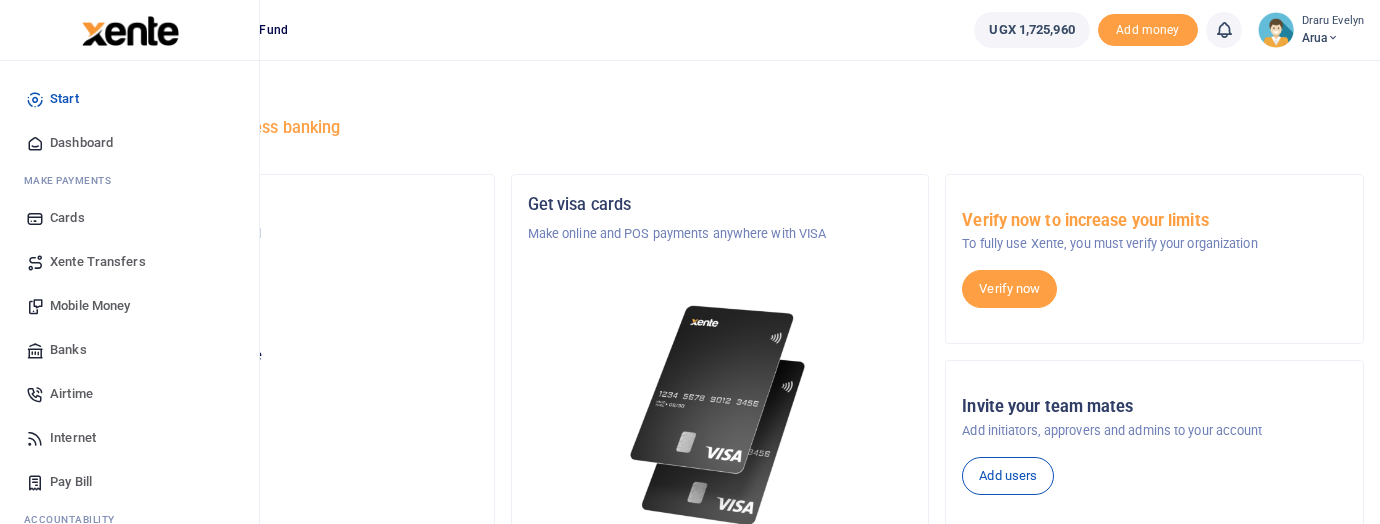 click on "Mobile Money" at bounding box center [90, 306] 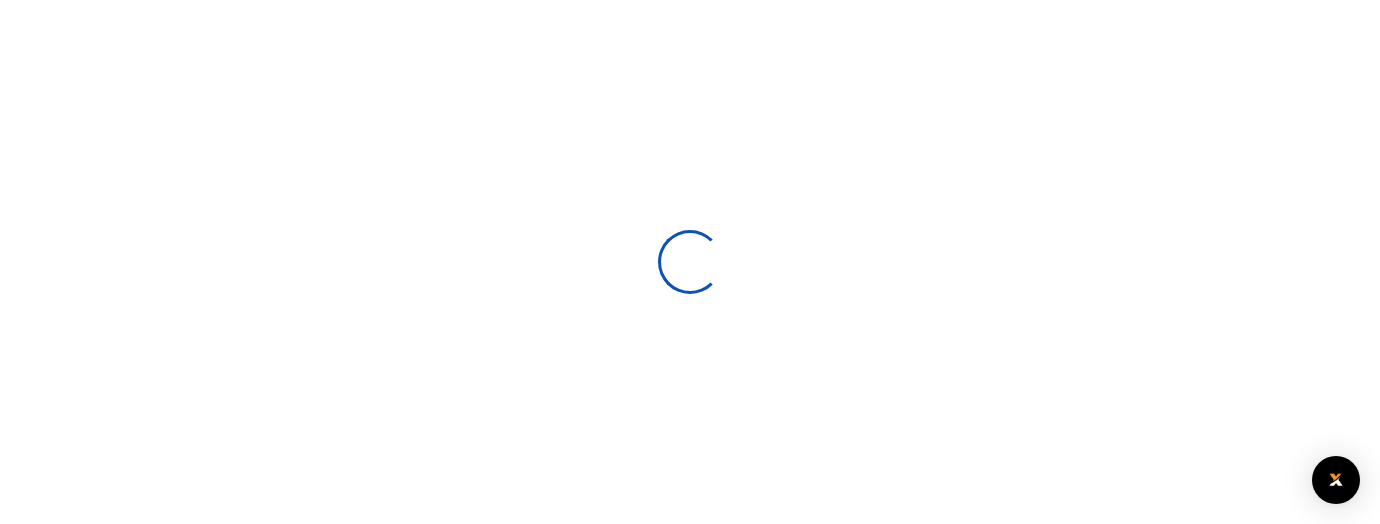 scroll, scrollTop: 0, scrollLeft: 0, axis: both 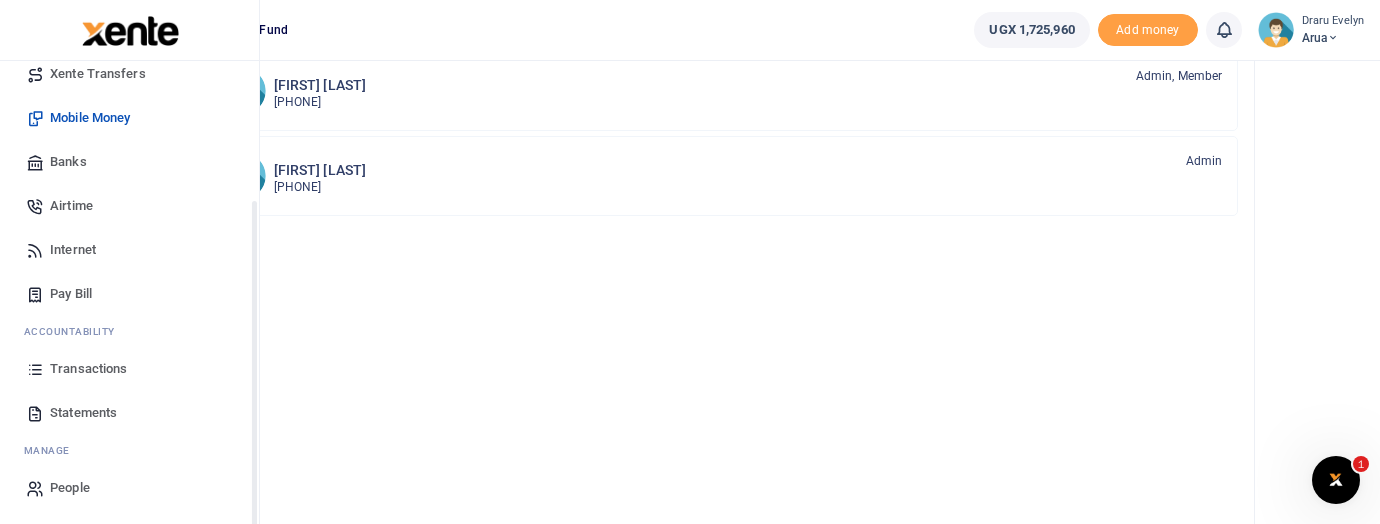 click on "Transactions" at bounding box center (88, 369) 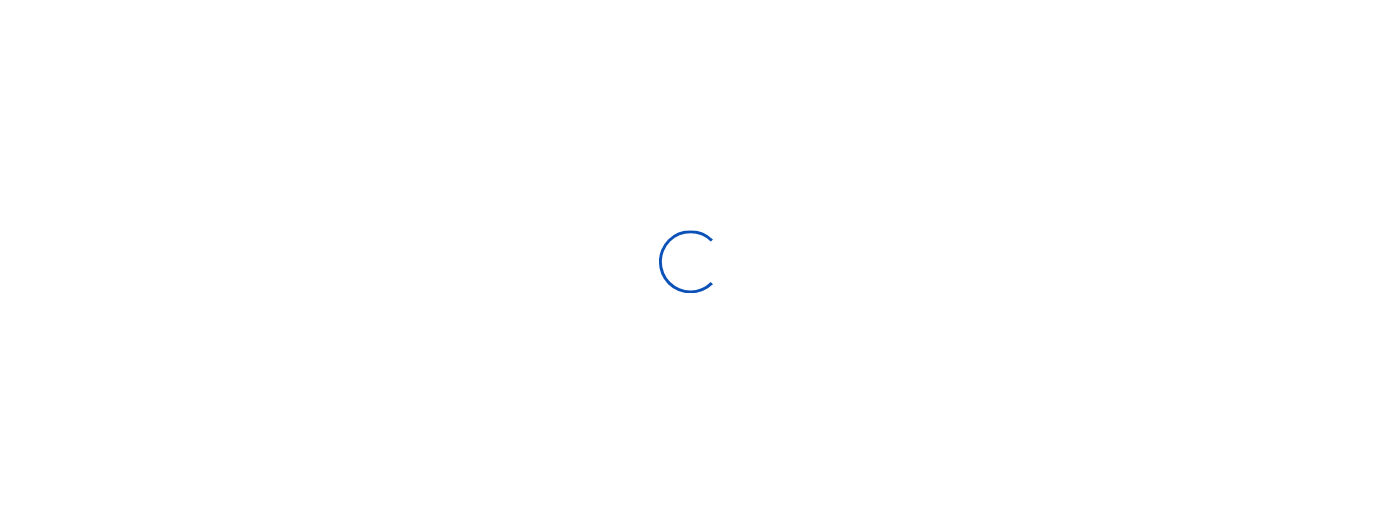 scroll, scrollTop: 0, scrollLeft: 0, axis: both 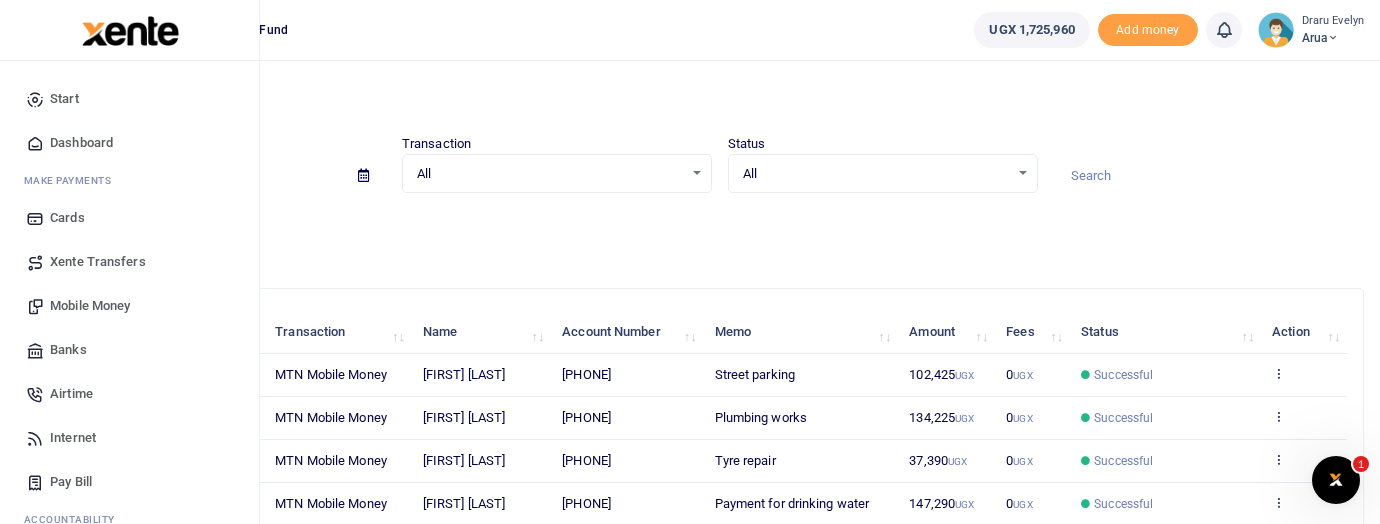 click on "Mobile Money" at bounding box center [90, 306] 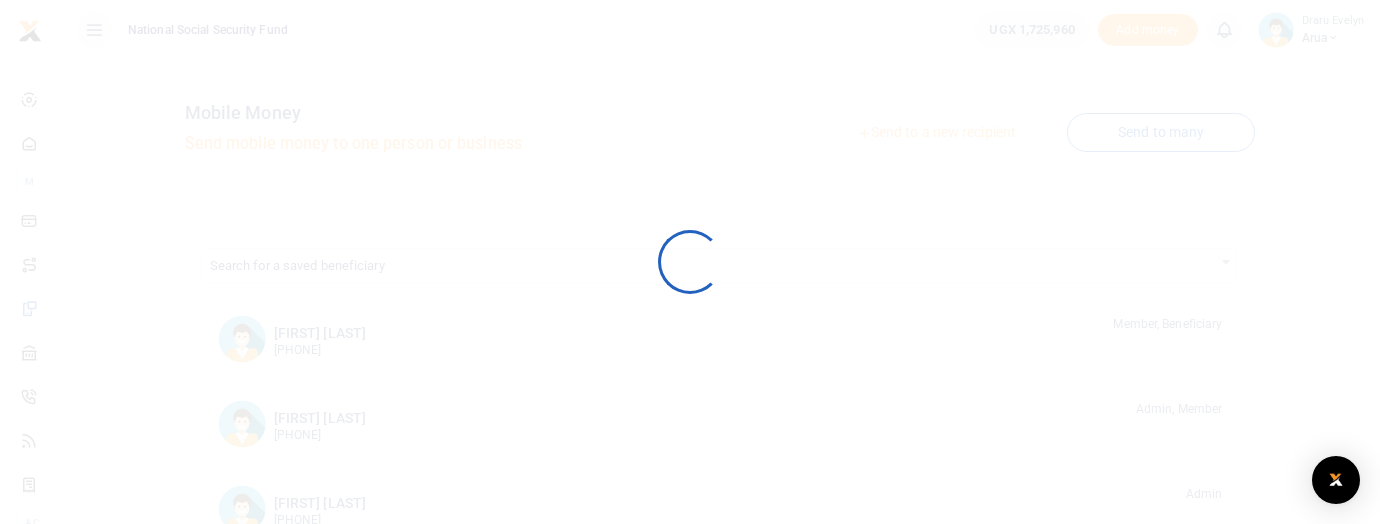 scroll, scrollTop: 0, scrollLeft: 0, axis: both 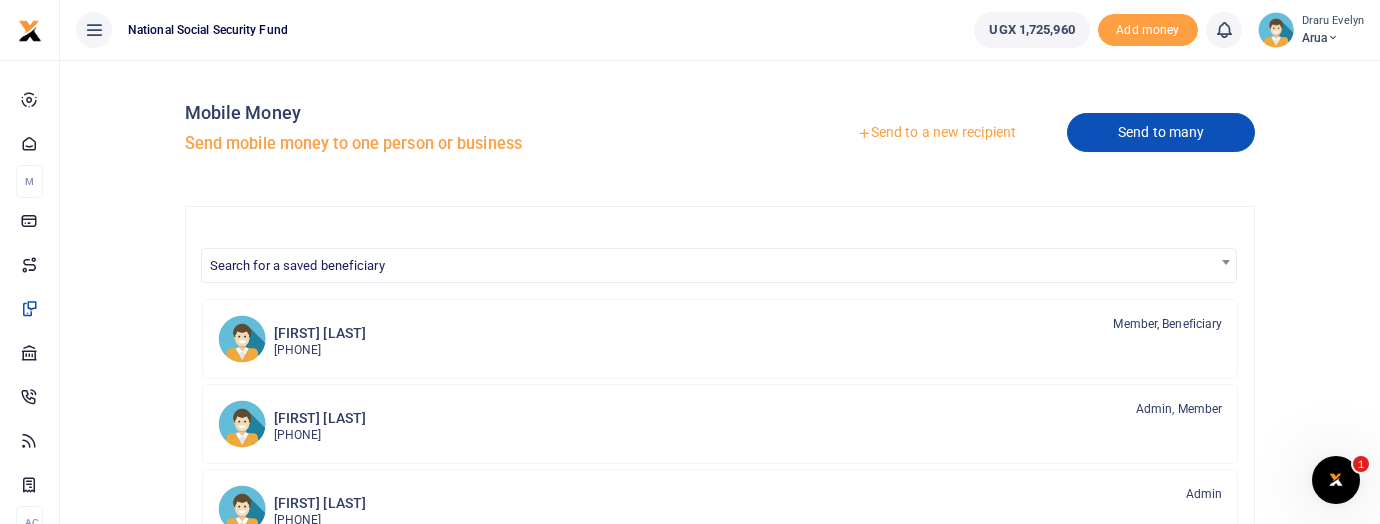 click on "Send to many" at bounding box center (1161, 132) 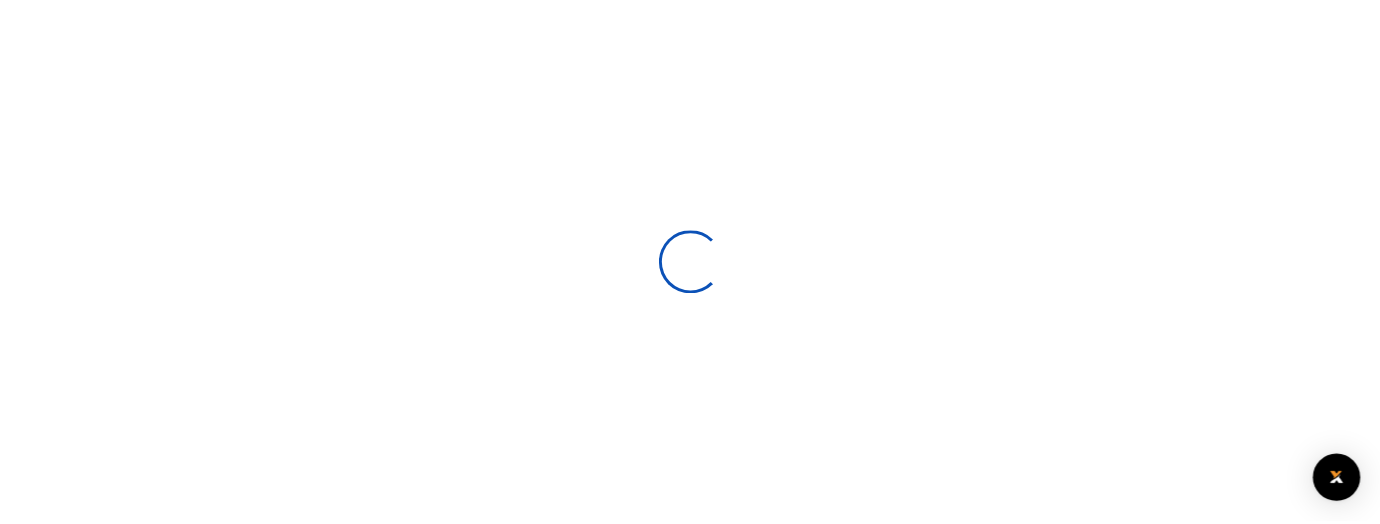 scroll, scrollTop: 0, scrollLeft: 0, axis: both 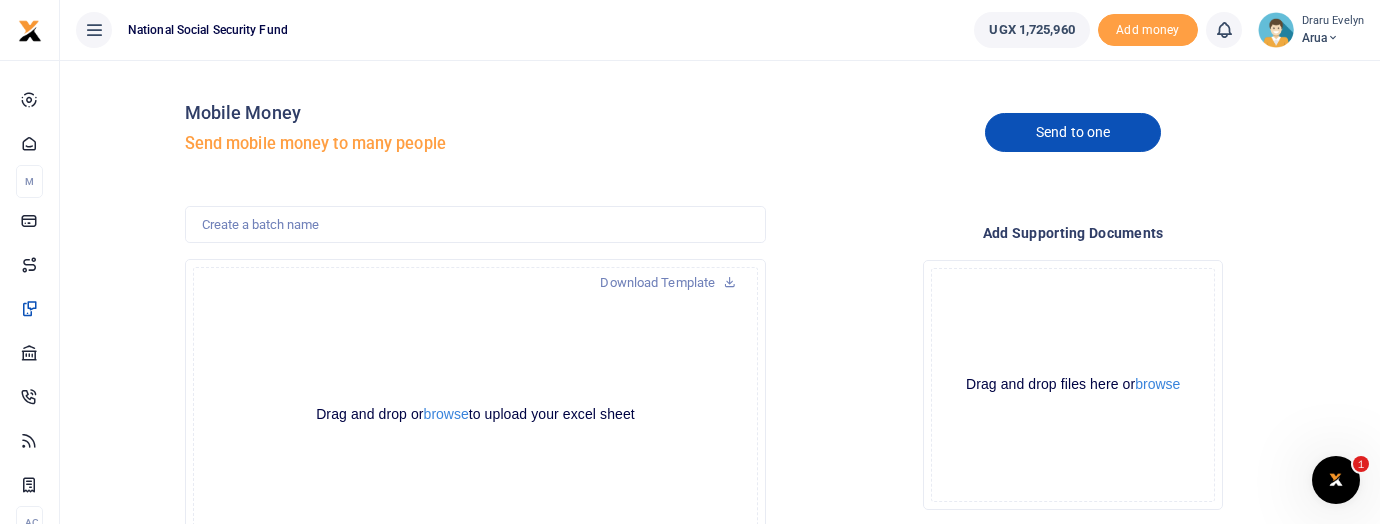 click on "Send to one" at bounding box center [1073, 132] 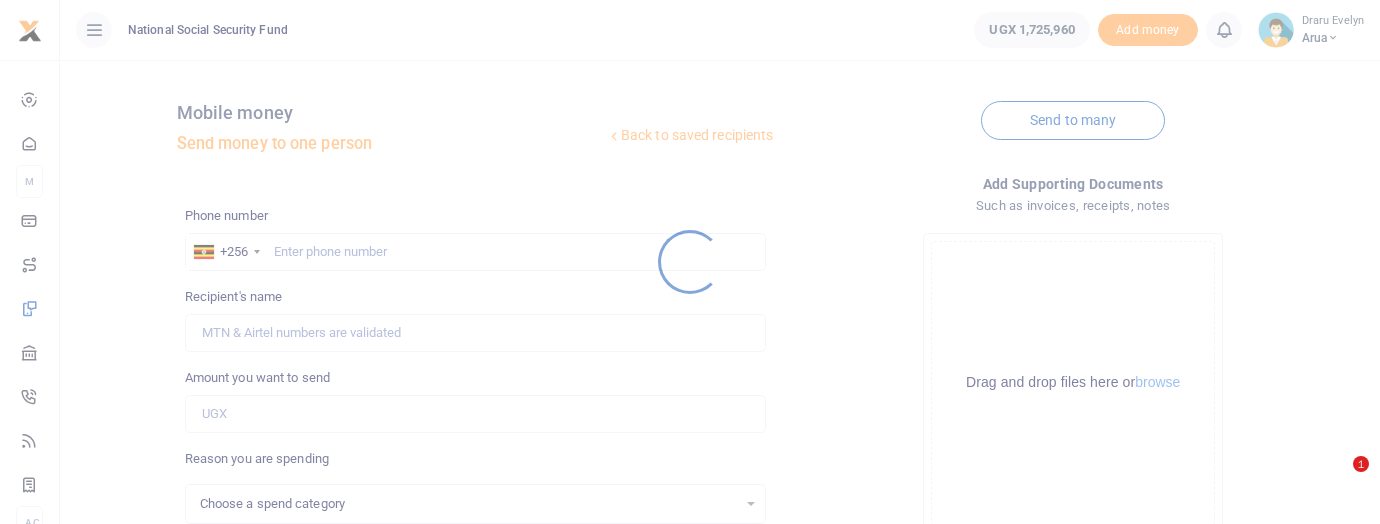 scroll, scrollTop: 0, scrollLeft: 0, axis: both 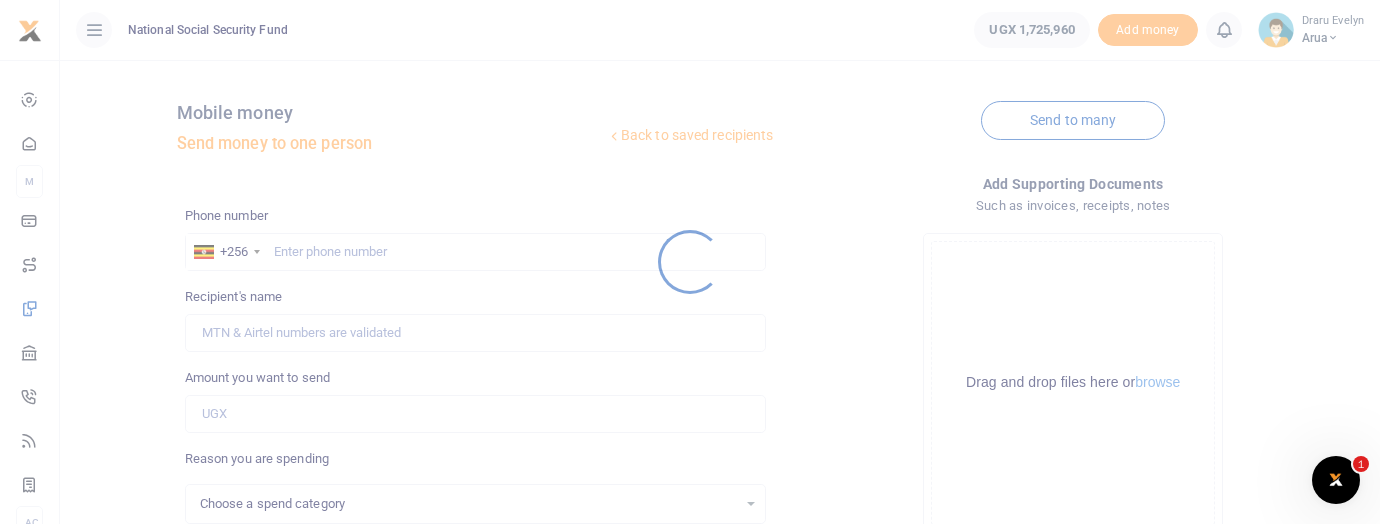 select 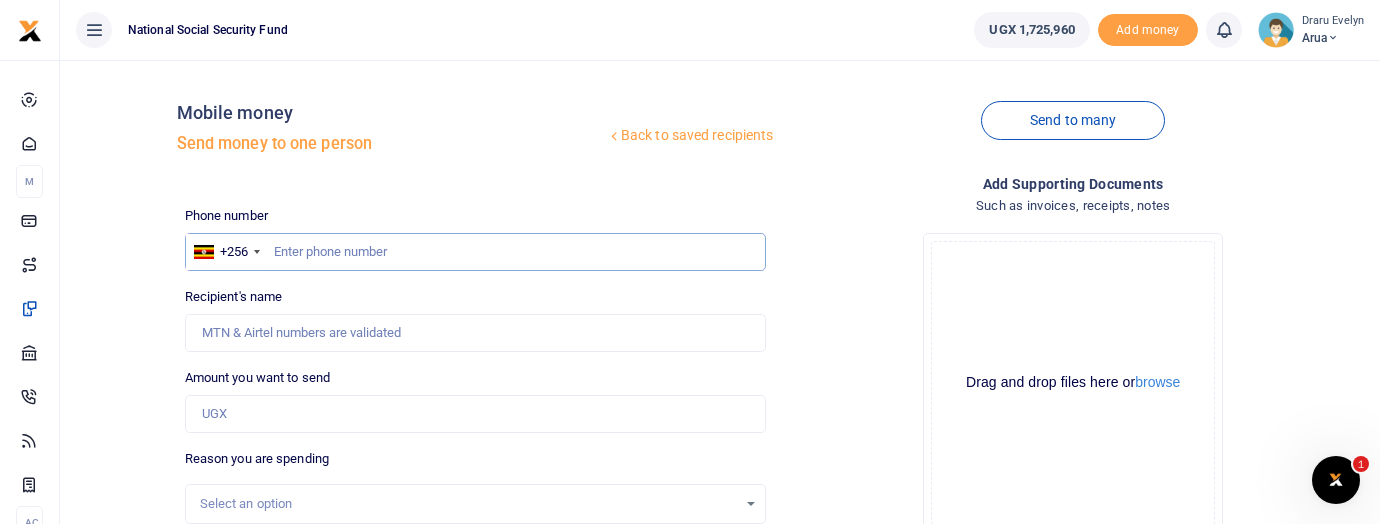 click at bounding box center [476, 252] 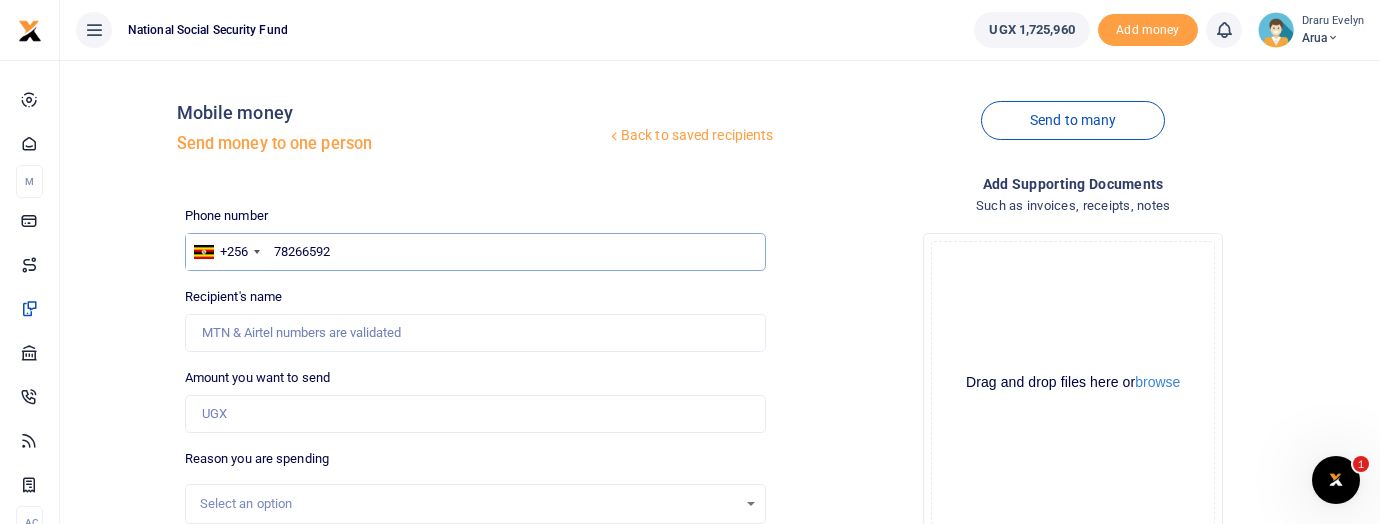 type on "[NUMBER]" 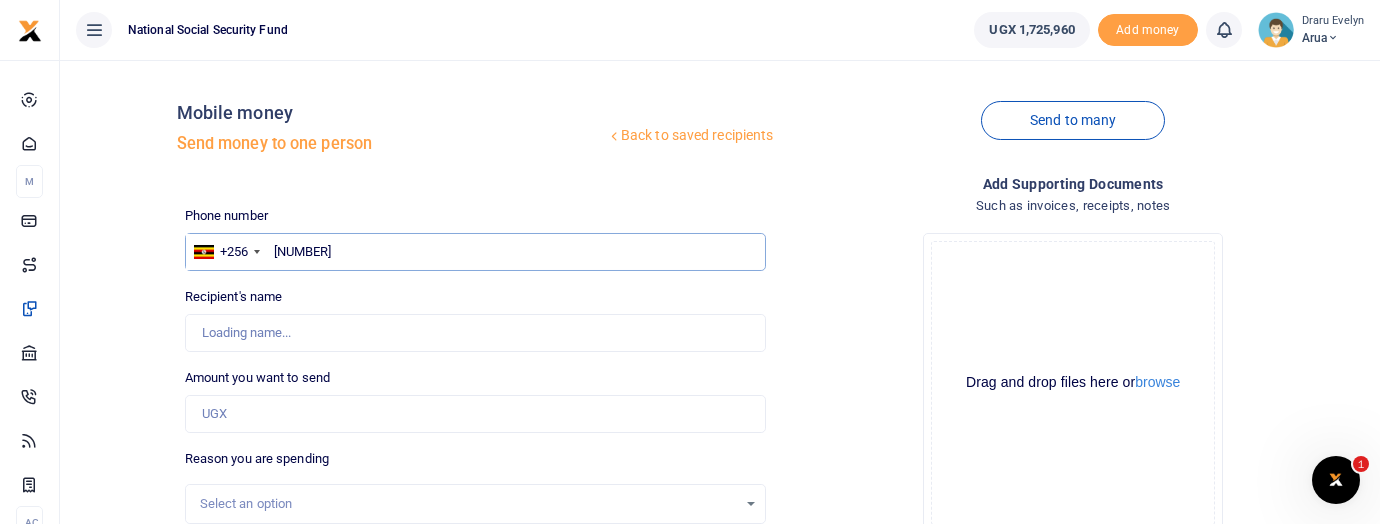 type on "[FIRST] [LAST]" 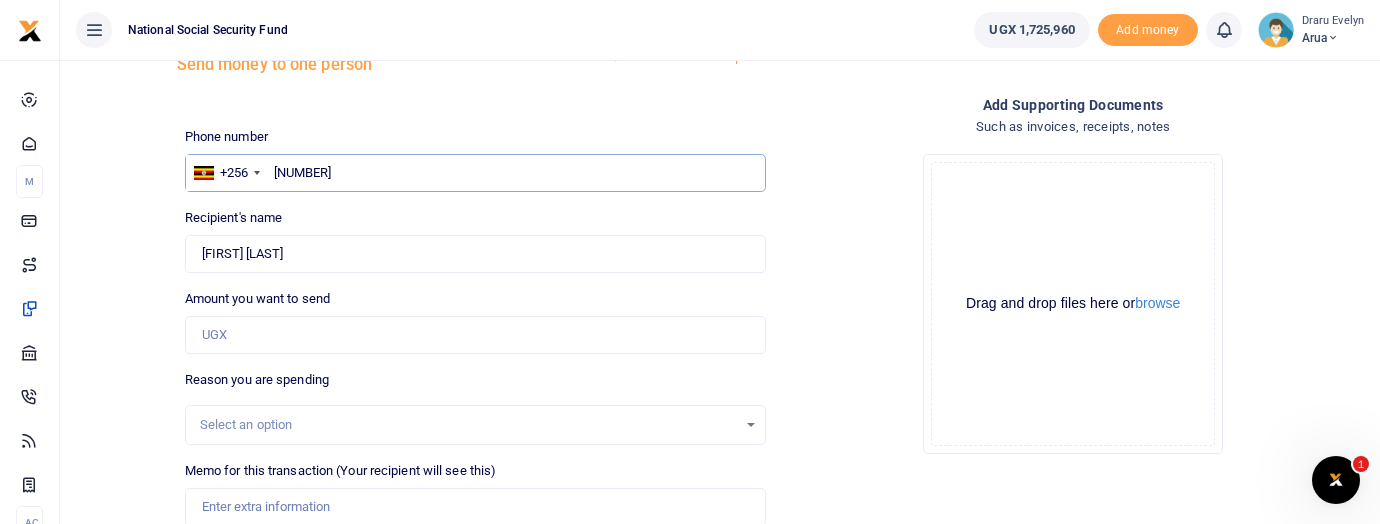 scroll, scrollTop: 111, scrollLeft: 0, axis: vertical 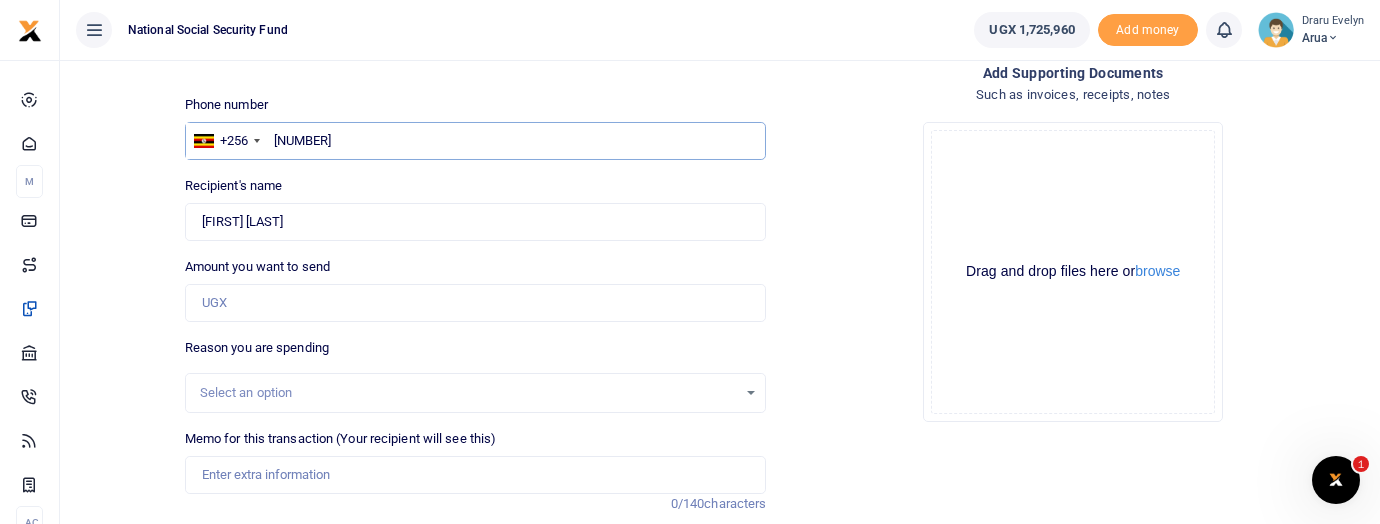 type on "782665929" 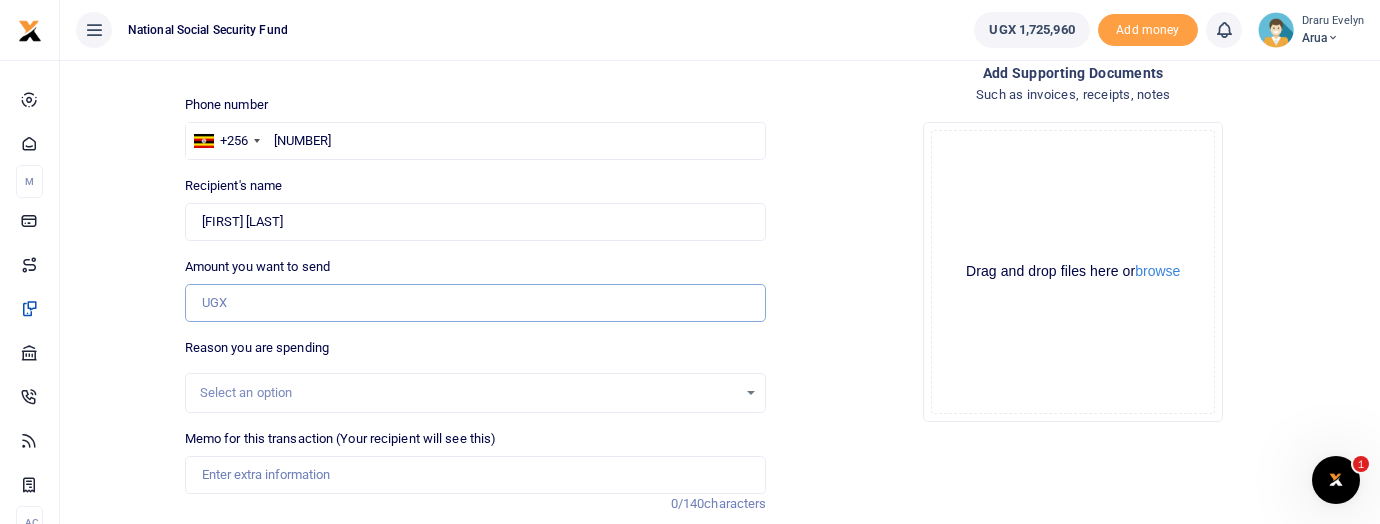 click on "Amount you want to send" at bounding box center [476, 303] 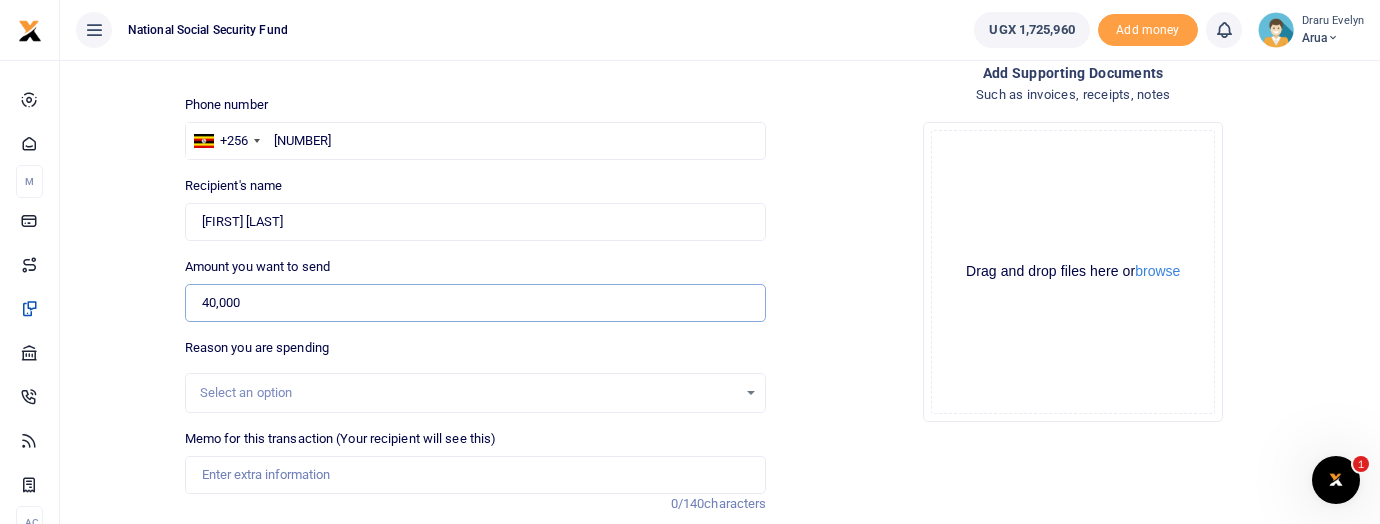 type on "40,000" 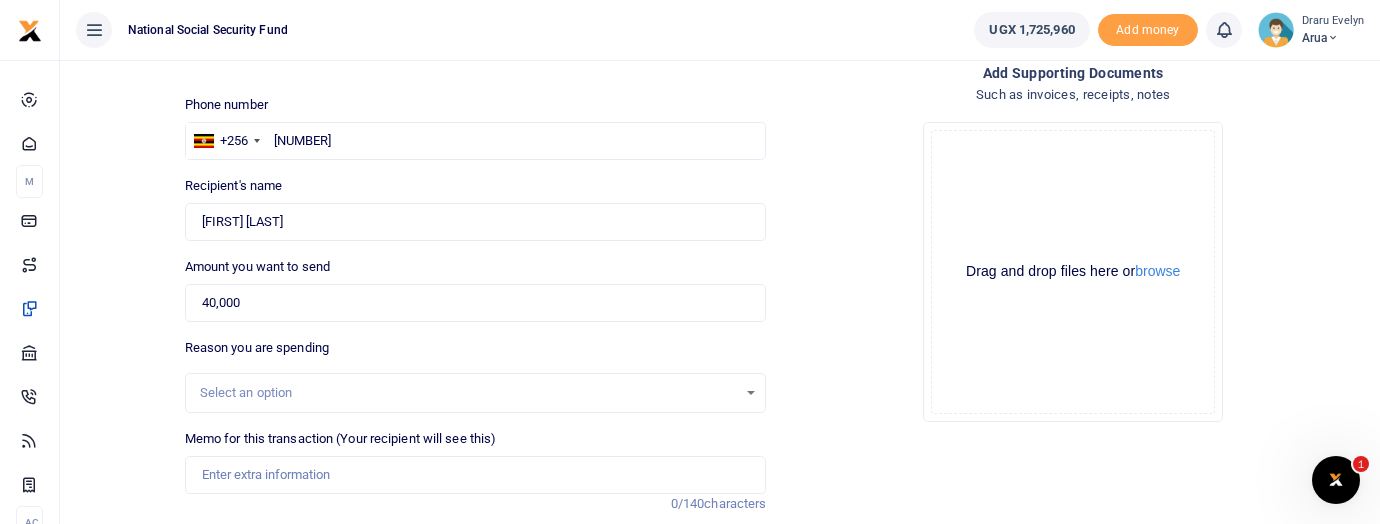 click on "Select an option" at bounding box center (476, 393) 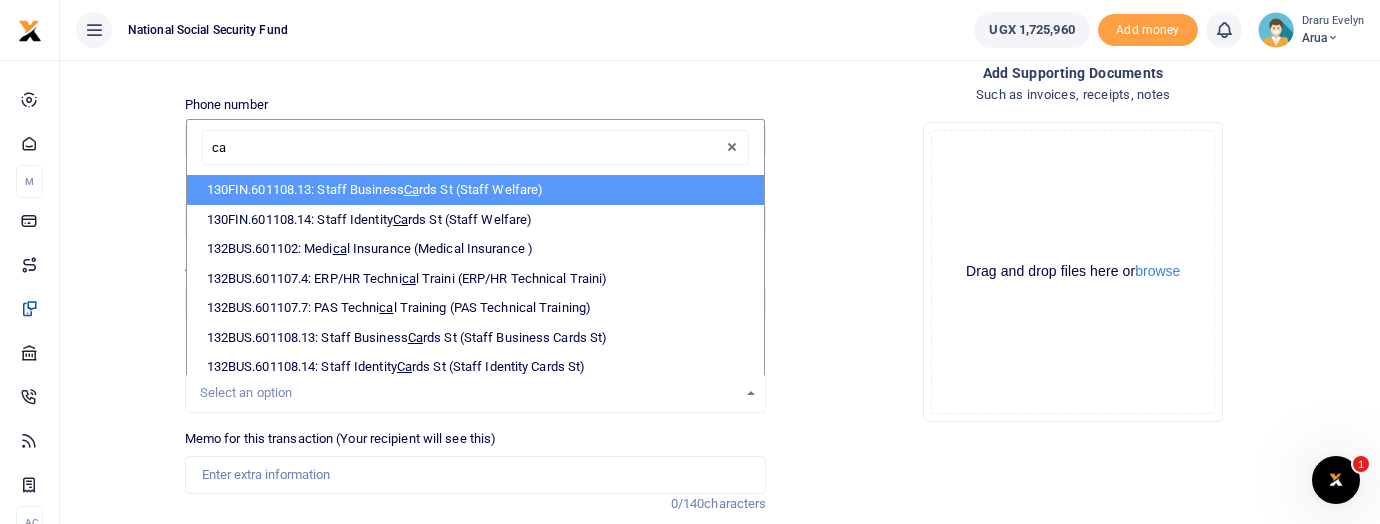 type on "c" 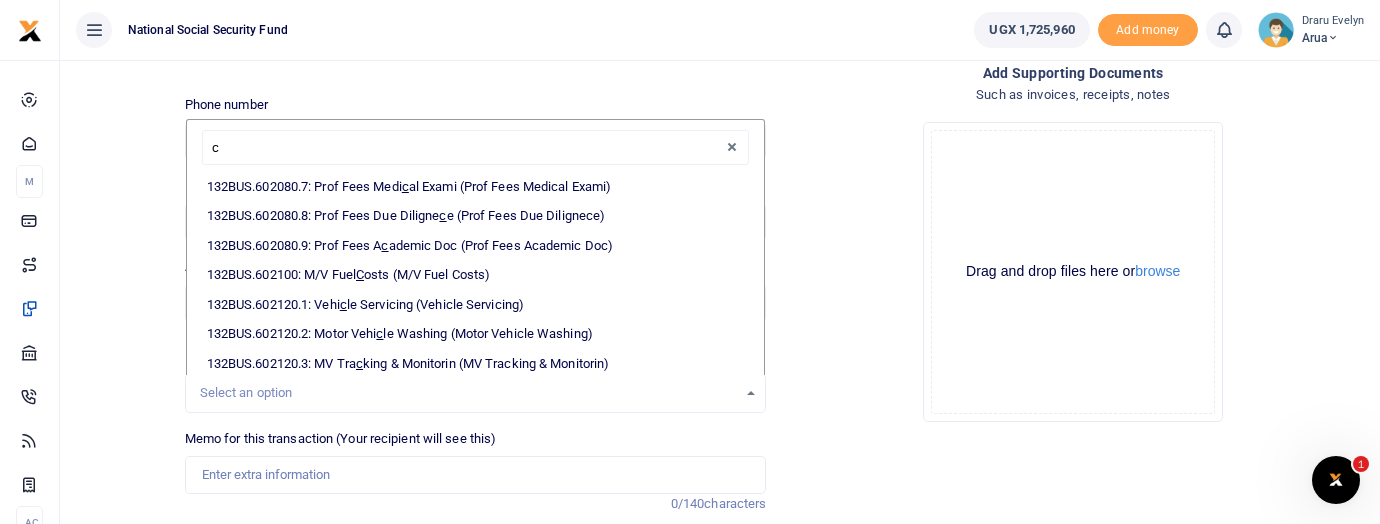 scroll, scrollTop: 1222, scrollLeft: 0, axis: vertical 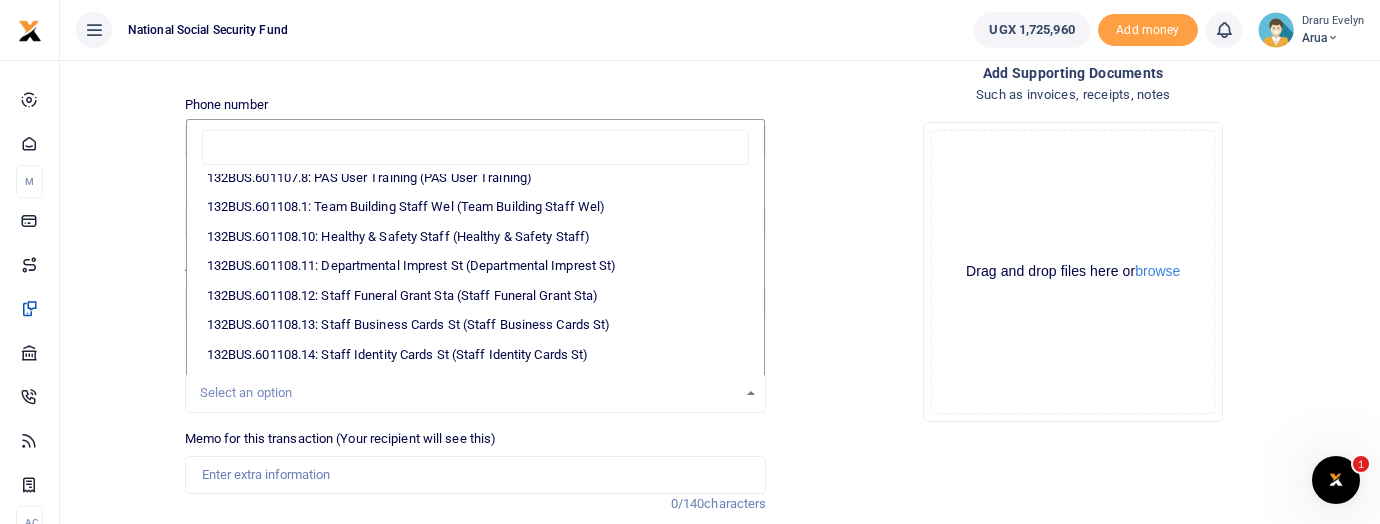 type on "C" 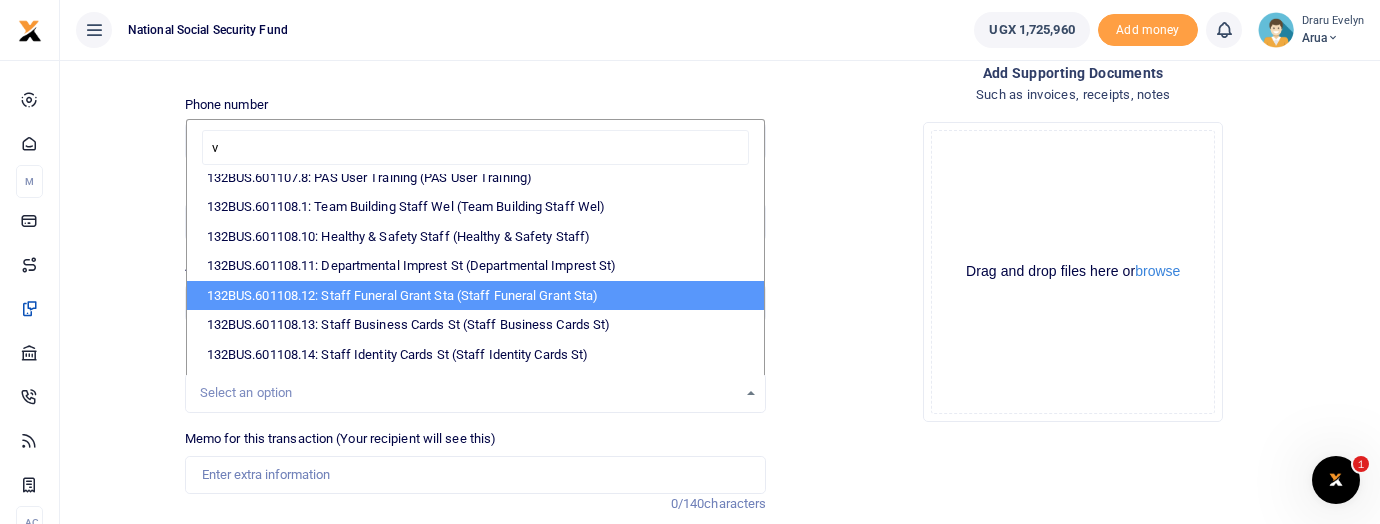type on "ve" 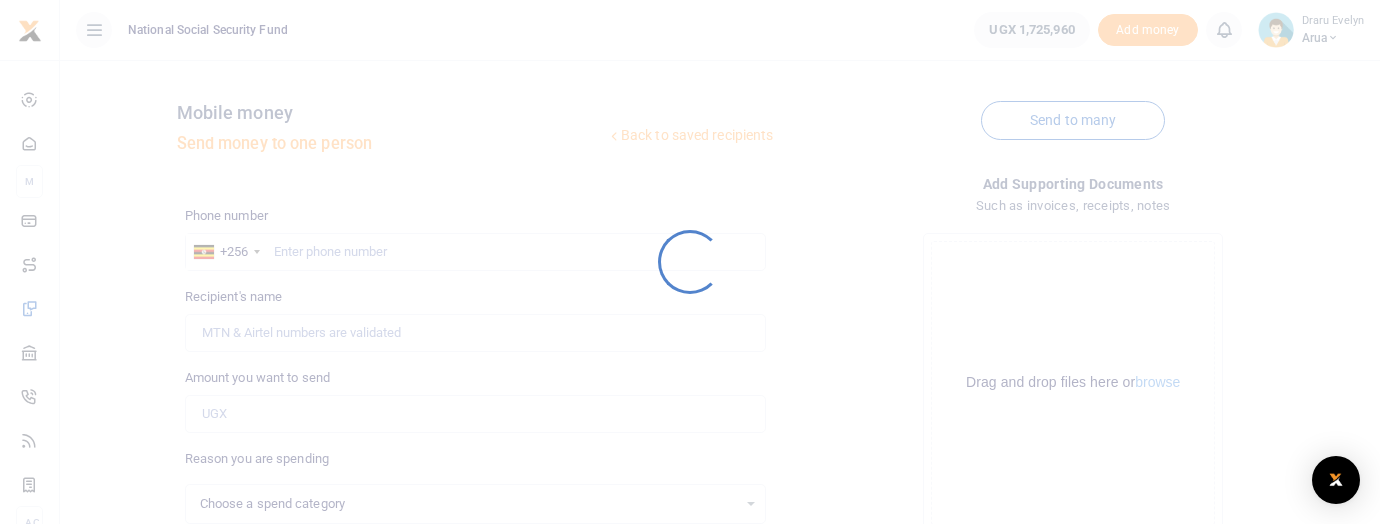 scroll, scrollTop: 340, scrollLeft: 0, axis: vertical 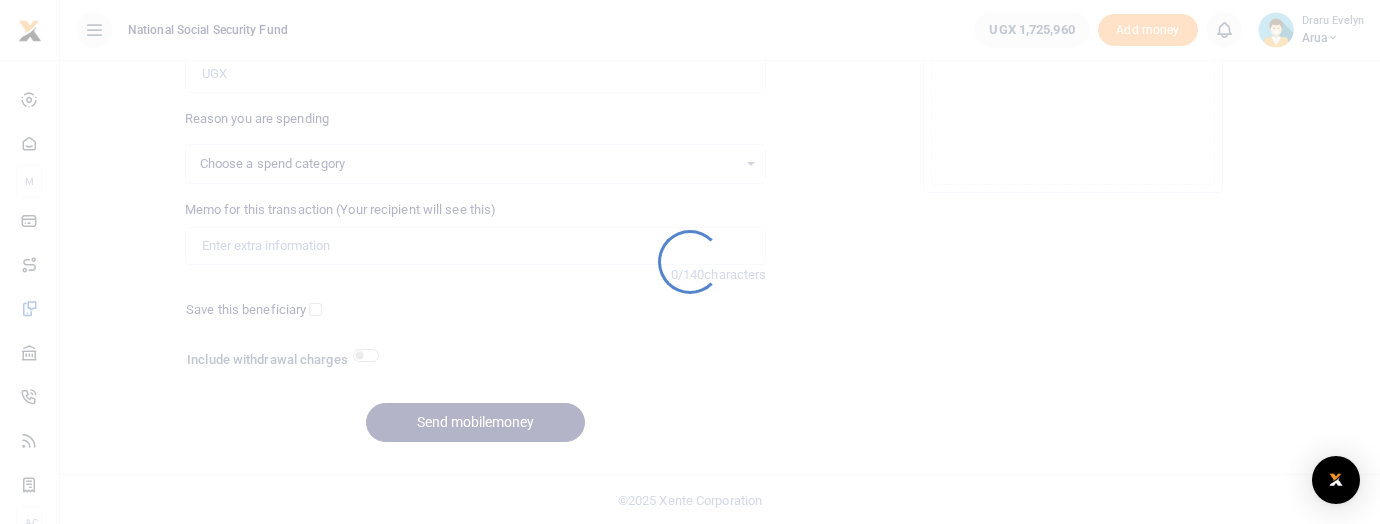 select 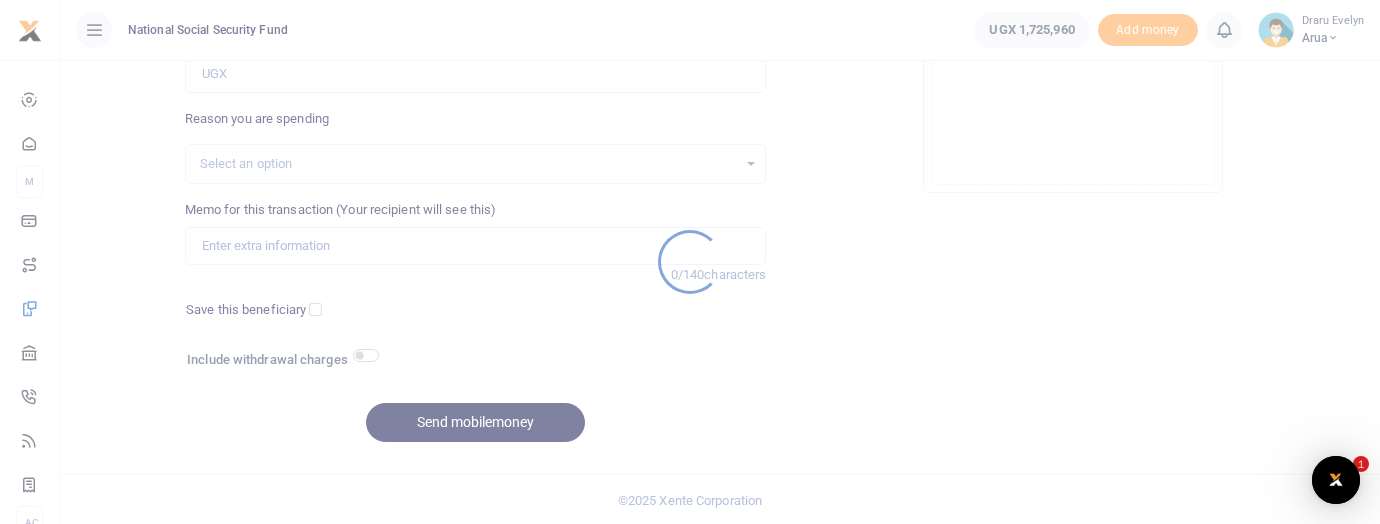 scroll, scrollTop: 0, scrollLeft: 0, axis: both 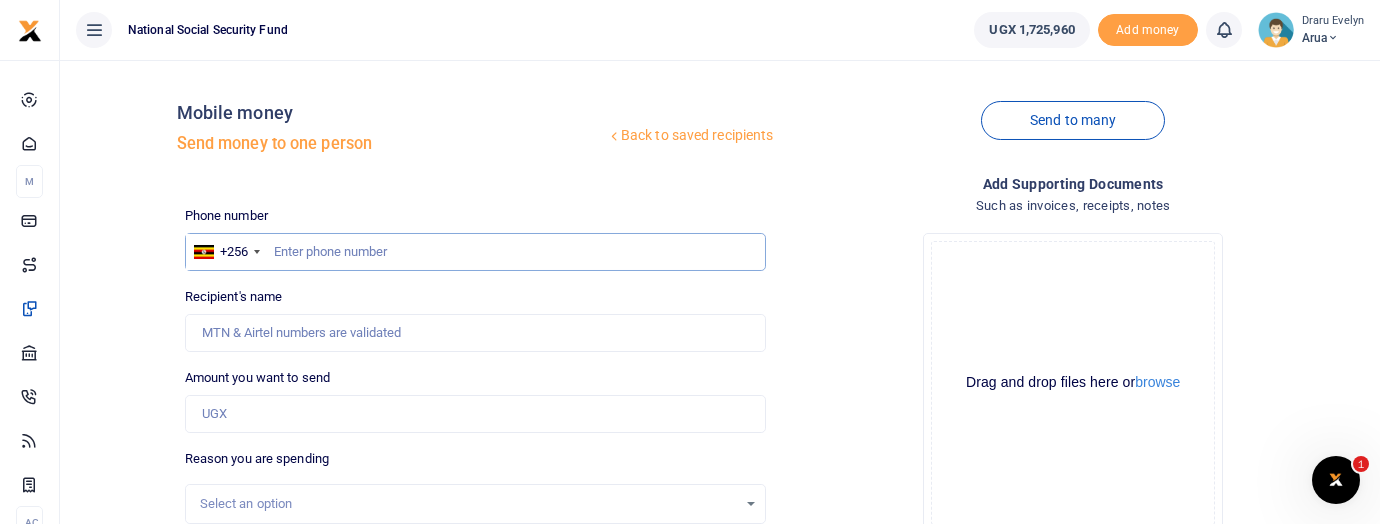click at bounding box center [476, 252] 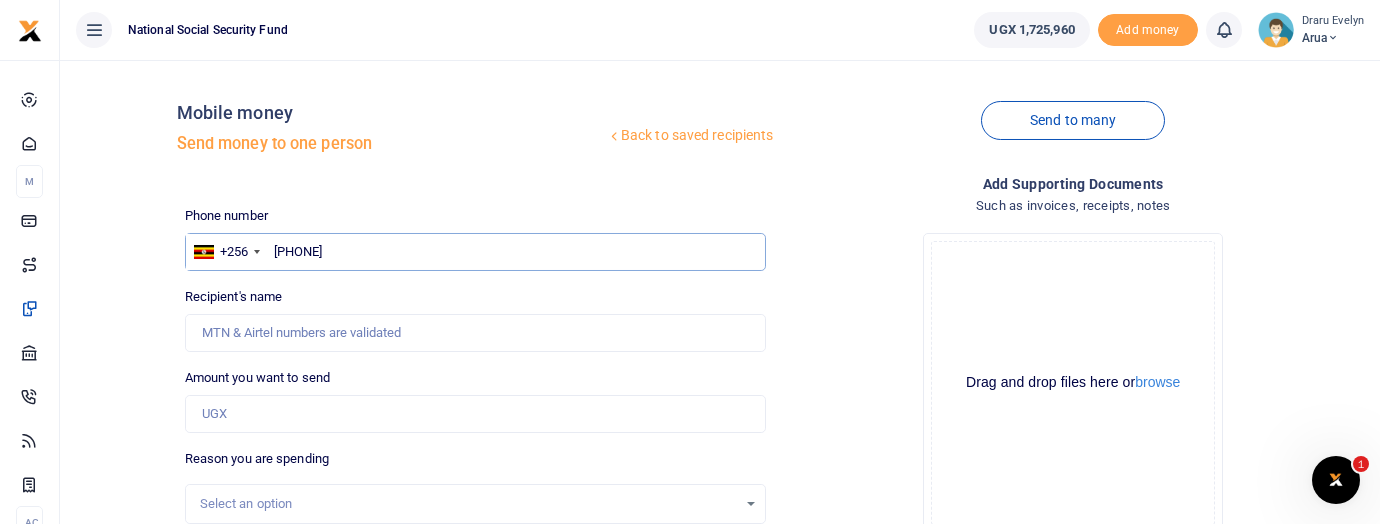 type on "772122438" 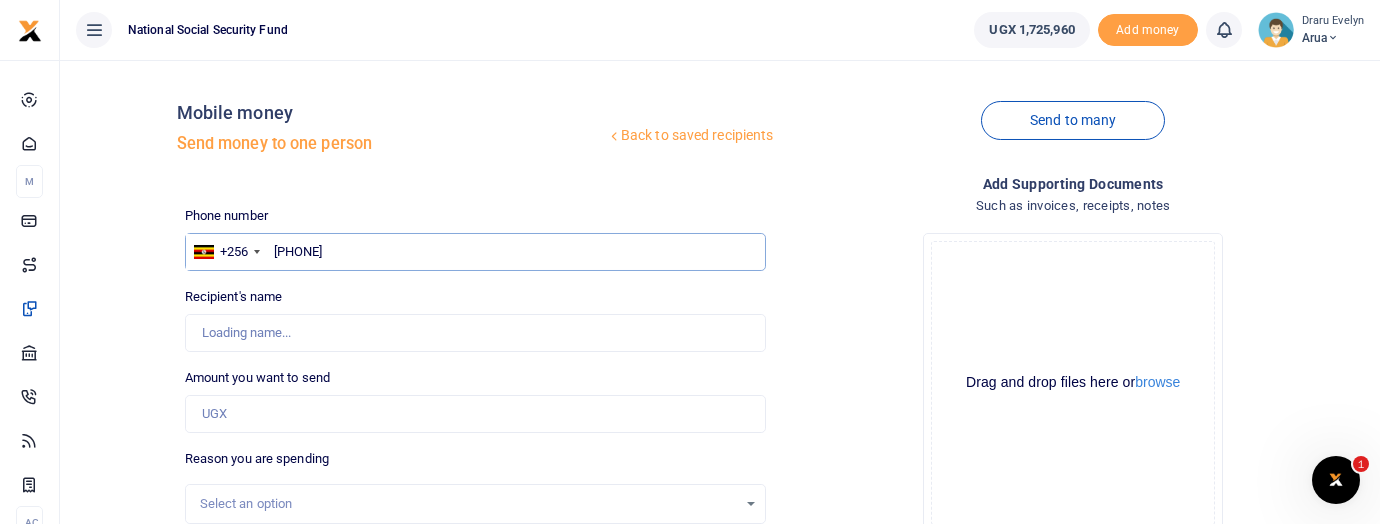 type on "Evelyn Draru" 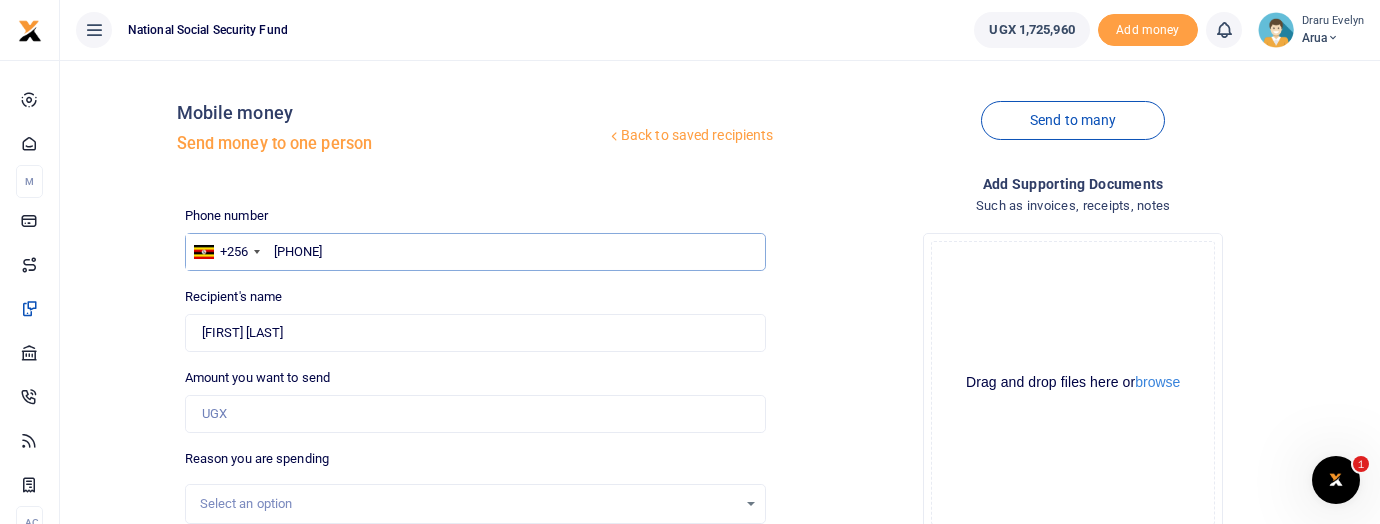 type on "772122438" 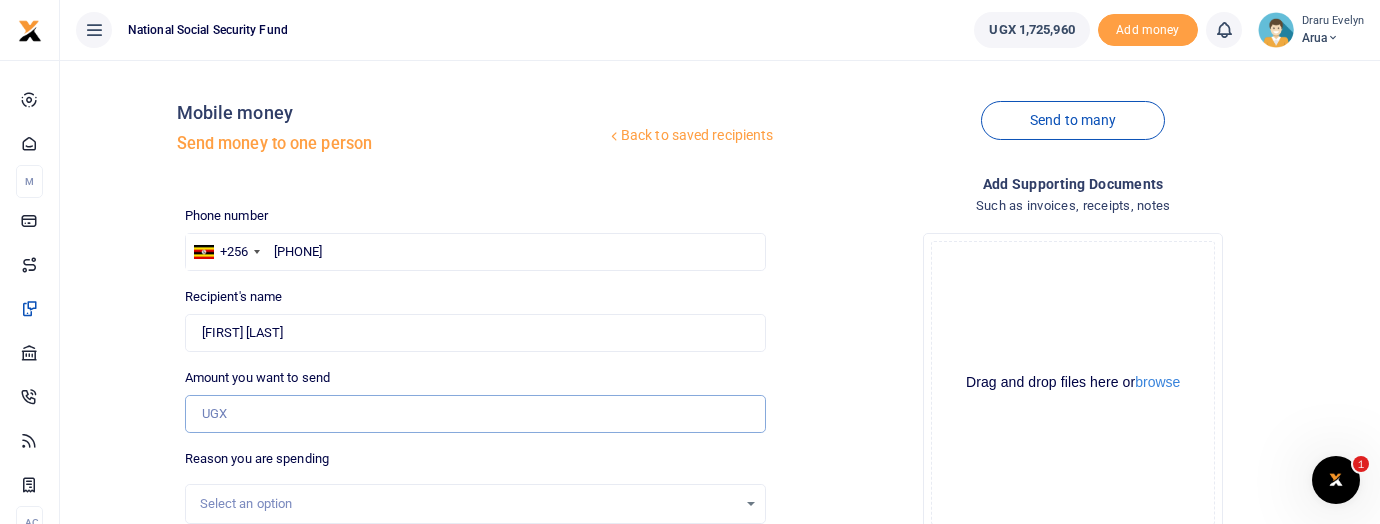 click on "Amount you want to send" at bounding box center (476, 414) 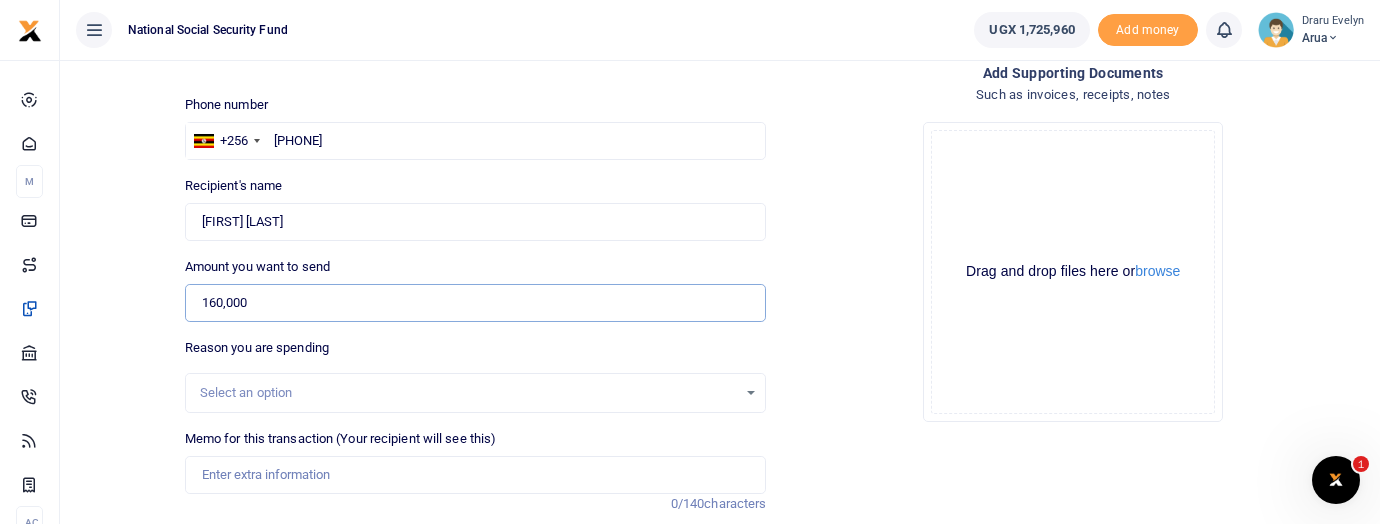 scroll, scrollTop: 222, scrollLeft: 0, axis: vertical 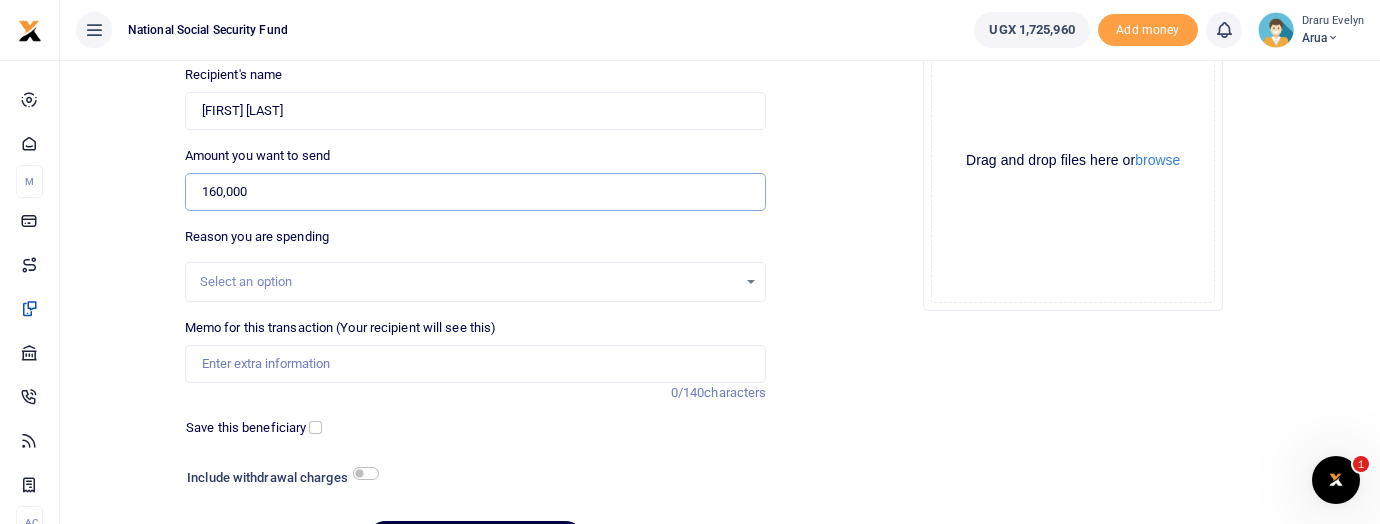 type on "160,000" 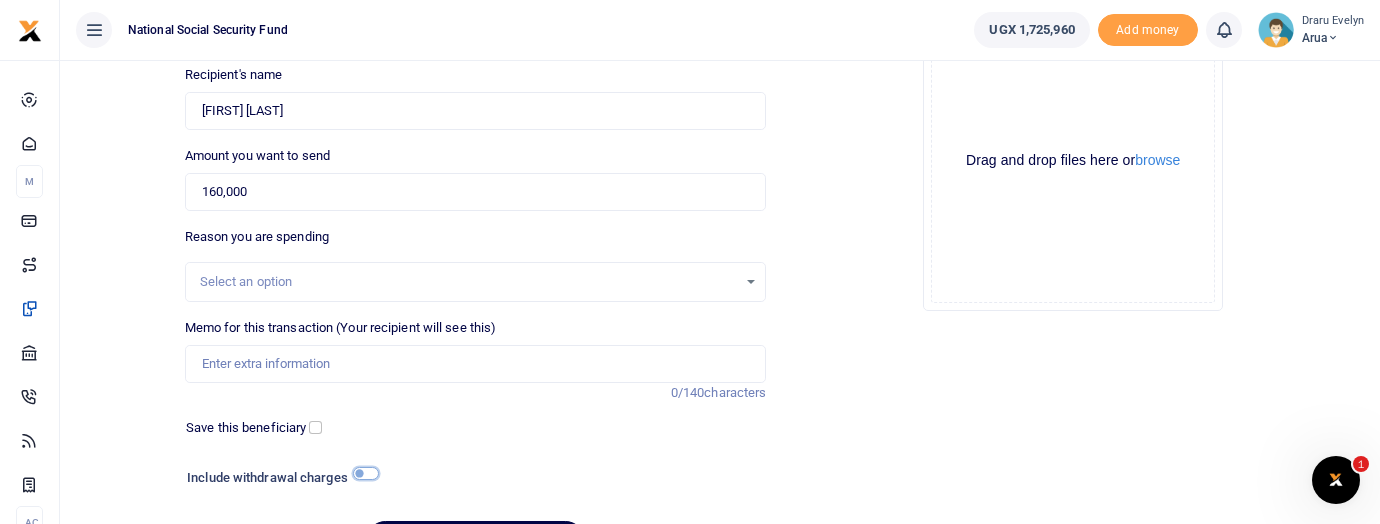 click at bounding box center (366, 473) 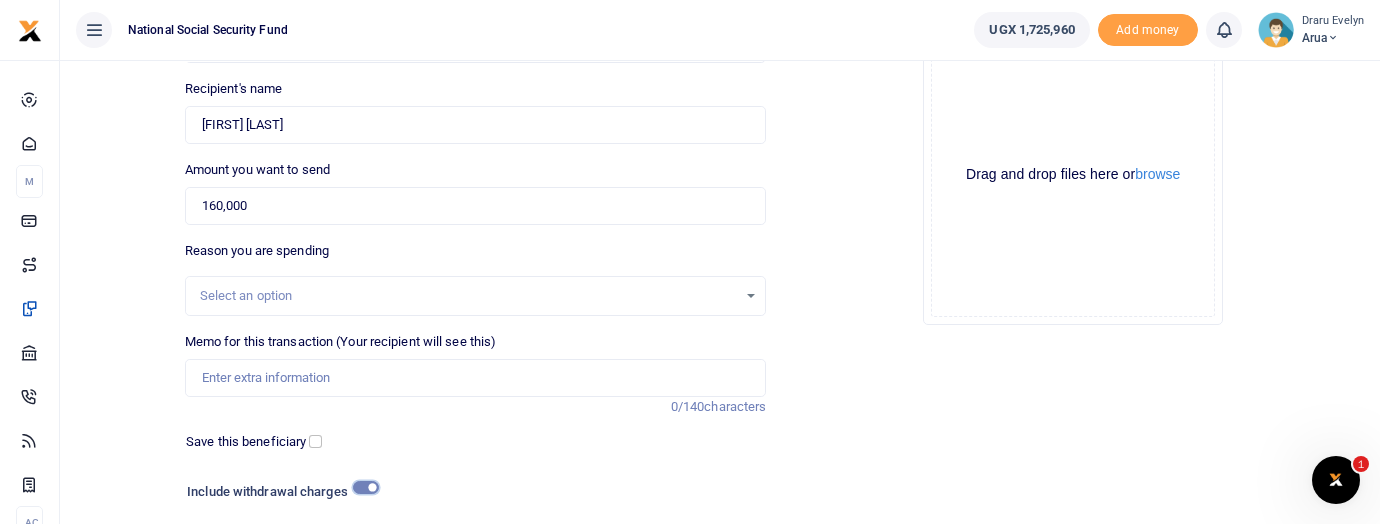 scroll, scrollTop: 174, scrollLeft: 0, axis: vertical 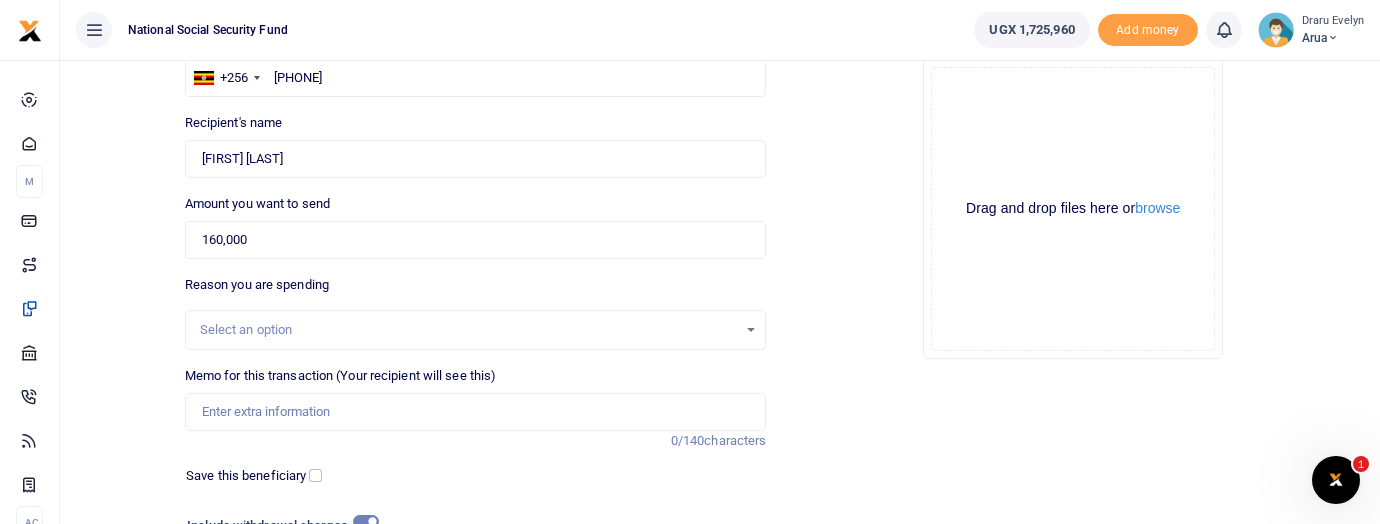 click on "Select an option" at bounding box center (469, 330) 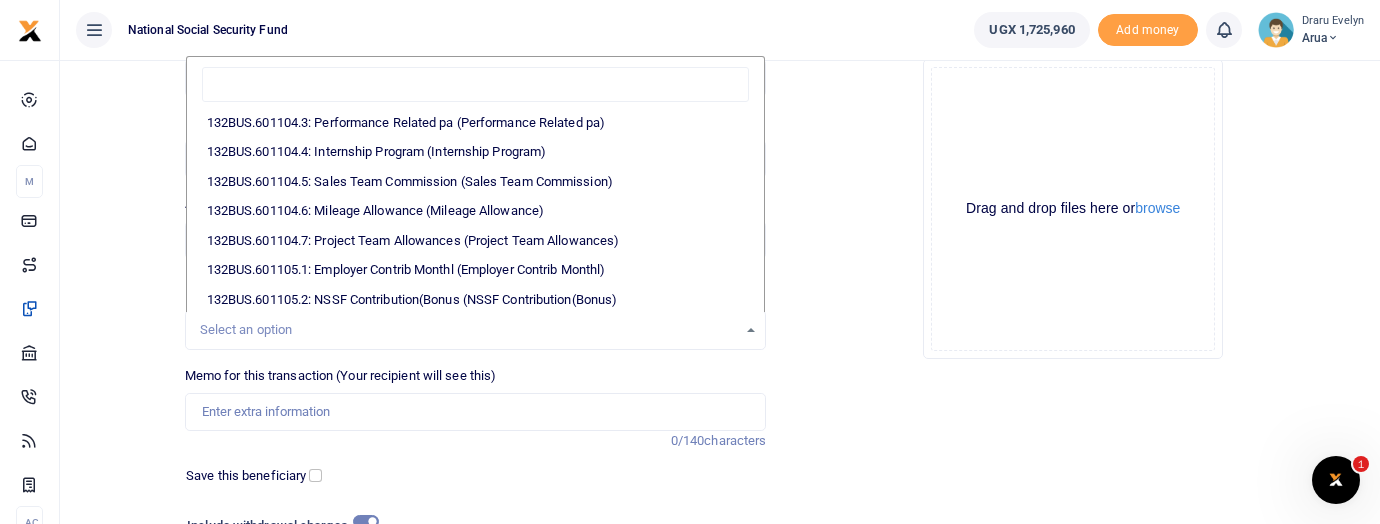 scroll, scrollTop: 777, scrollLeft: 0, axis: vertical 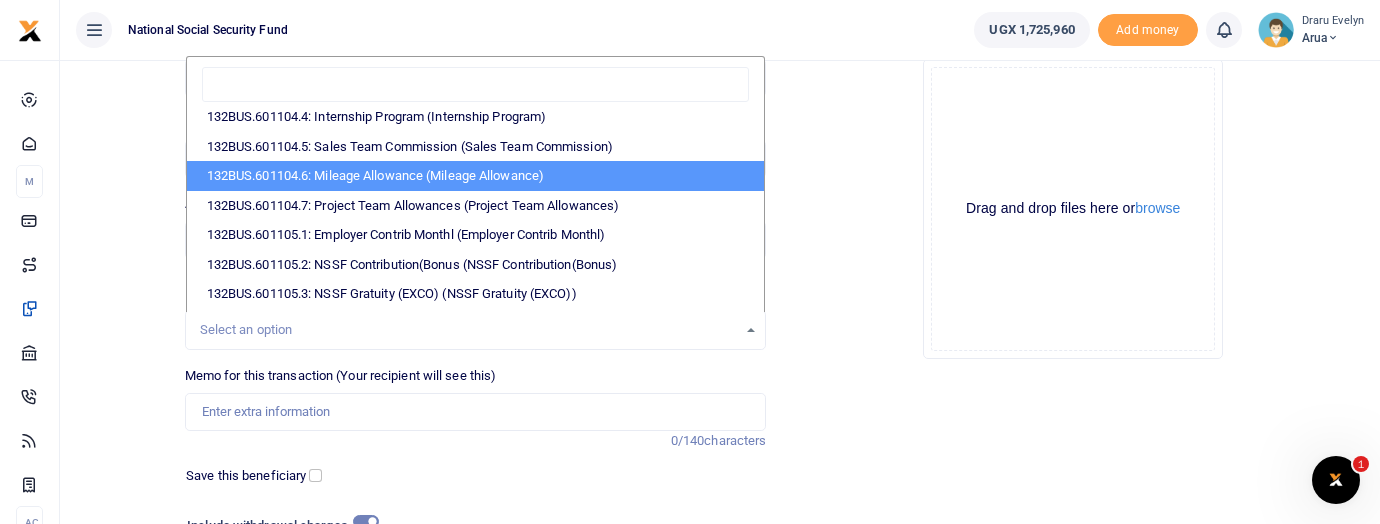 click on "Recipient's name
Found
Name is required." at bounding box center (476, 145) 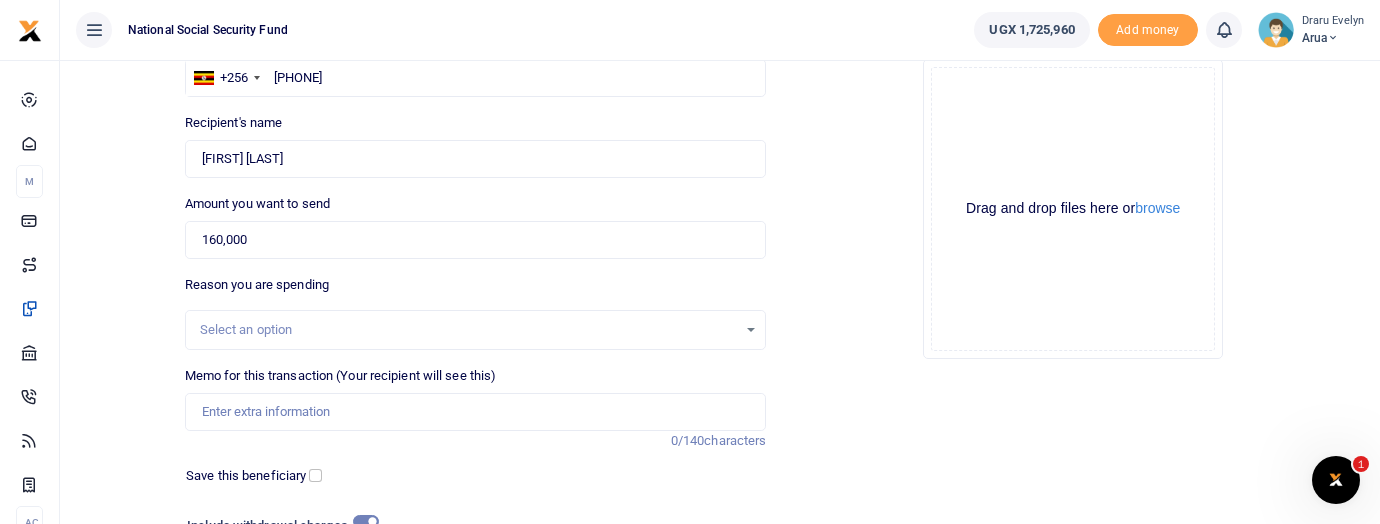 click on "Select an option" at bounding box center [469, 330] 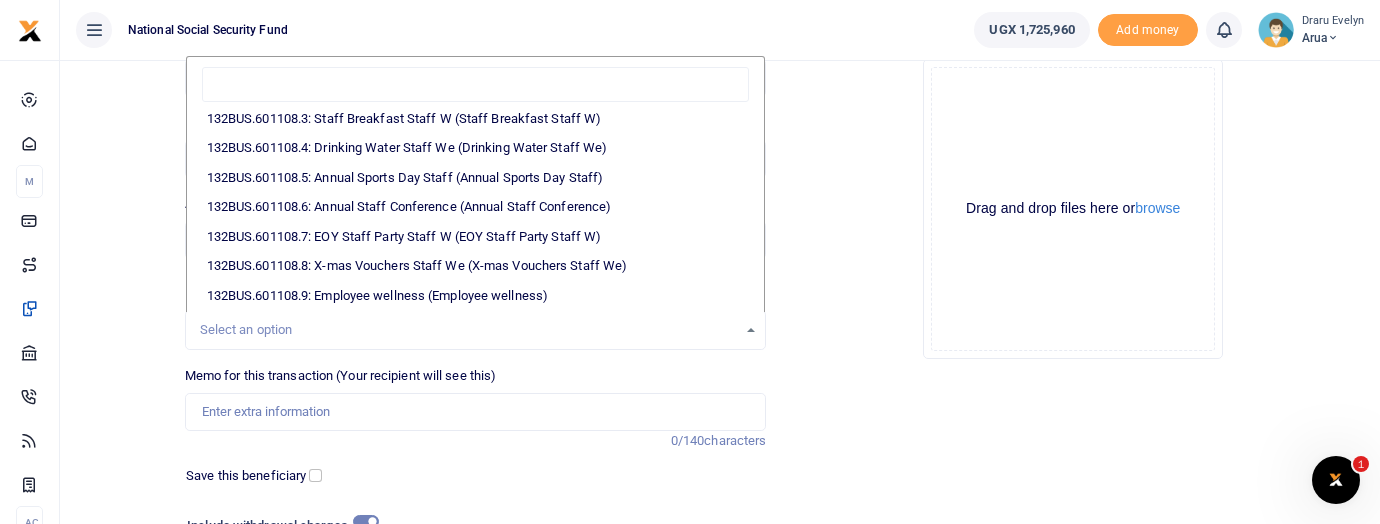 scroll, scrollTop: 1666, scrollLeft: 0, axis: vertical 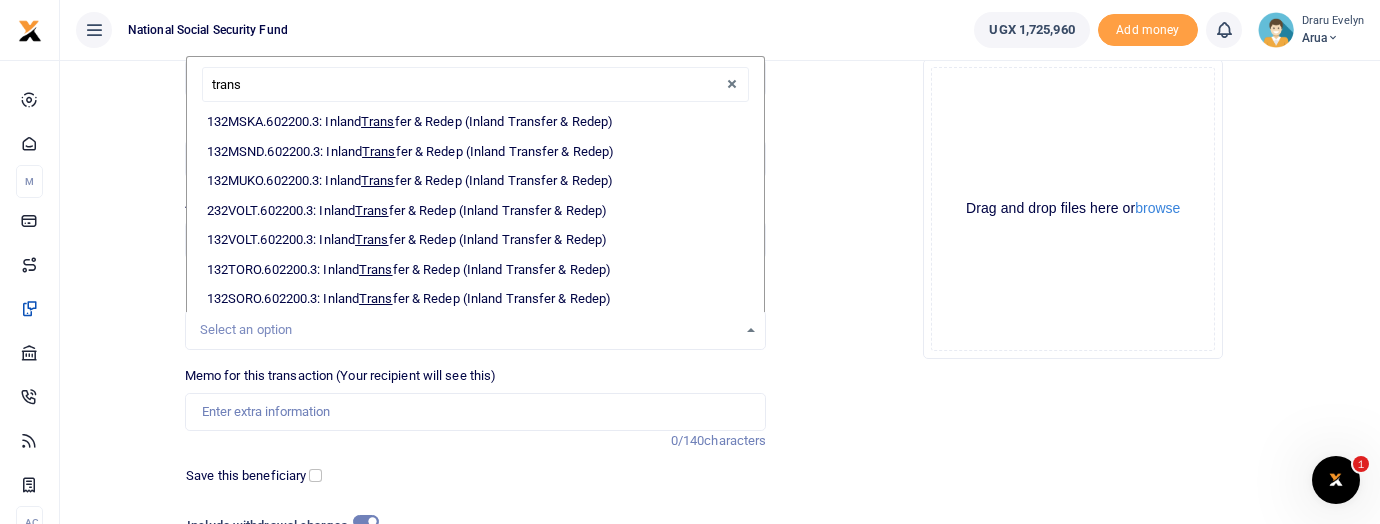 type on "transp" 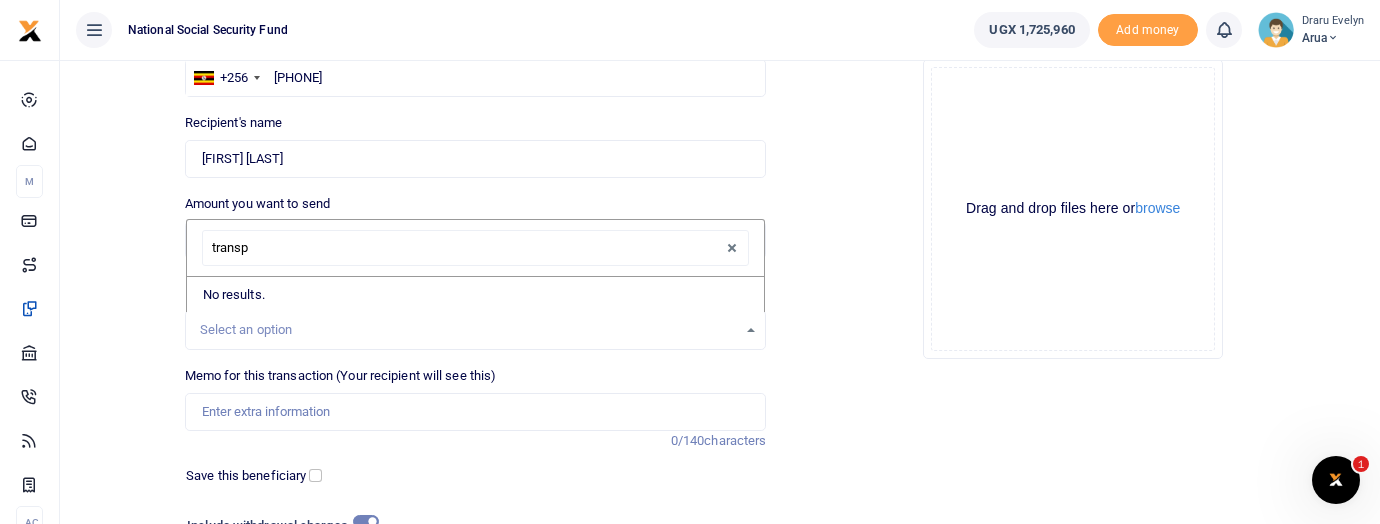 scroll, scrollTop: 0, scrollLeft: 0, axis: both 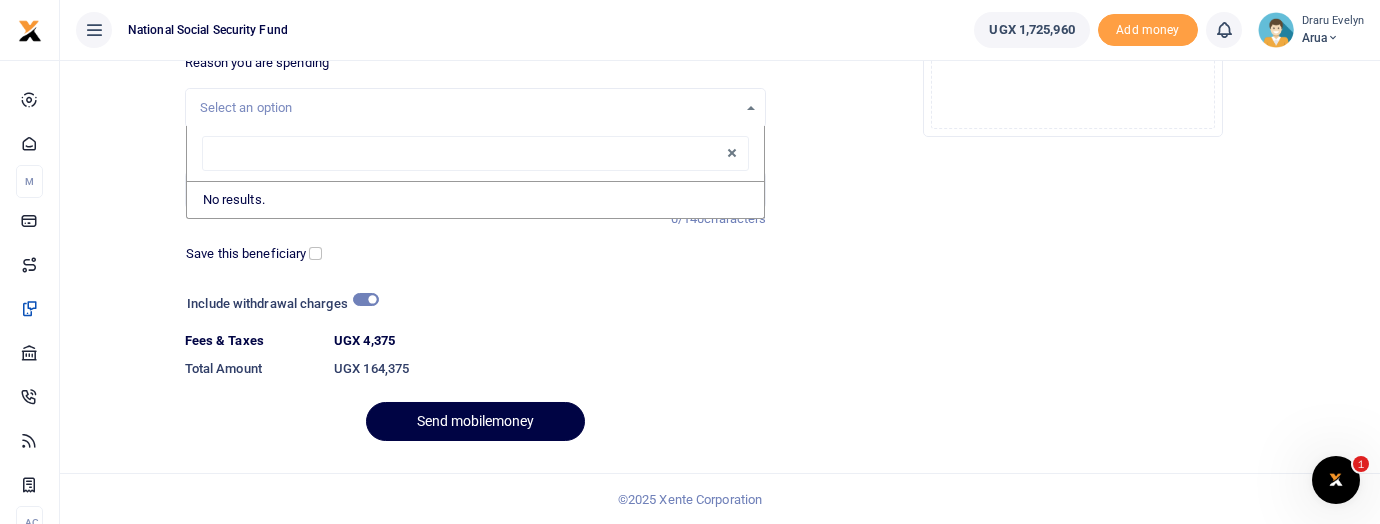 click on "Memo for this transaction (Your recipient will see this)
Reason is required.
0/140  characters" at bounding box center (476, 186) 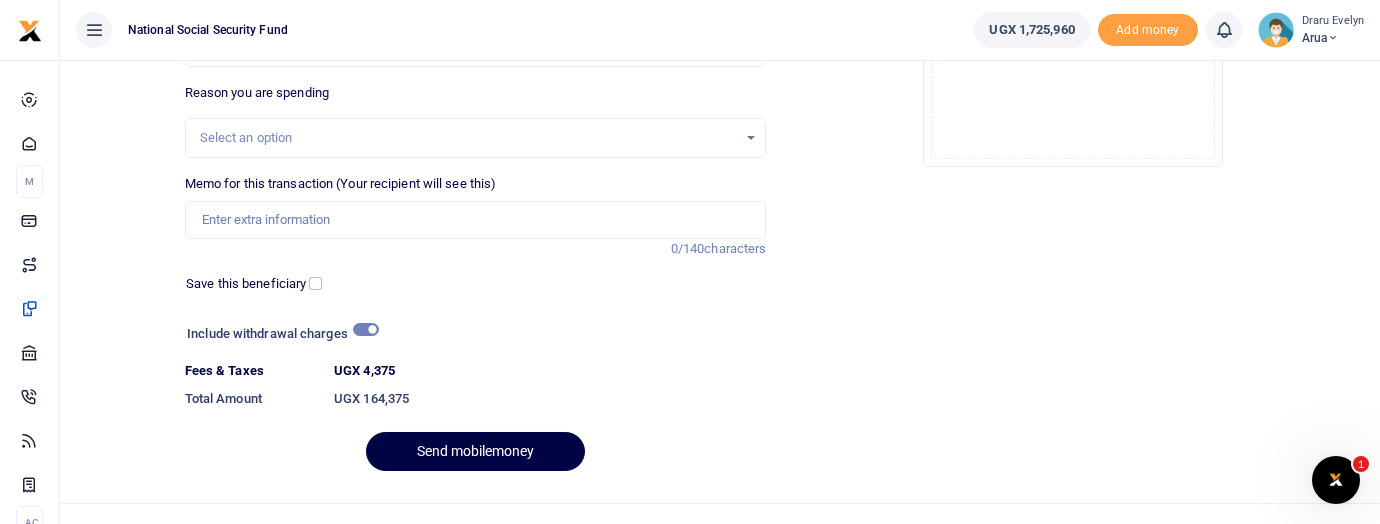 scroll, scrollTop: 174, scrollLeft: 0, axis: vertical 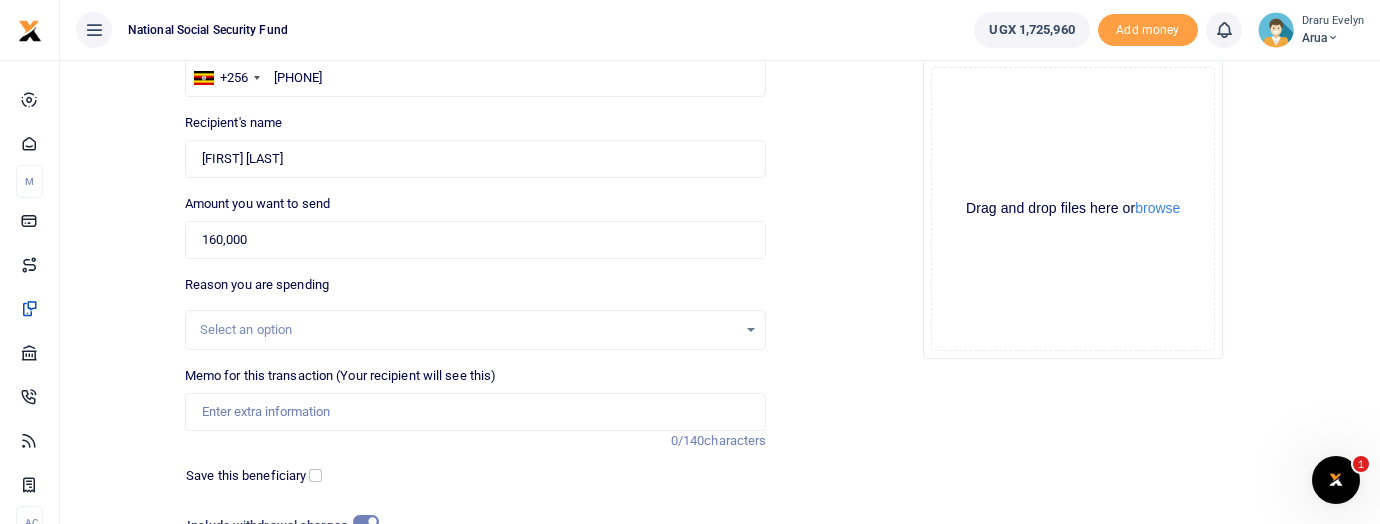 click on "Select an option" at bounding box center [469, 330] 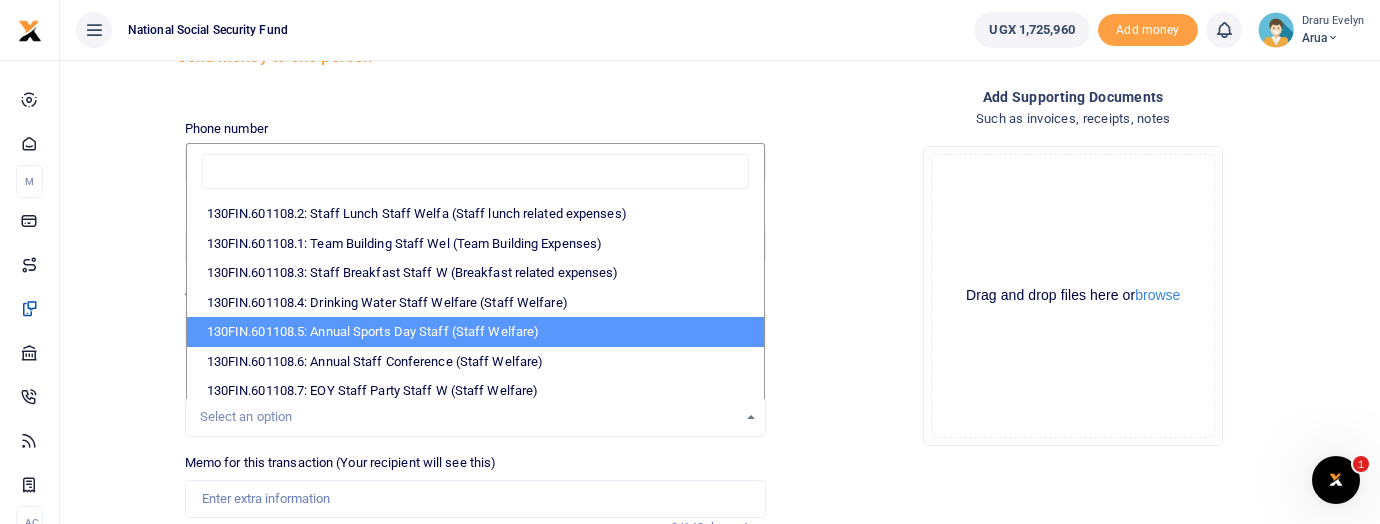 scroll, scrollTop: 0, scrollLeft: 0, axis: both 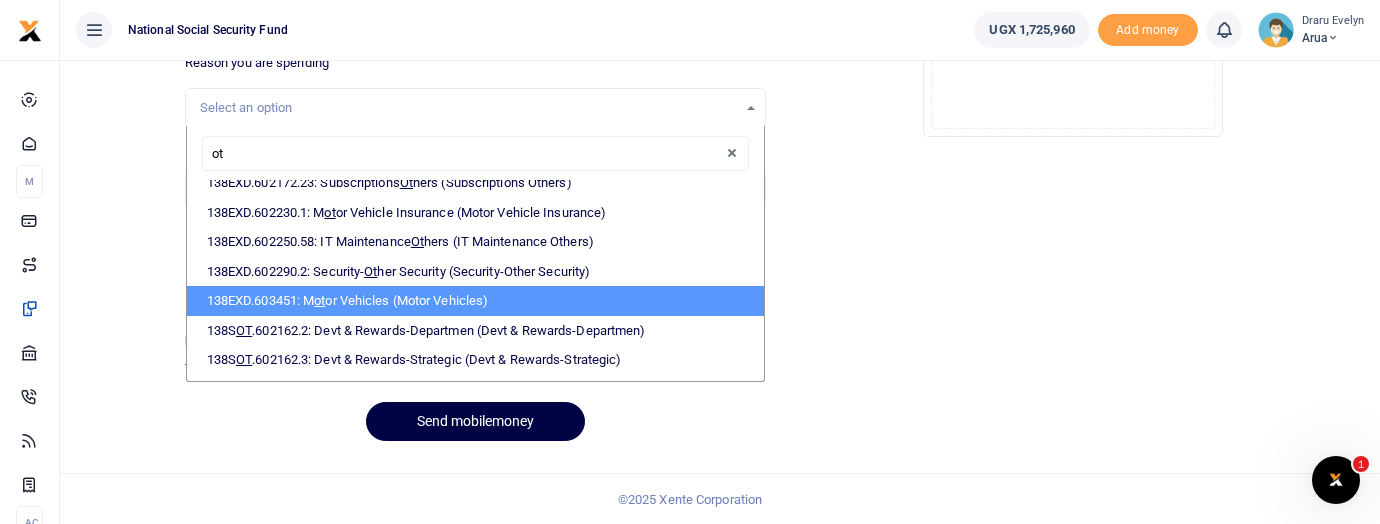 type on "o" 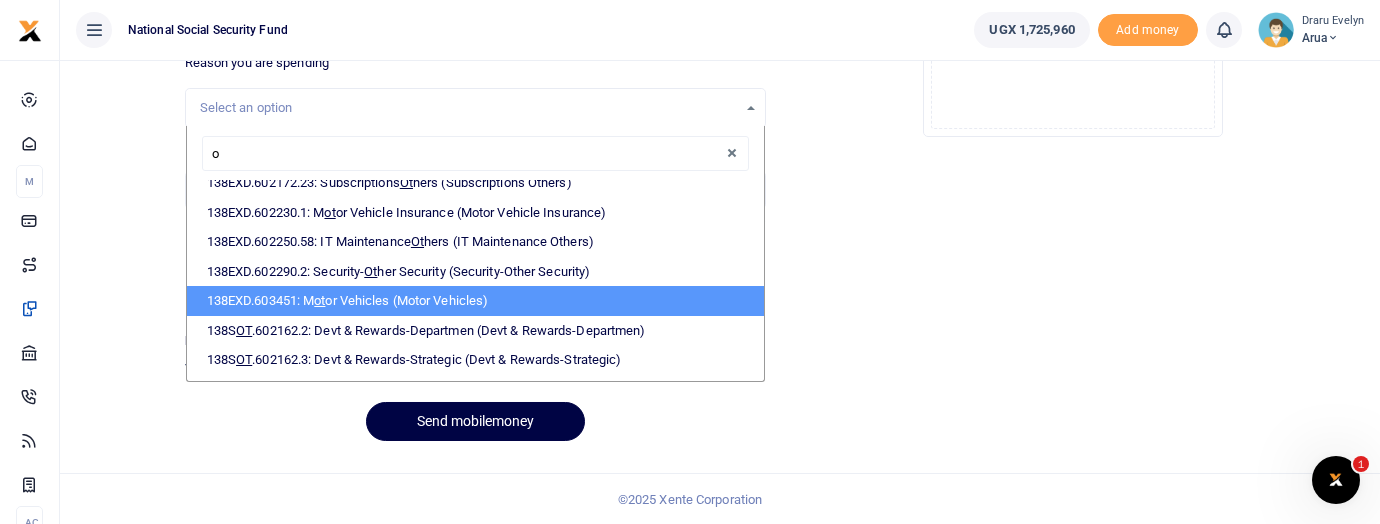 type 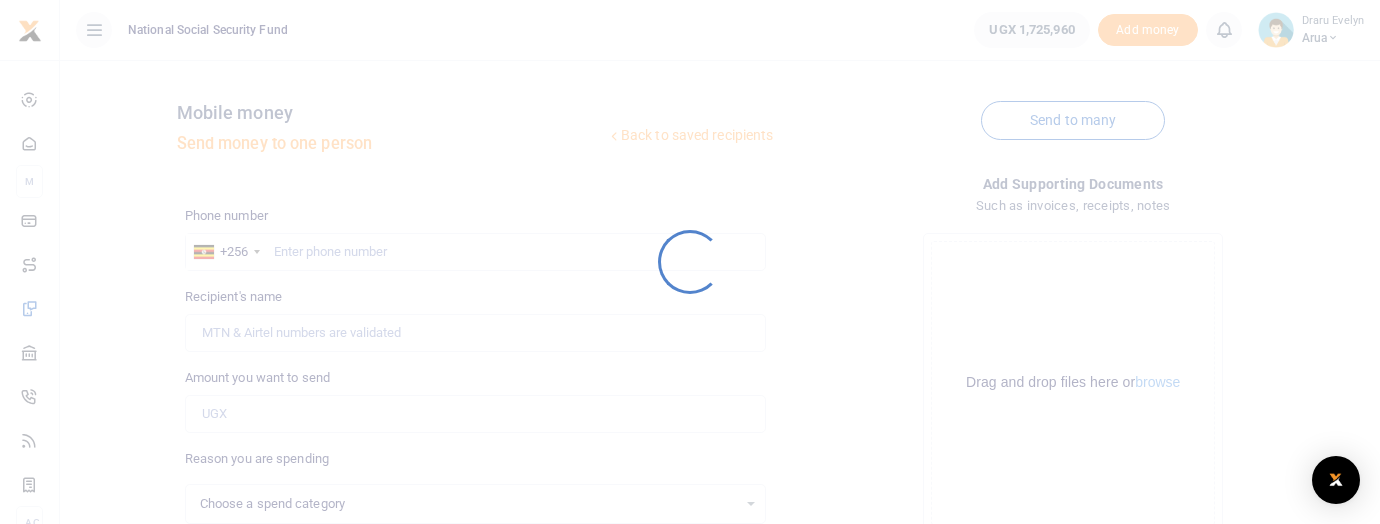 scroll, scrollTop: 340, scrollLeft: 0, axis: vertical 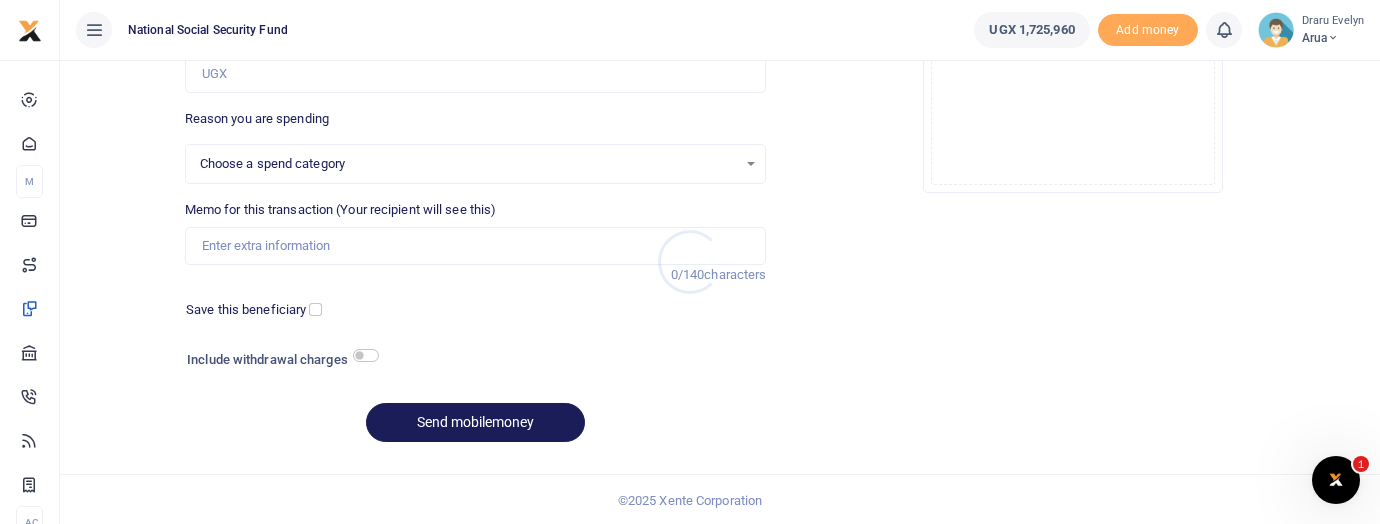 select 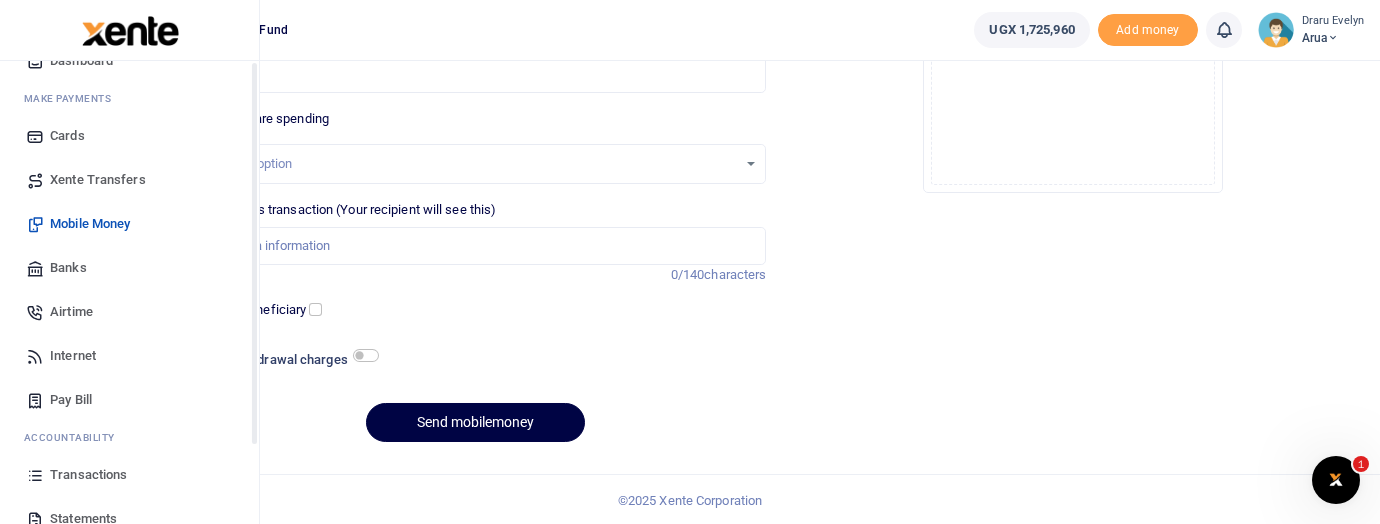 scroll, scrollTop: 111, scrollLeft: 0, axis: vertical 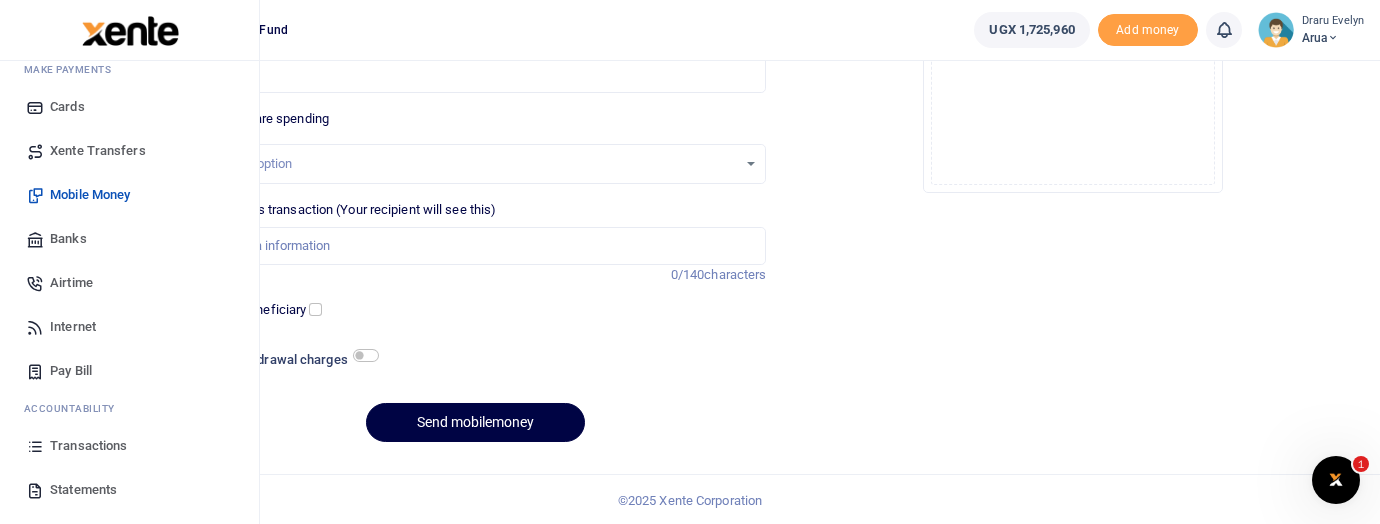 click on "Transactions" at bounding box center [88, 446] 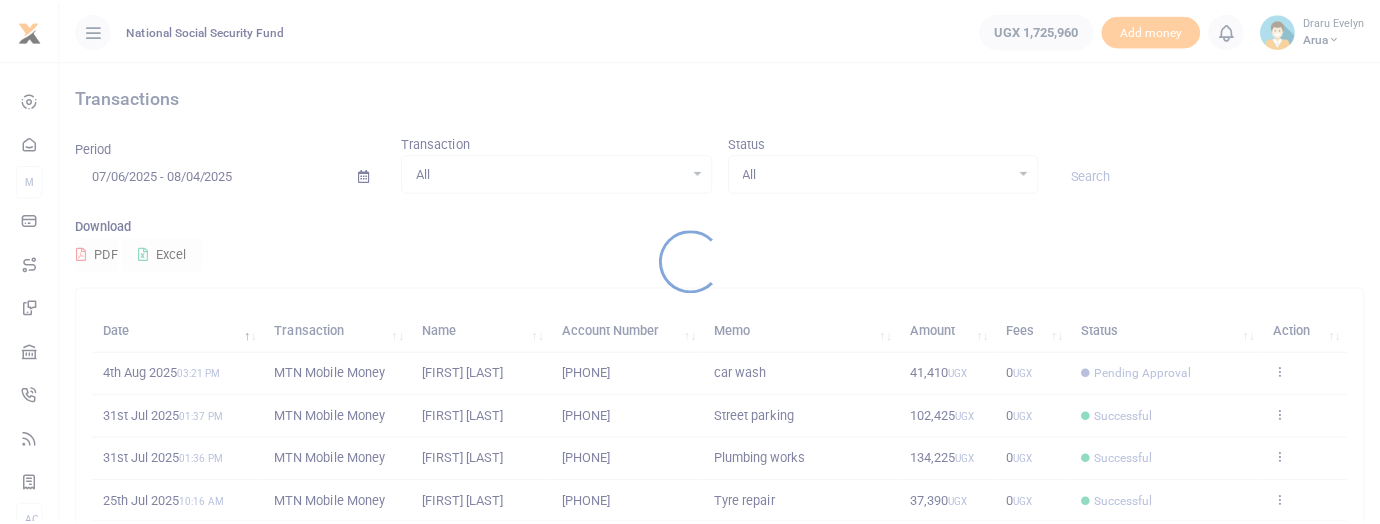 scroll, scrollTop: 0, scrollLeft: 0, axis: both 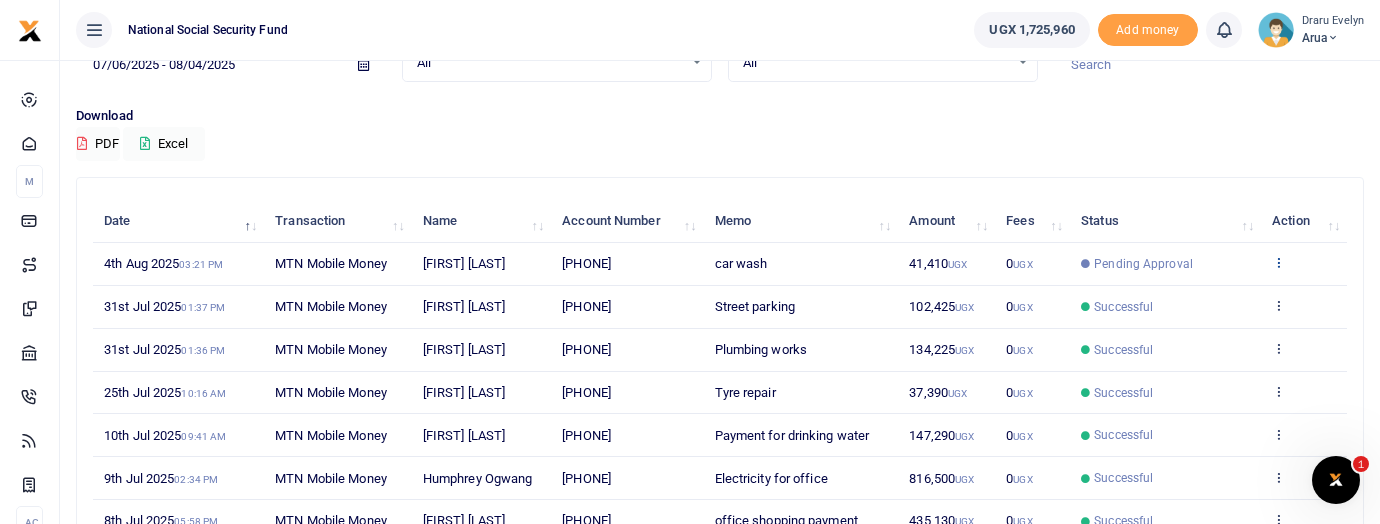 click at bounding box center [1278, 262] 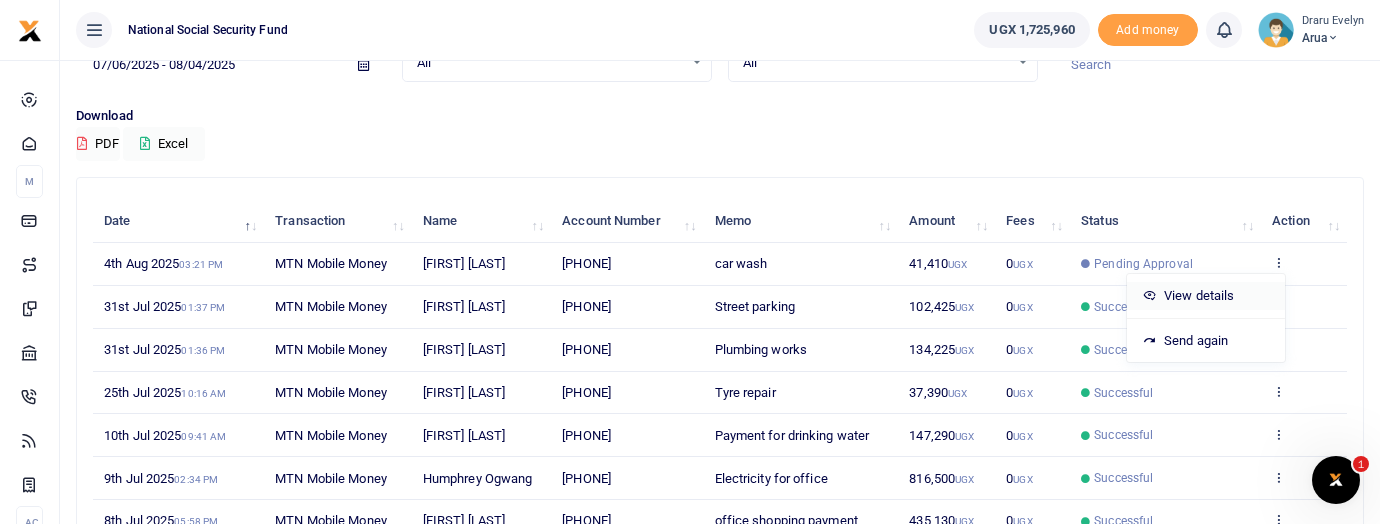 click on "View details" at bounding box center [1206, 296] 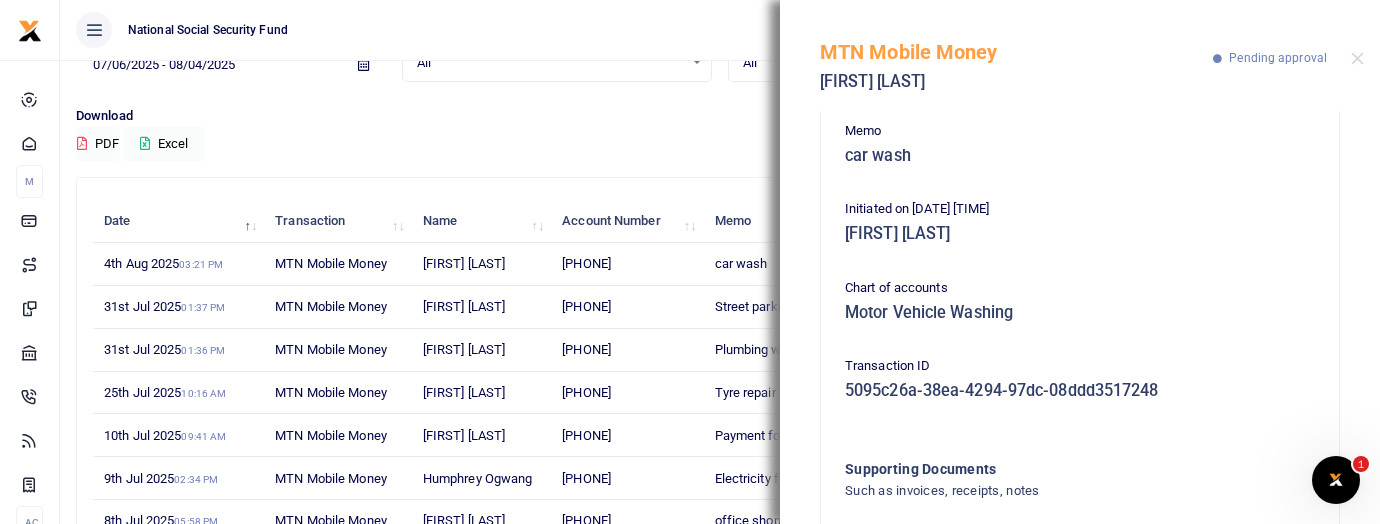 scroll, scrollTop: 392, scrollLeft: 0, axis: vertical 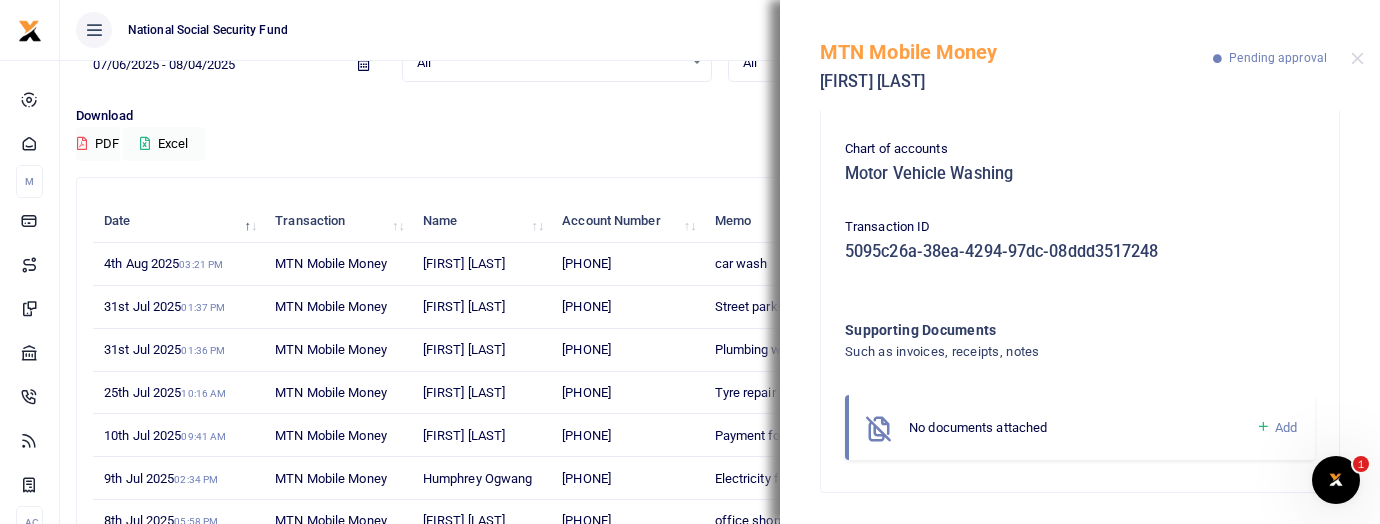 click at bounding box center (1263, 427) 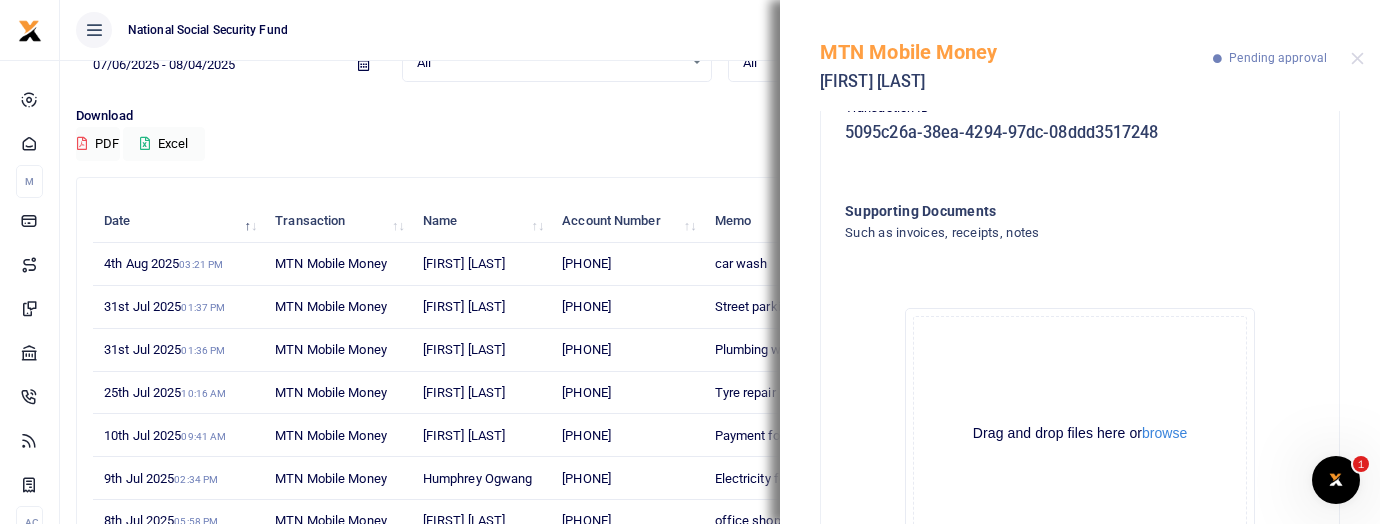 scroll, scrollTop: 617, scrollLeft: 0, axis: vertical 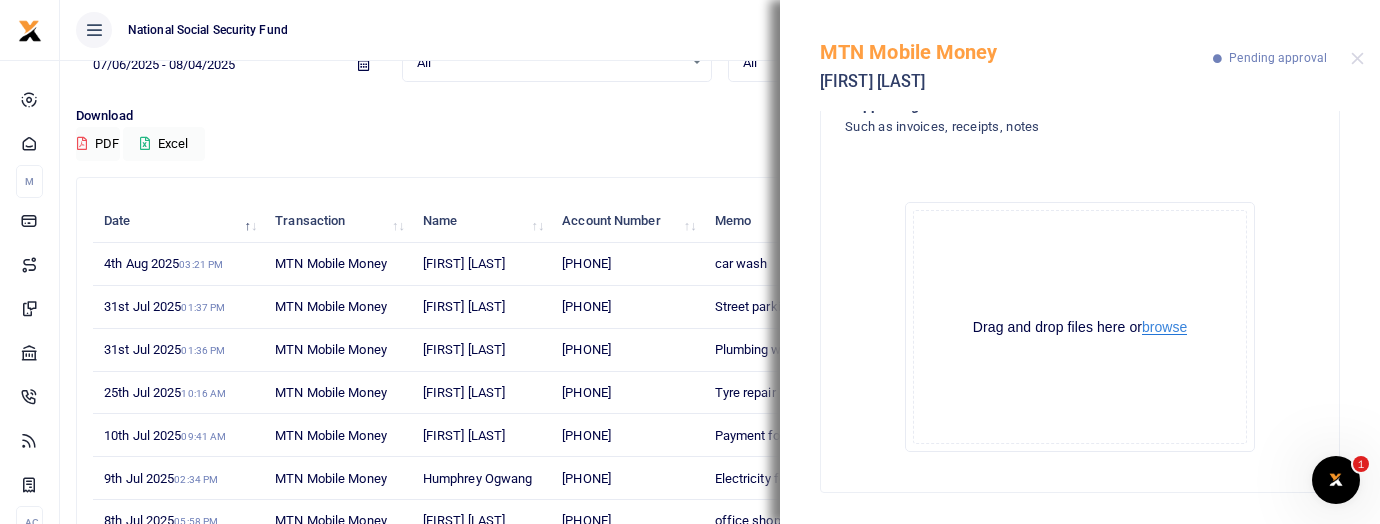 click on "browse" at bounding box center (1164, 327) 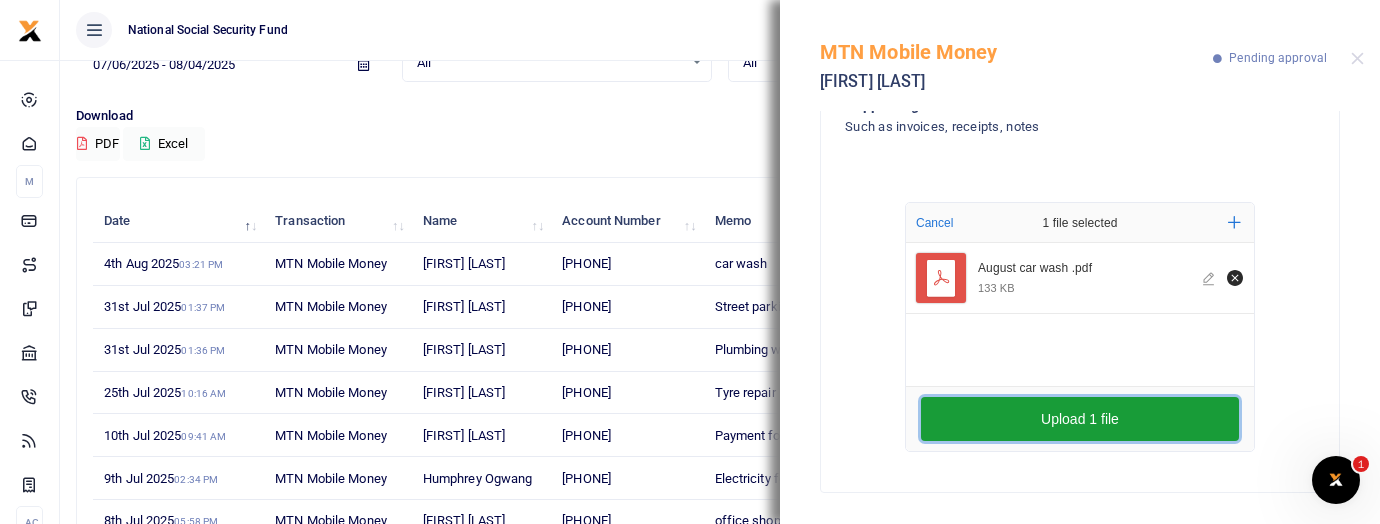 click on "Upload 1 file" at bounding box center (1080, 419) 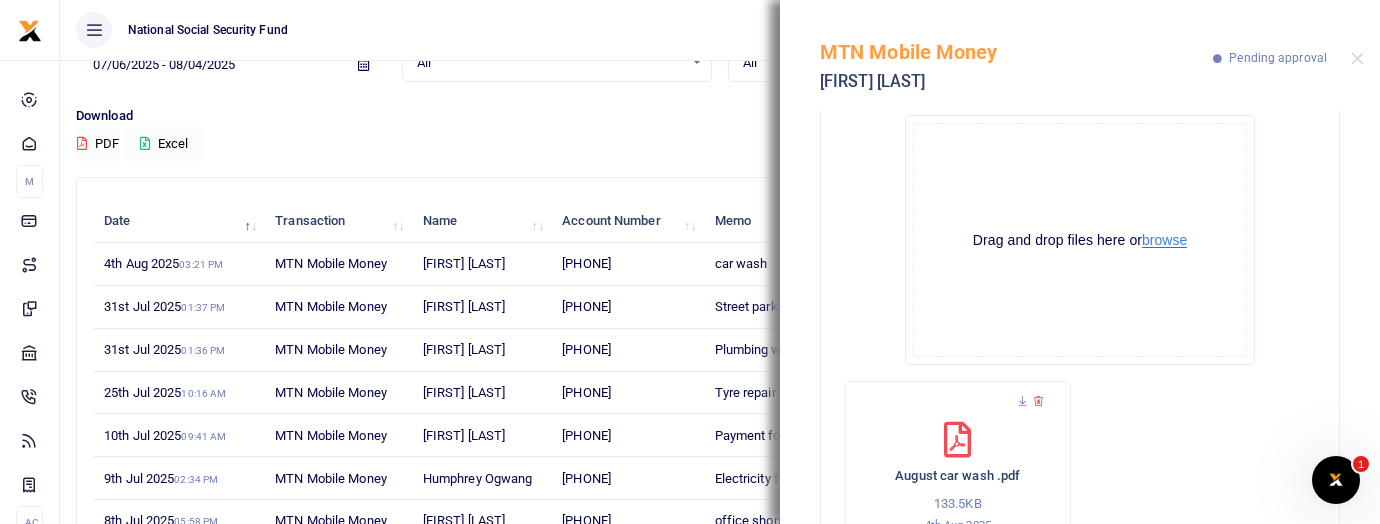 scroll, scrollTop: 807, scrollLeft: 0, axis: vertical 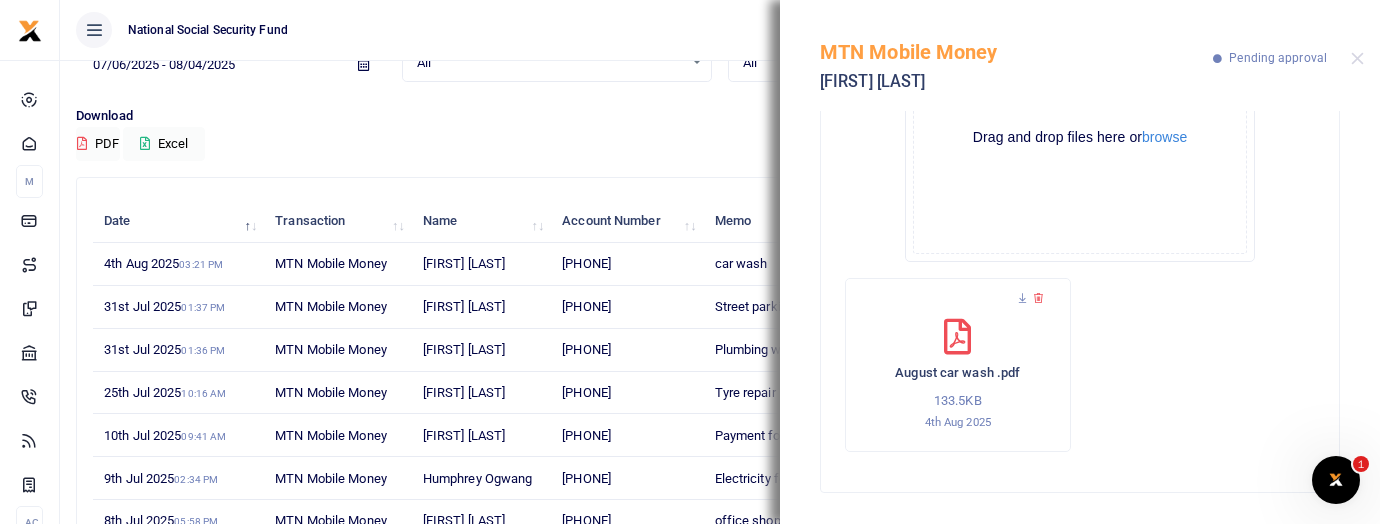 click on "MTN Mobile Money
Diana Candiru
Pending approval" at bounding box center (1080, 55) 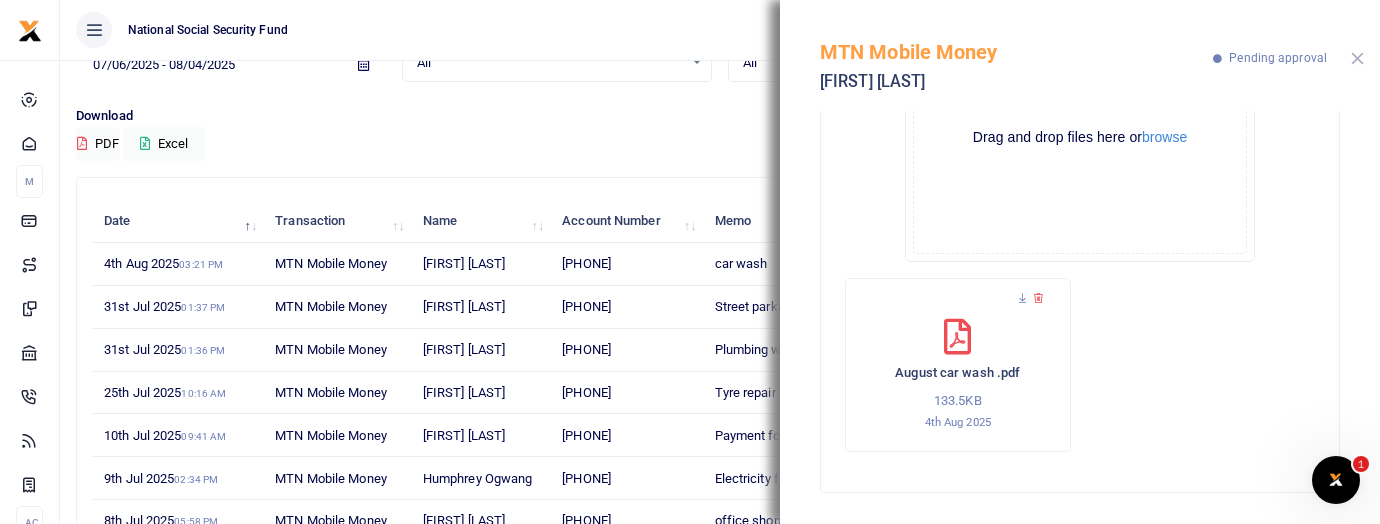 click at bounding box center [1357, 58] 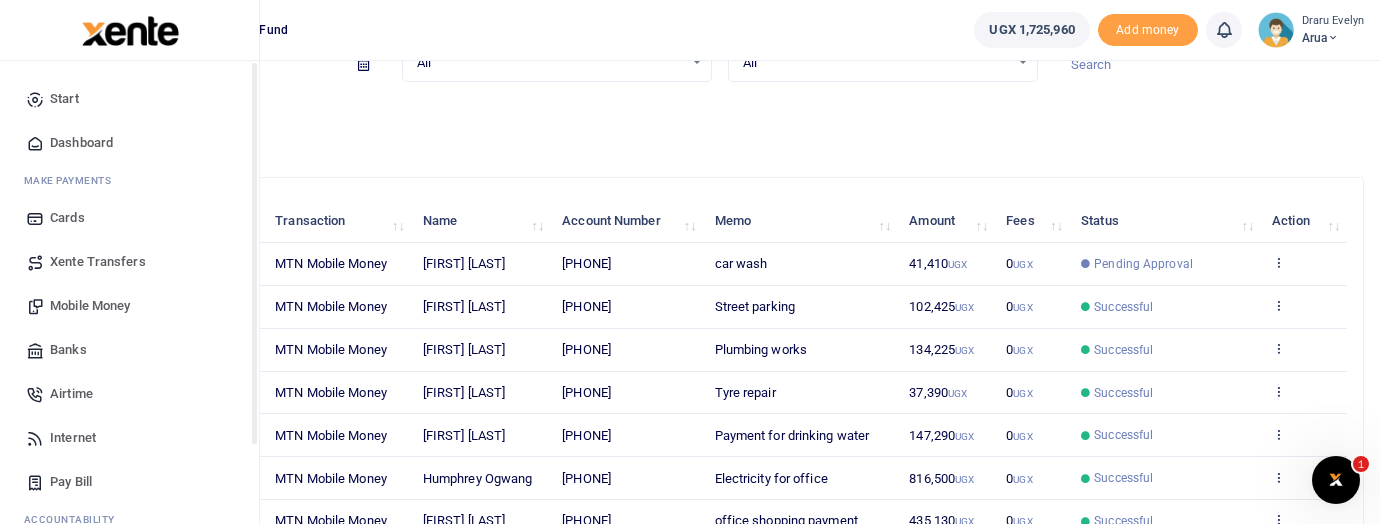 click on "Mobile Money" at bounding box center [90, 306] 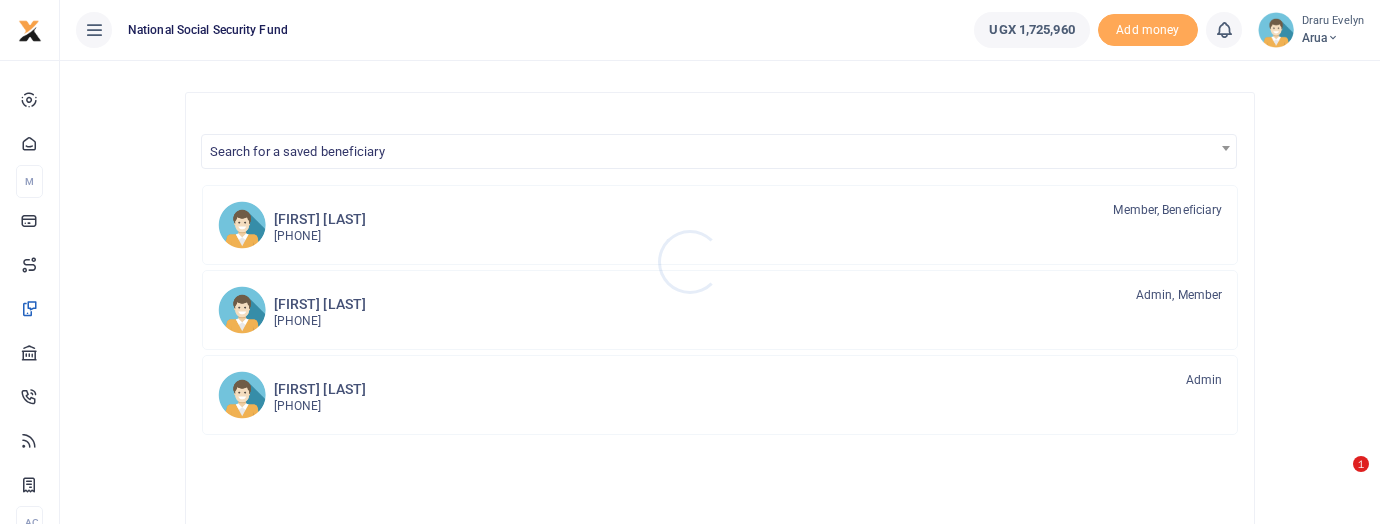 scroll, scrollTop: 331, scrollLeft: 0, axis: vertical 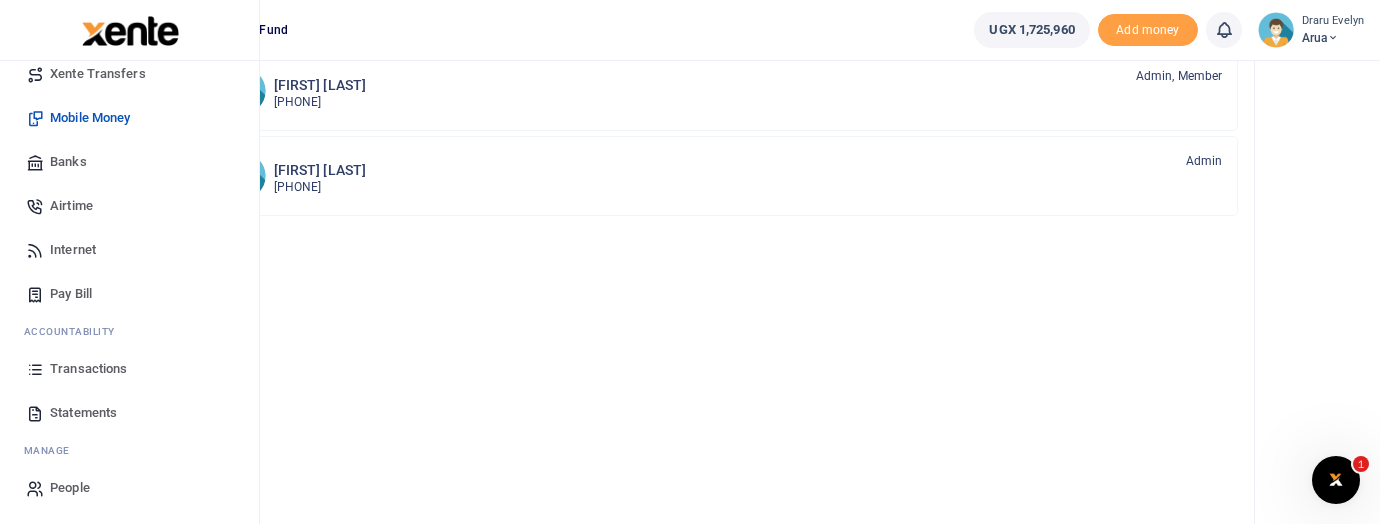 click on "Transactions" at bounding box center (88, 369) 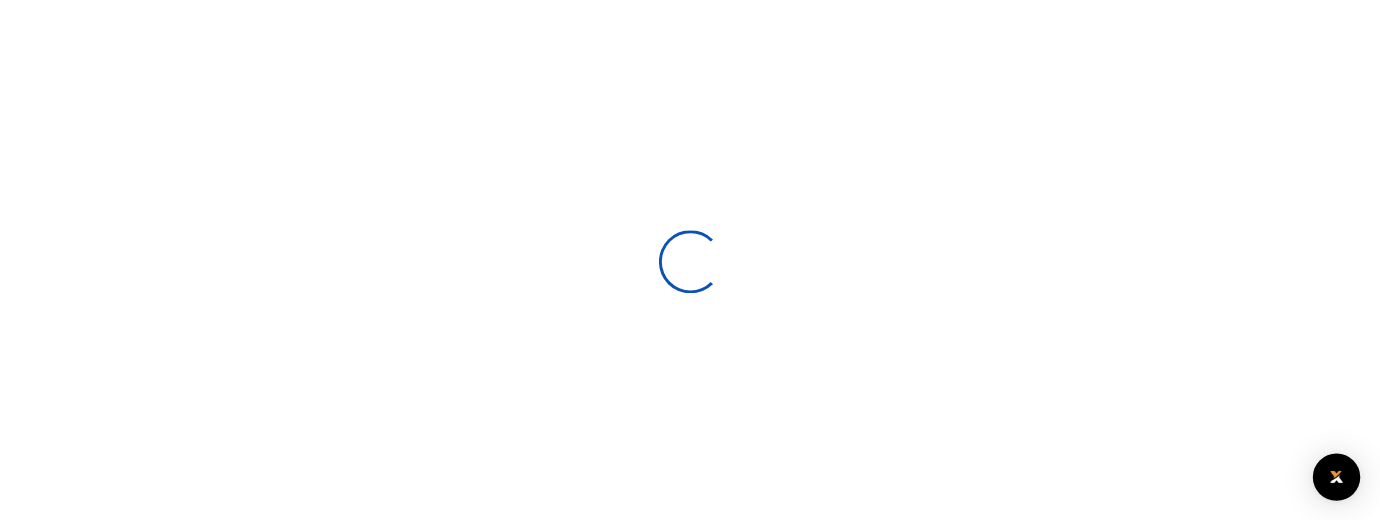 scroll, scrollTop: 0, scrollLeft: 0, axis: both 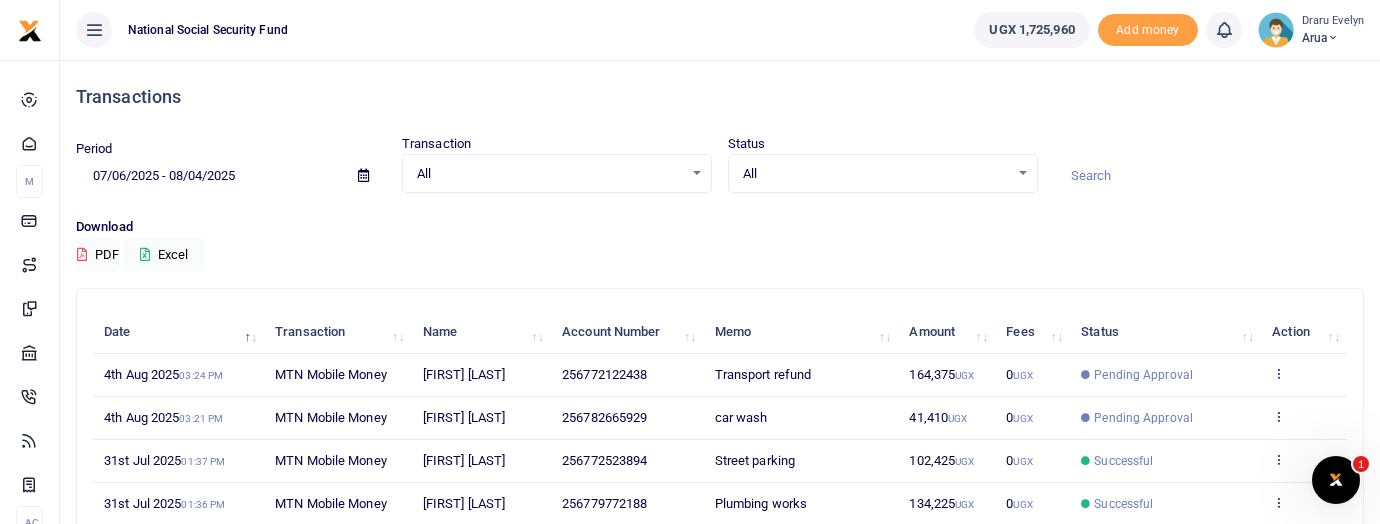 click at bounding box center (1278, 373) 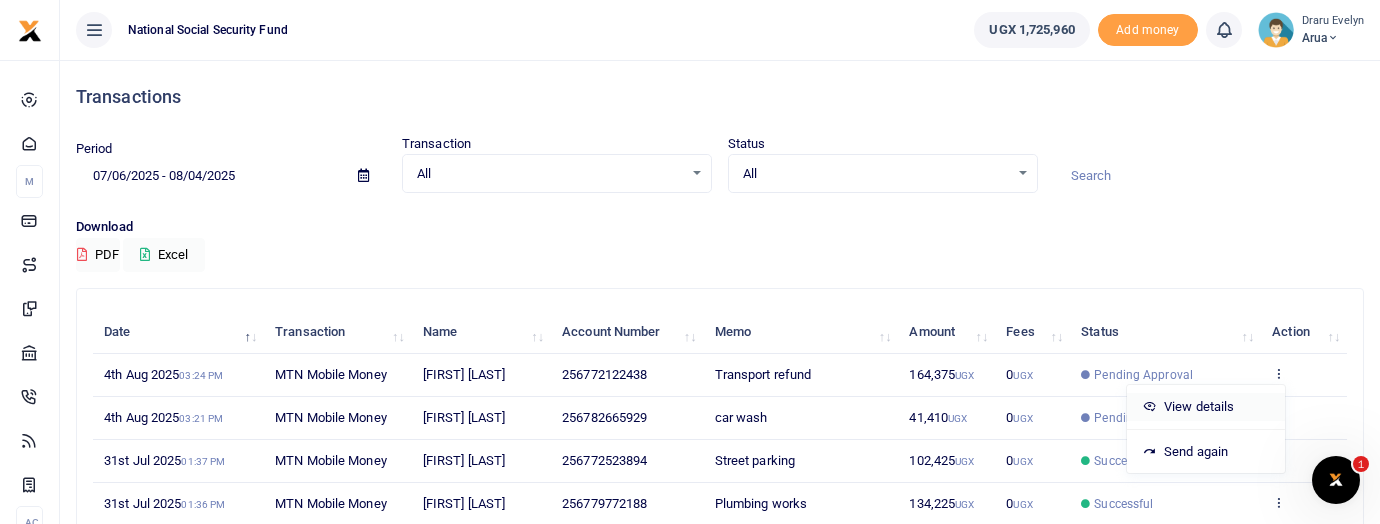 click on "View details" at bounding box center [1206, 407] 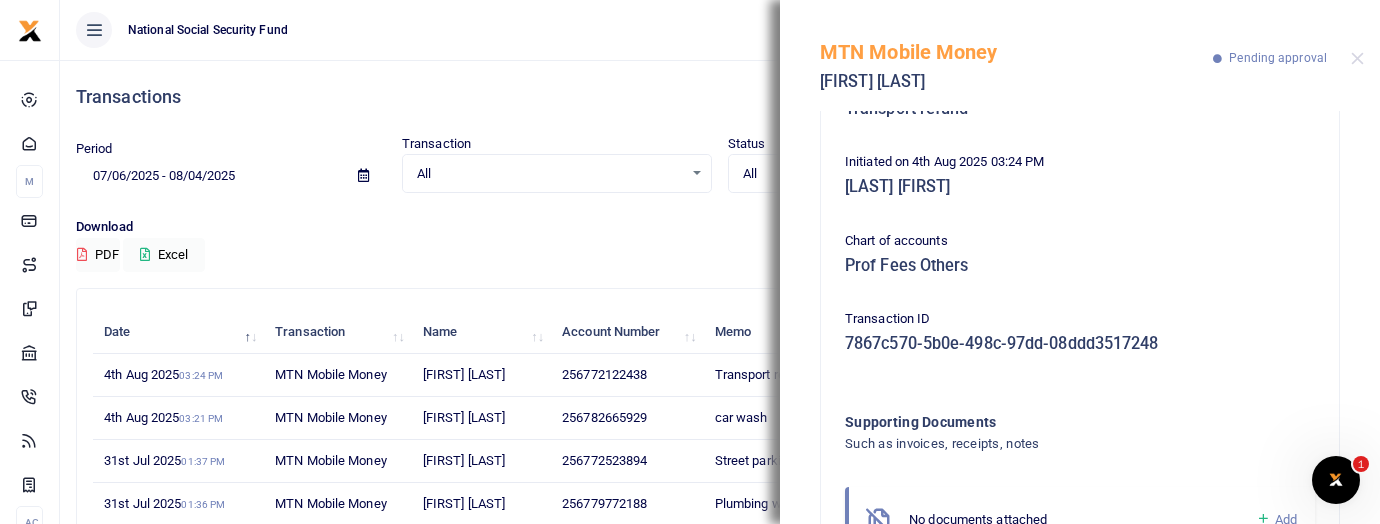 scroll, scrollTop: 392, scrollLeft: 0, axis: vertical 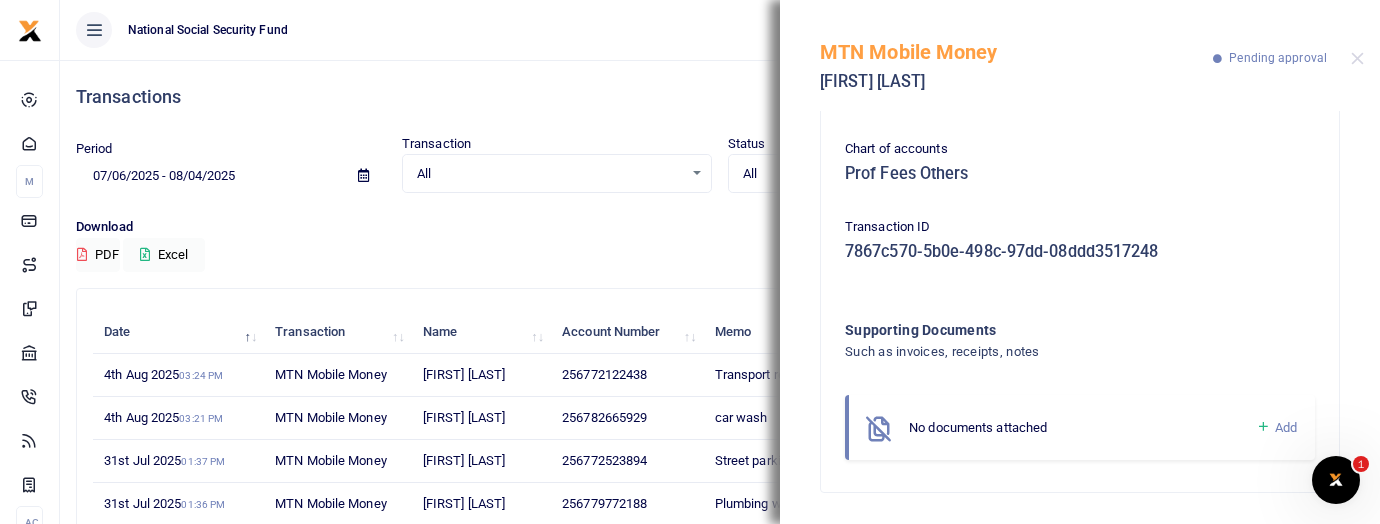 click on "Add" at bounding box center (1286, 427) 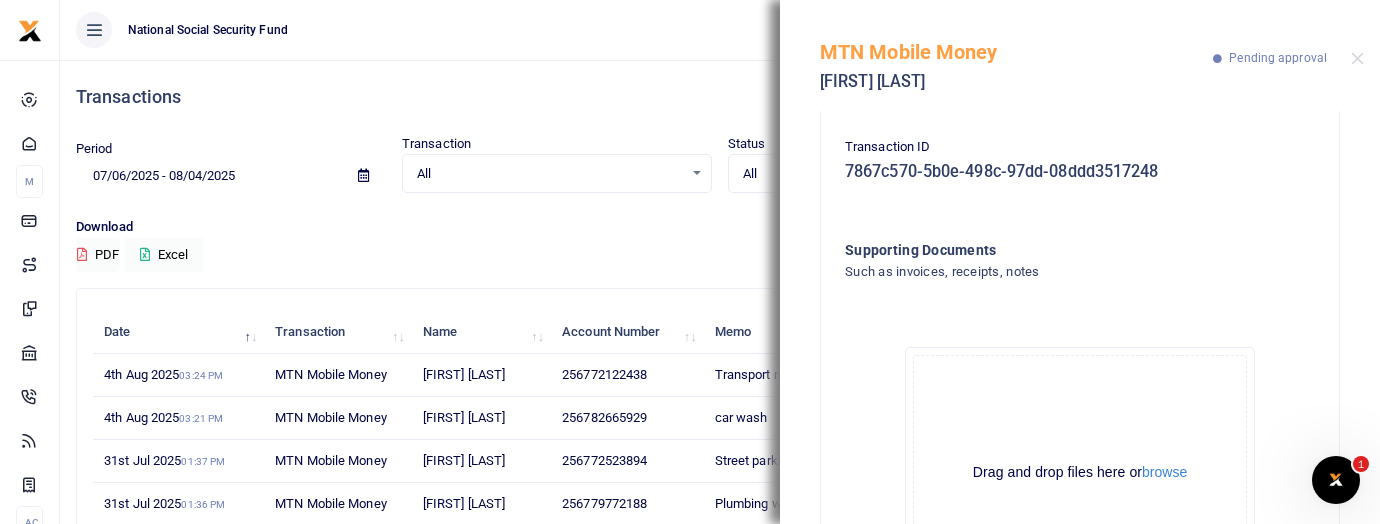 scroll, scrollTop: 617, scrollLeft: 0, axis: vertical 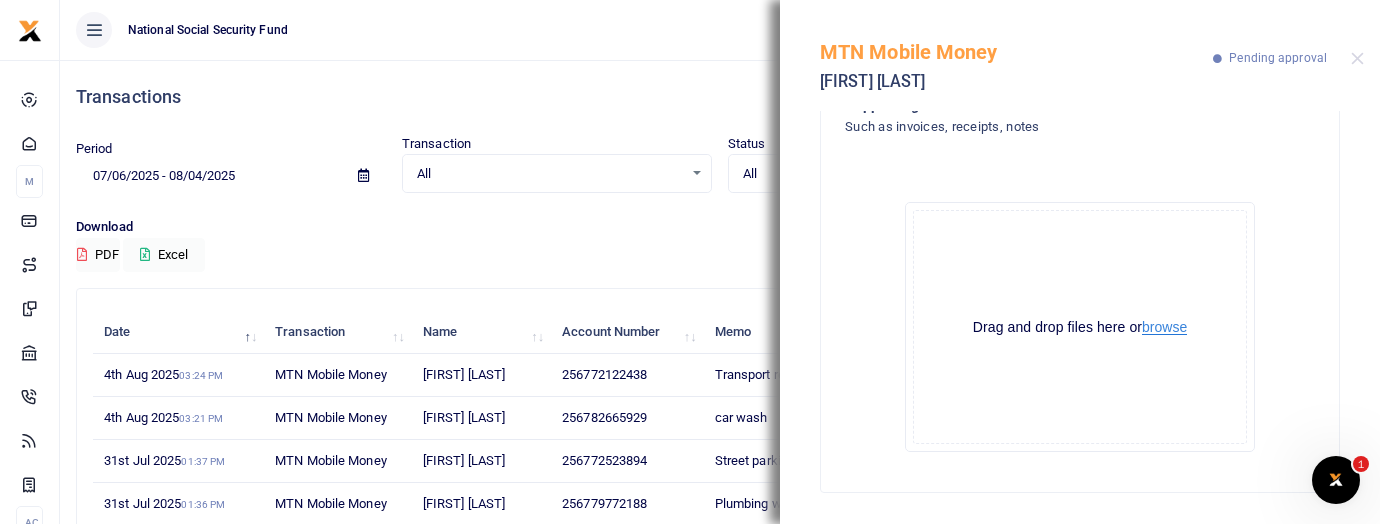click on "Drag and drop files here or  browse Powered by  Uppy" 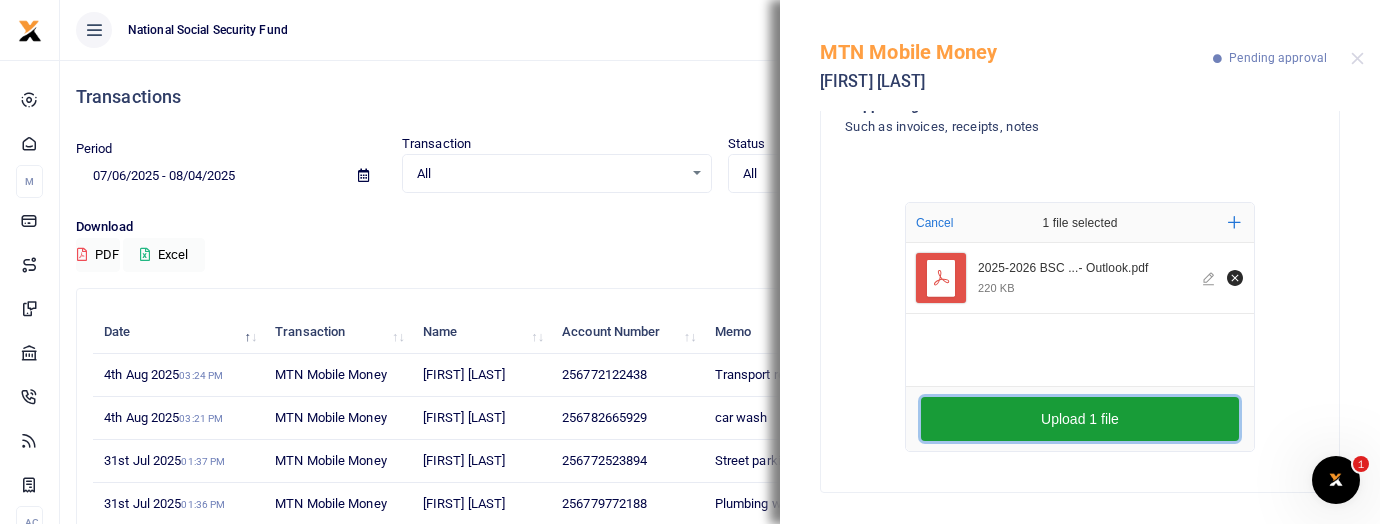 click on "Upload 1 file" at bounding box center (1080, 419) 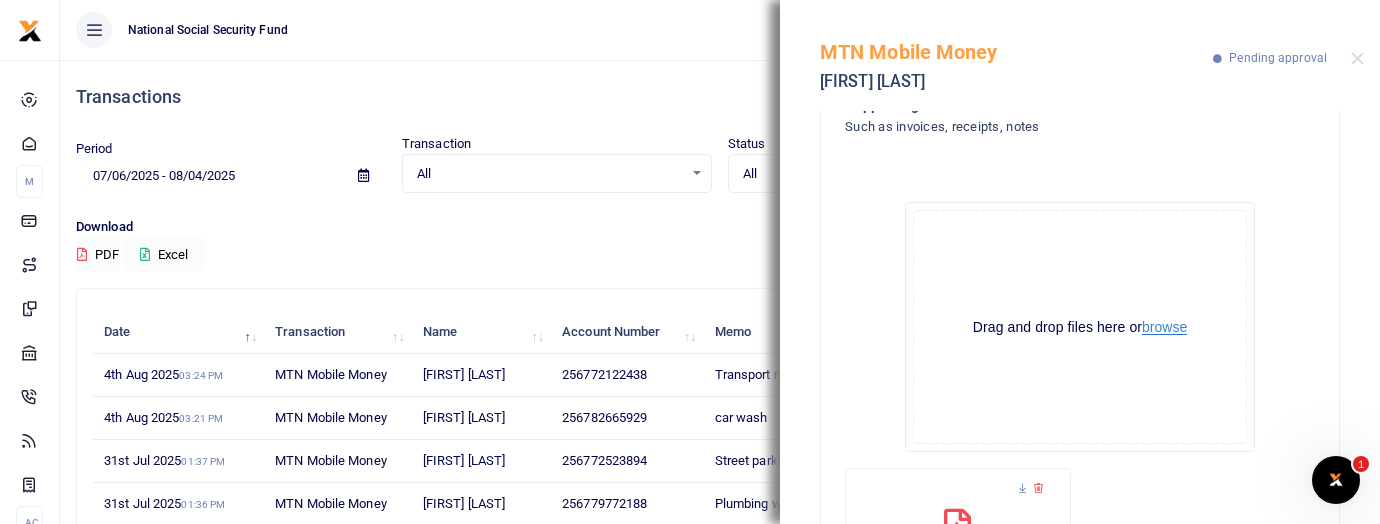 scroll, scrollTop: 807, scrollLeft: 0, axis: vertical 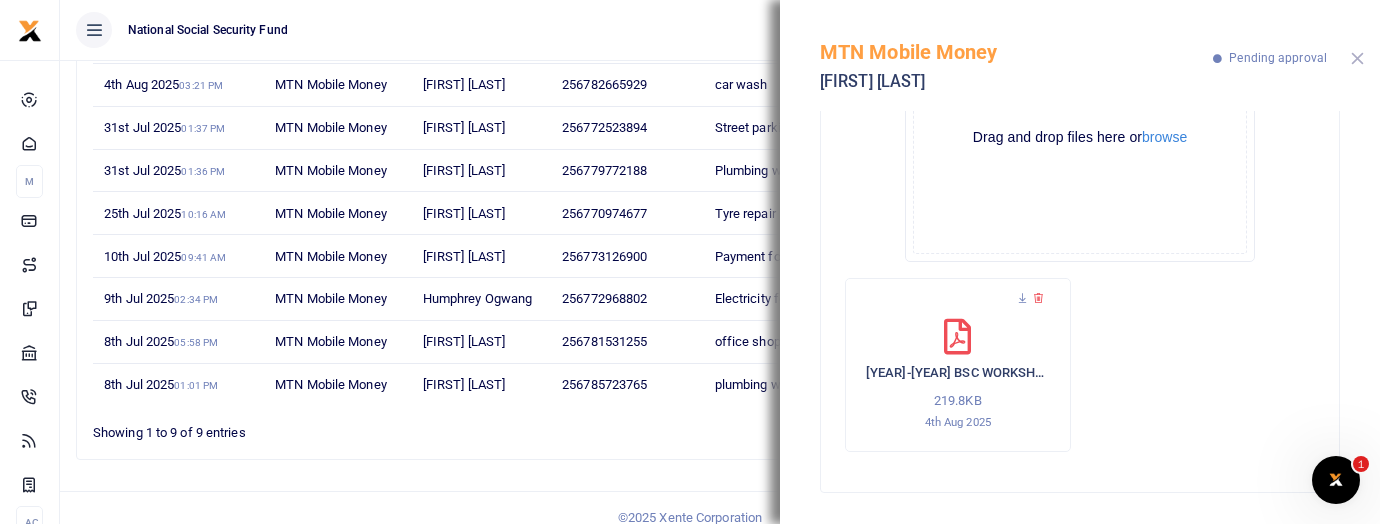 click at bounding box center (1357, 58) 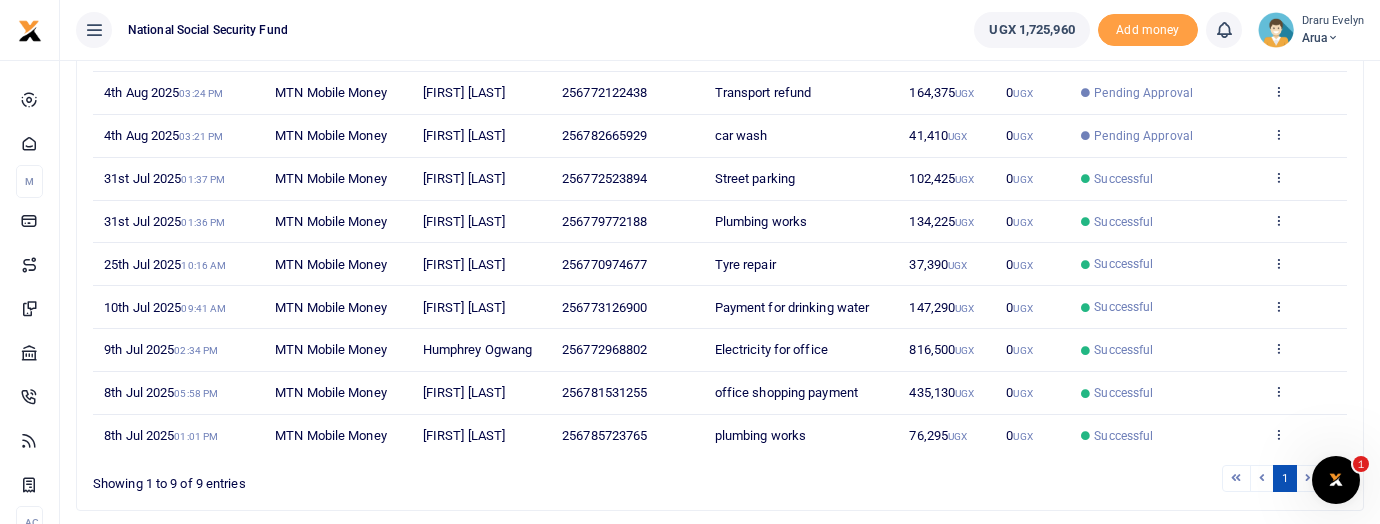 scroll, scrollTop: 0, scrollLeft: 0, axis: both 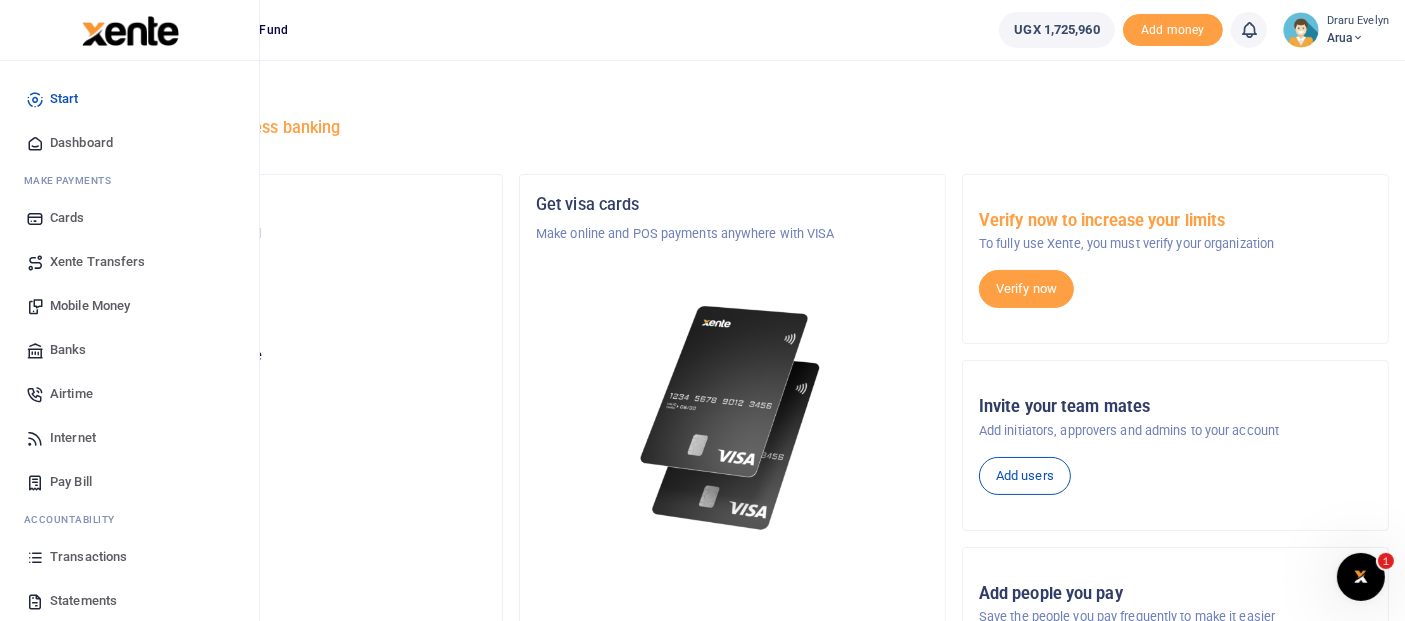 click on "Mobile Money" at bounding box center (90, 306) 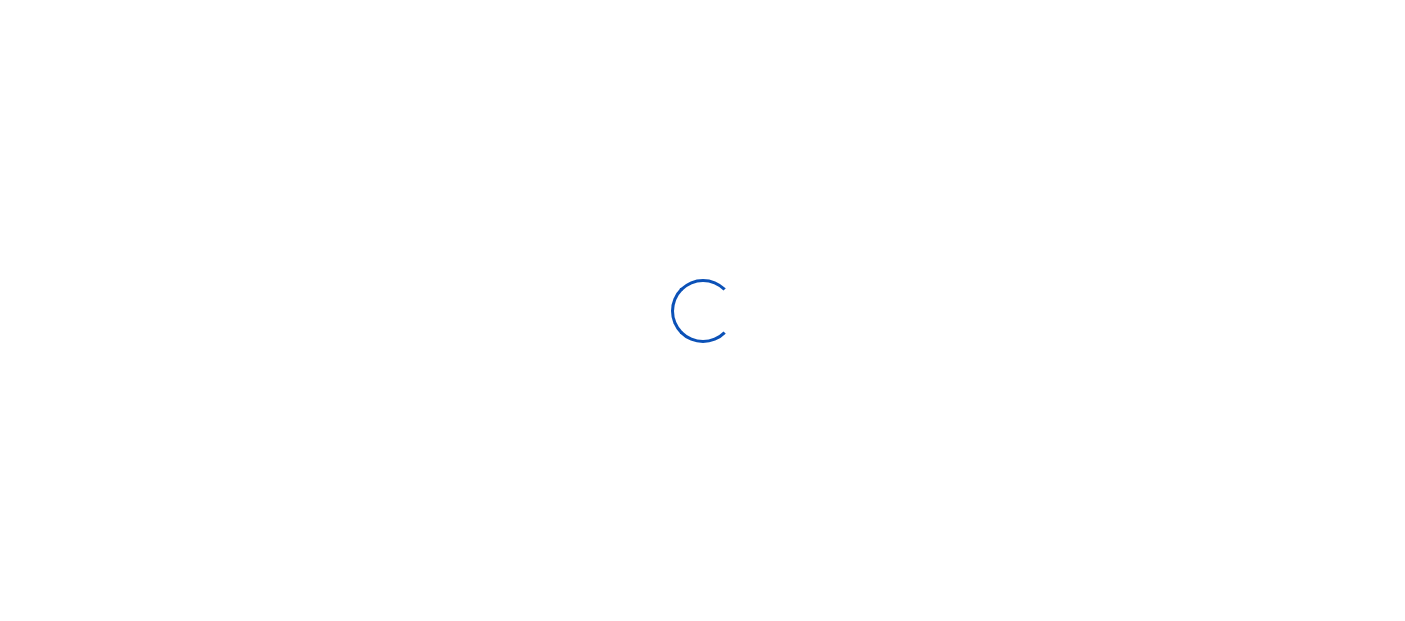 scroll, scrollTop: 0, scrollLeft: 0, axis: both 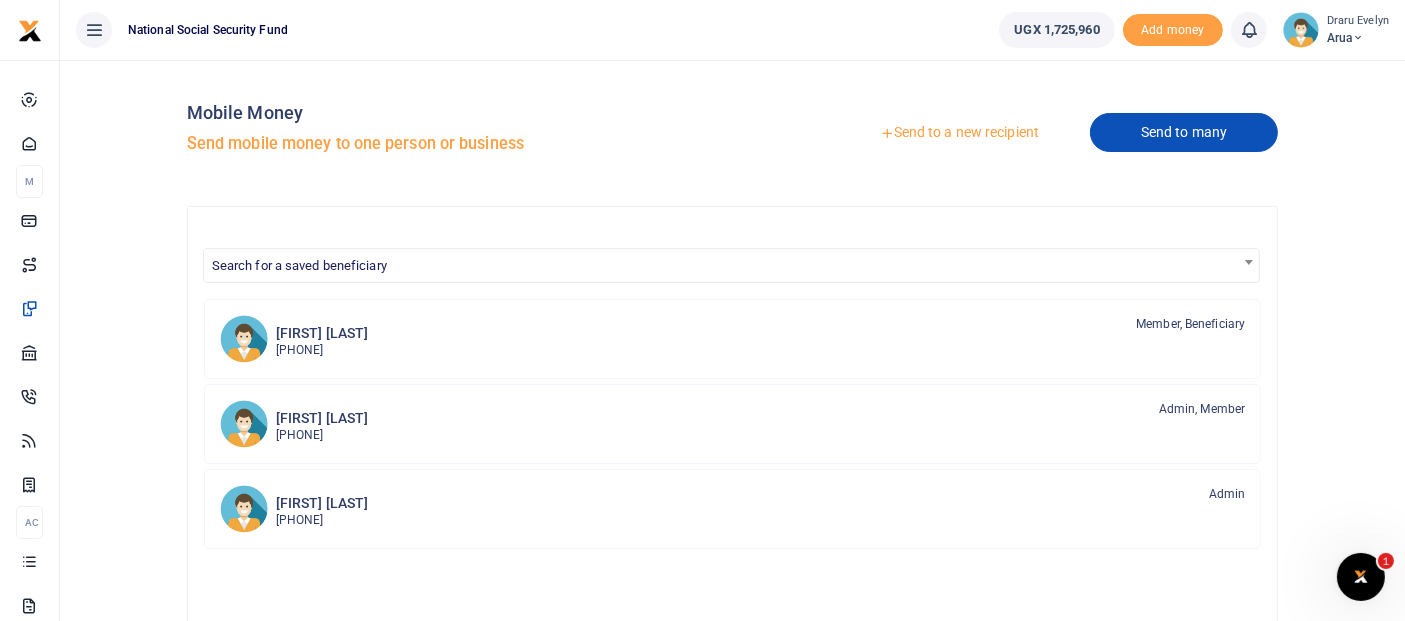 click on "Send to many" at bounding box center [1184, 132] 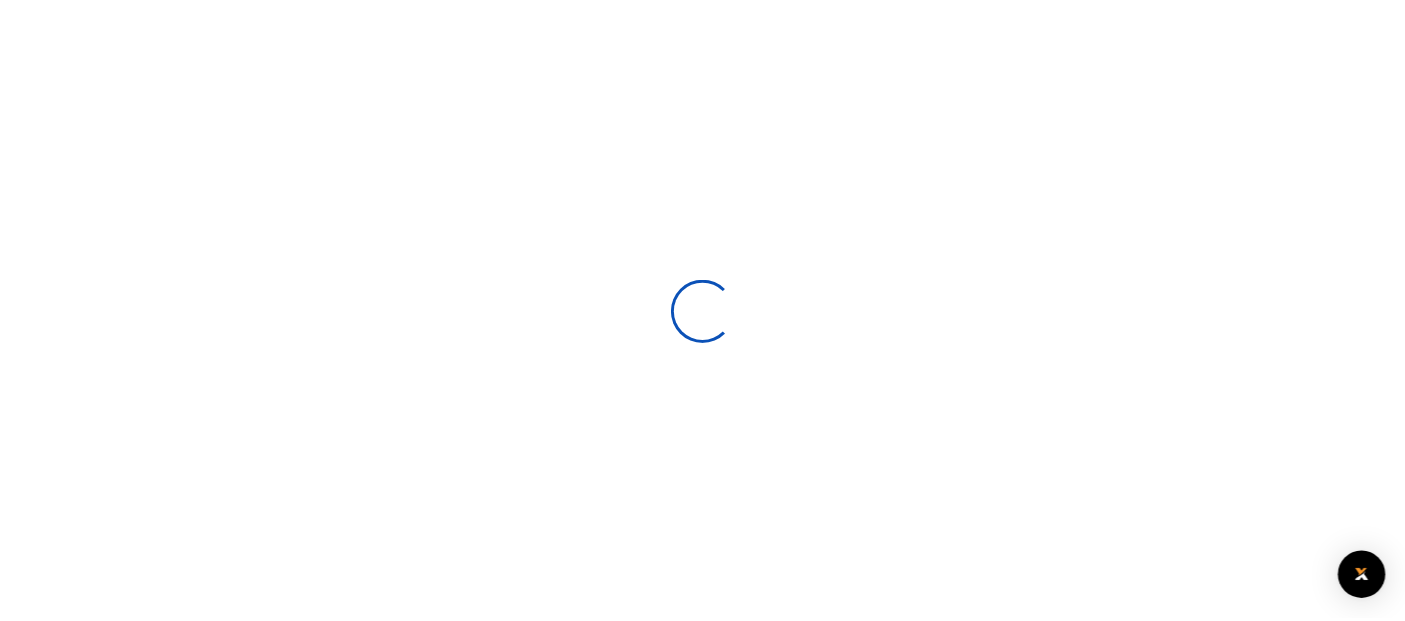 scroll, scrollTop: 0, scrollLeft: 0, axis: both 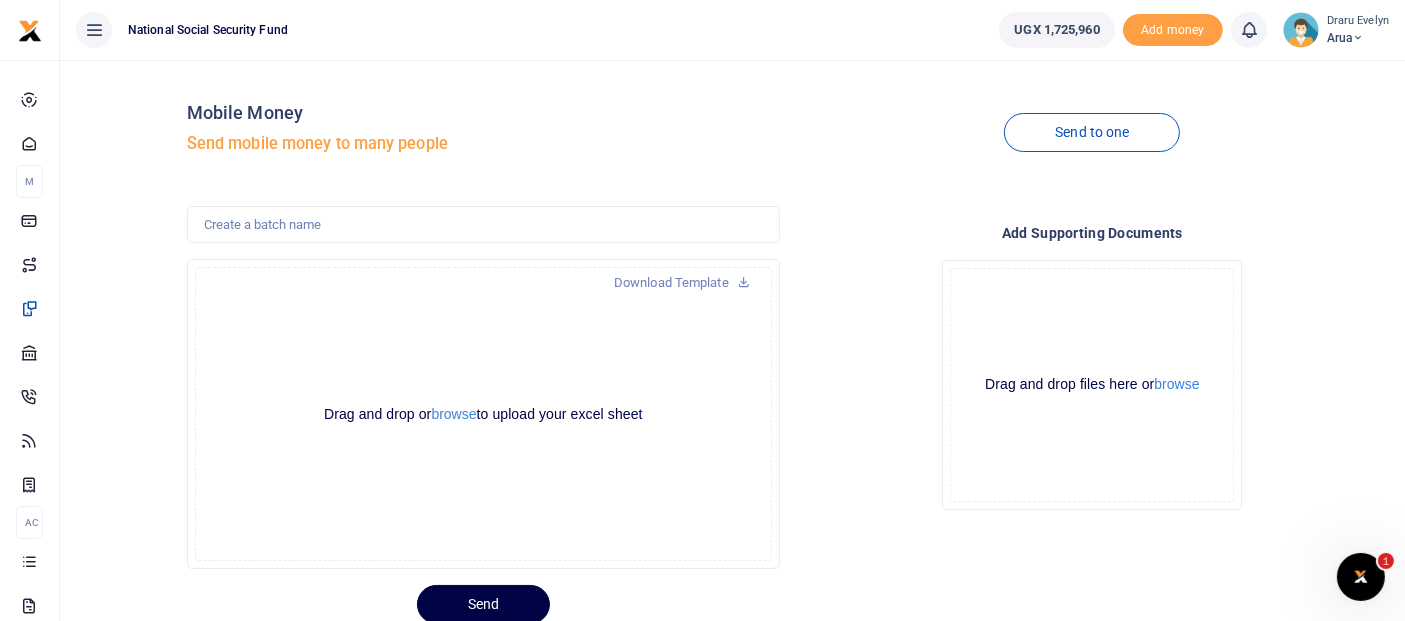 click on "Send to one" at bounding box center [1092, 132] 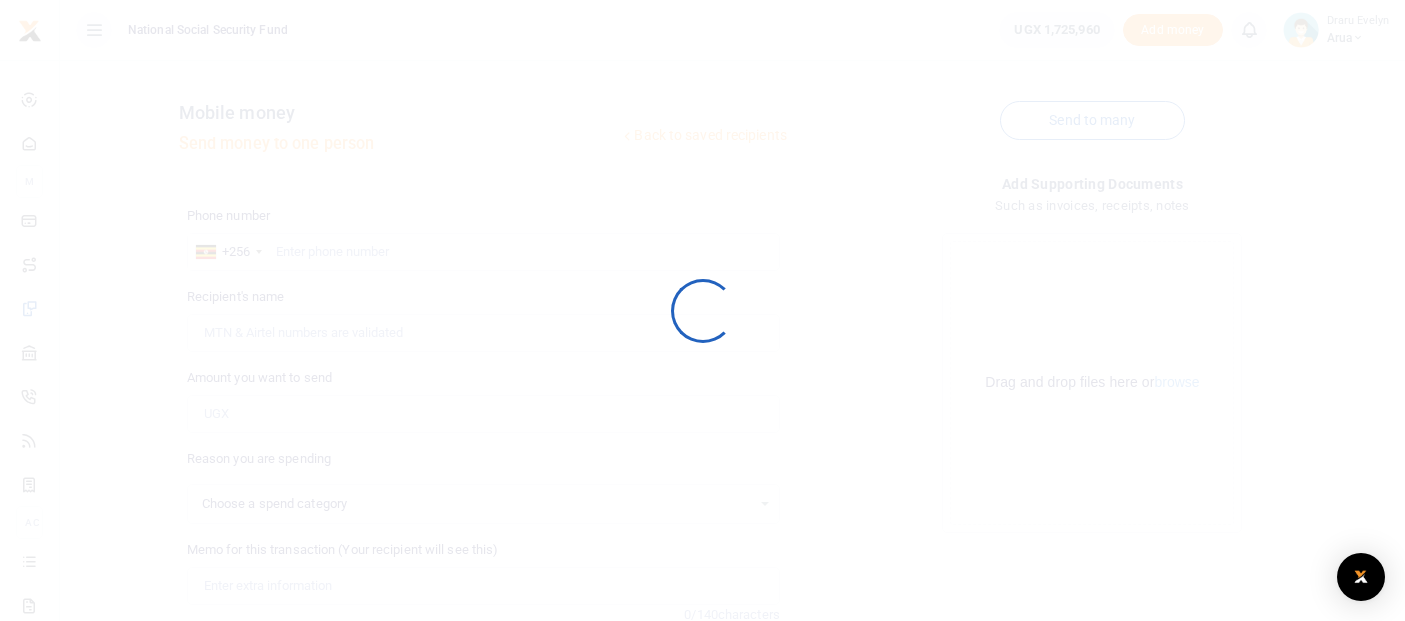 scroll, scrollTop: 0, scrollLeft: 0, axis: both 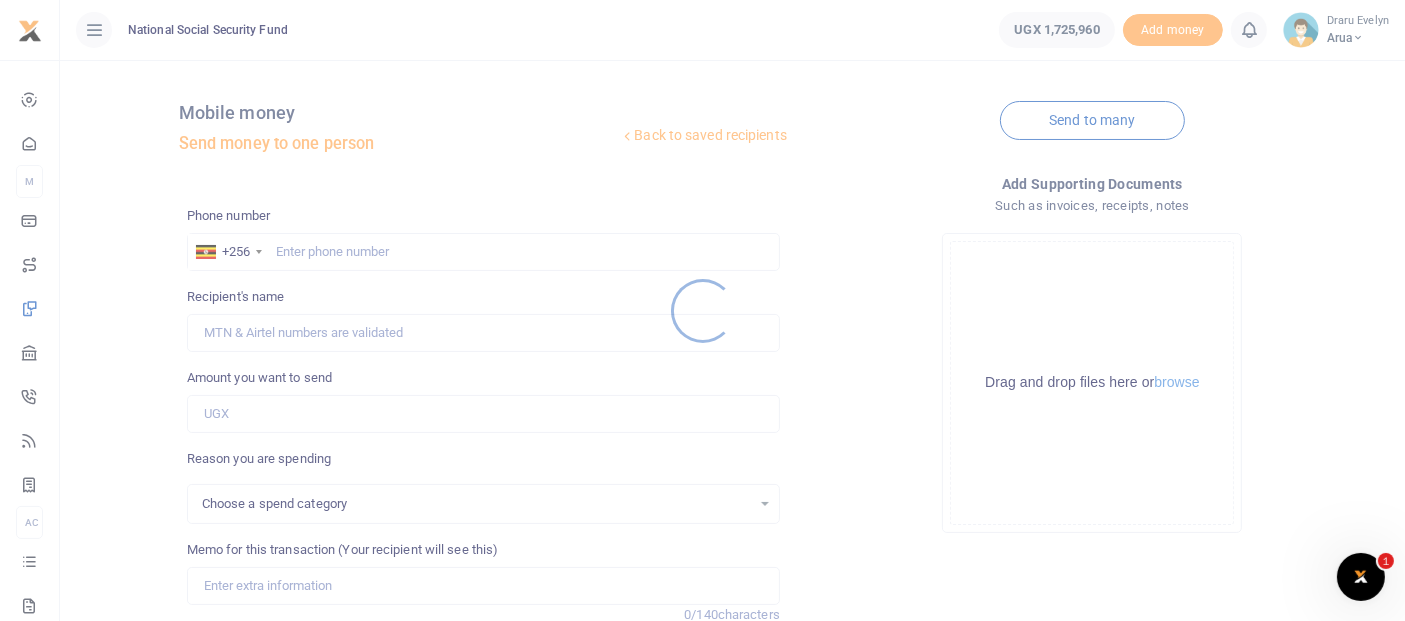 select 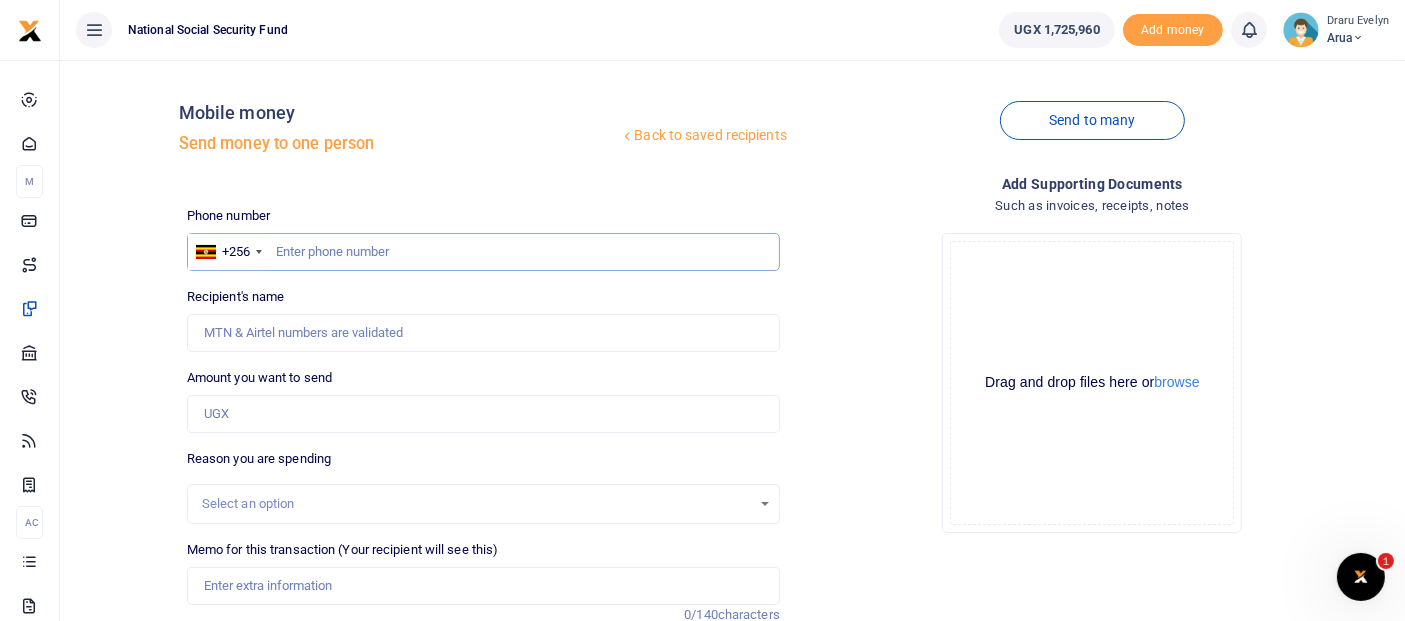 click at bounding box center [483, 252] 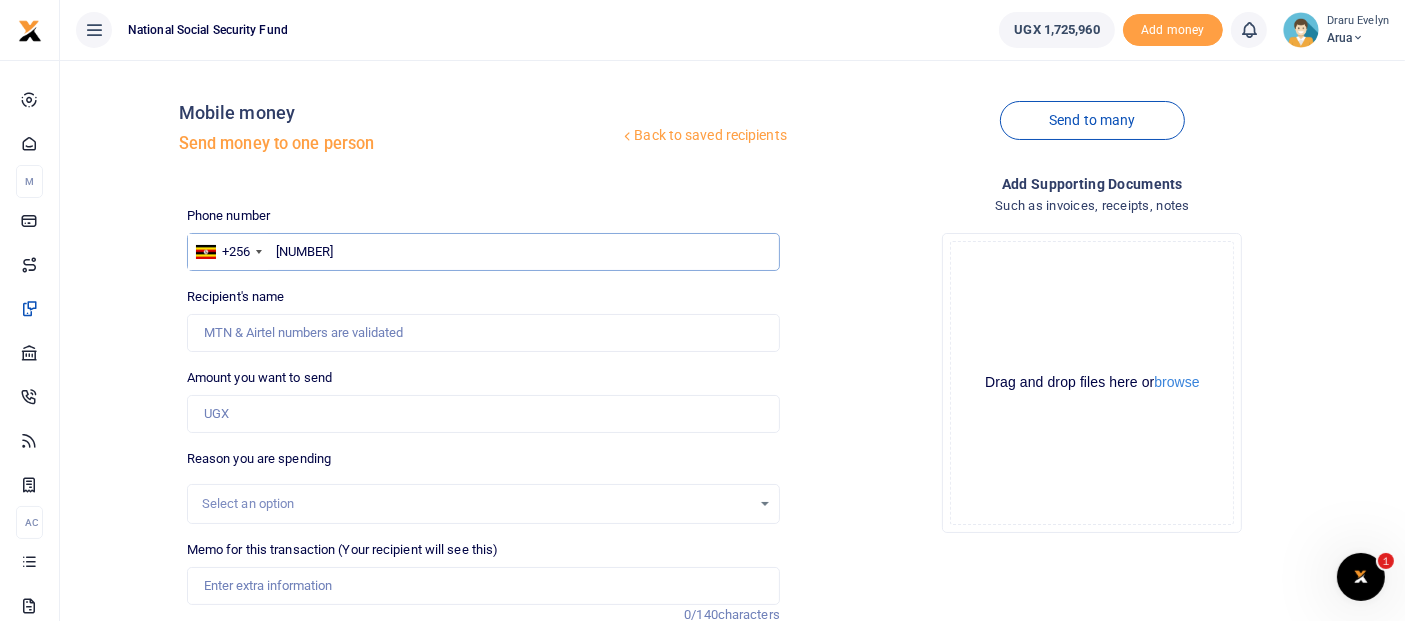 type on "772968802" 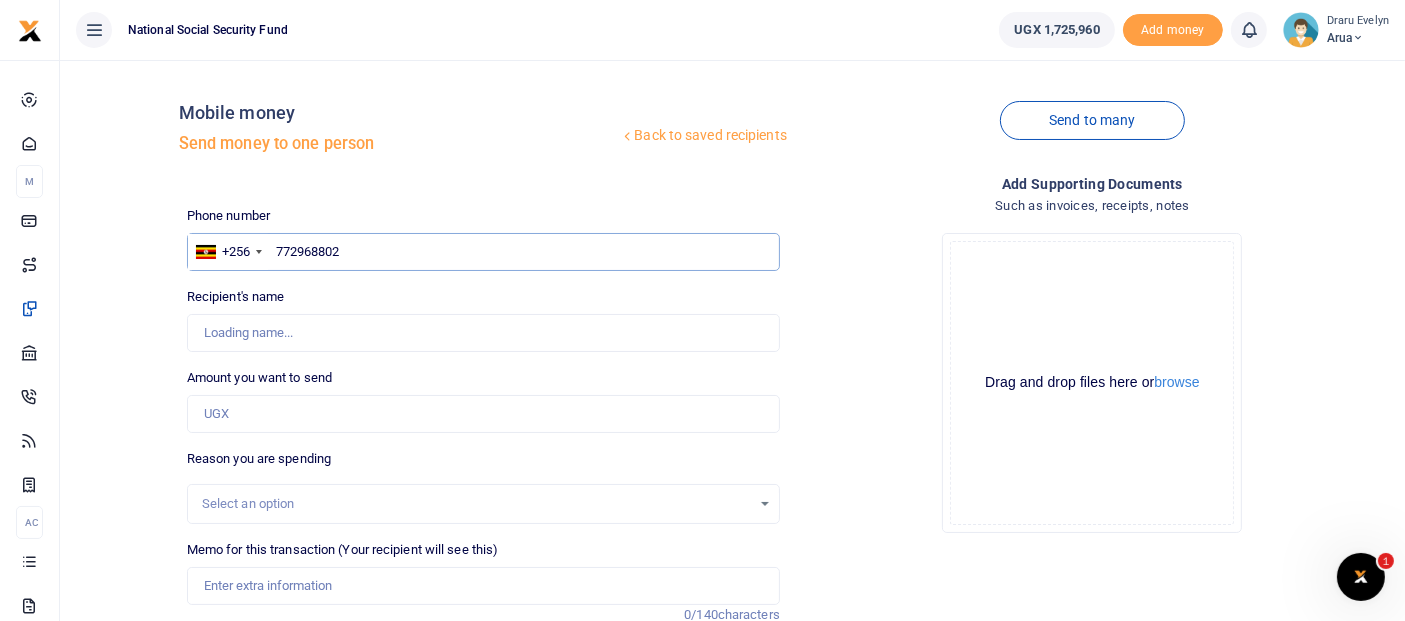 type on "Humphrey Ogwang" 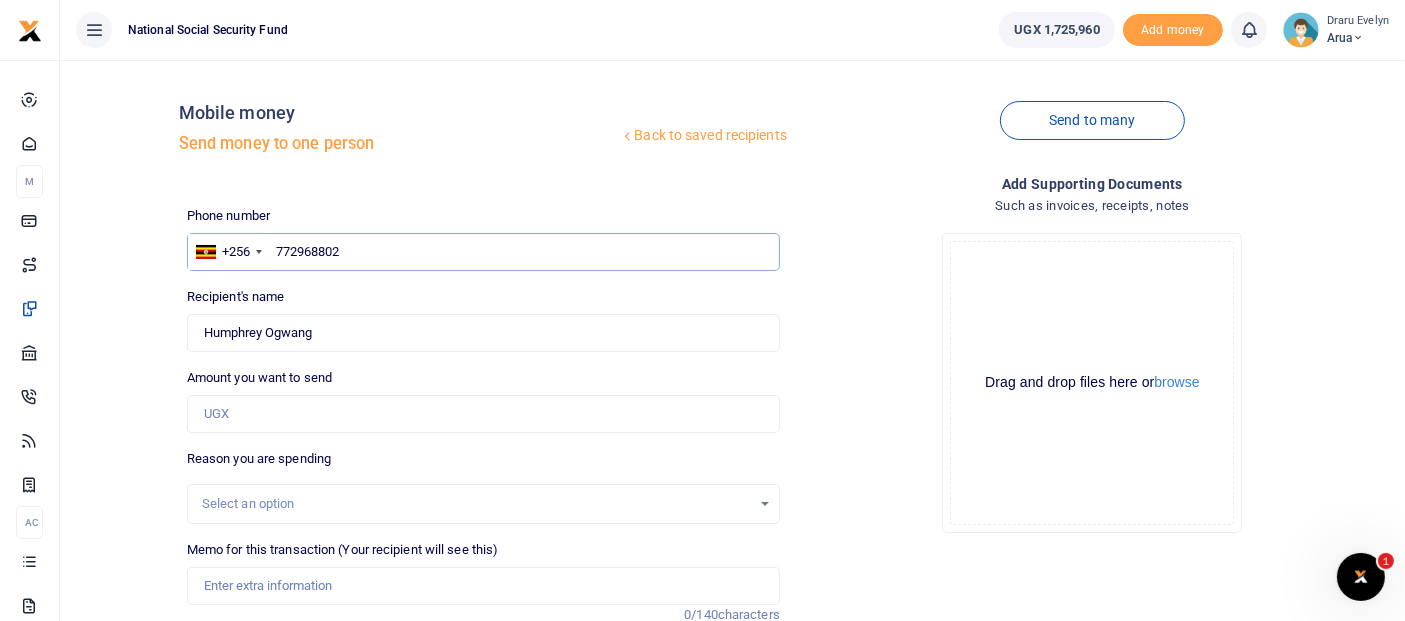 type on "772968802" 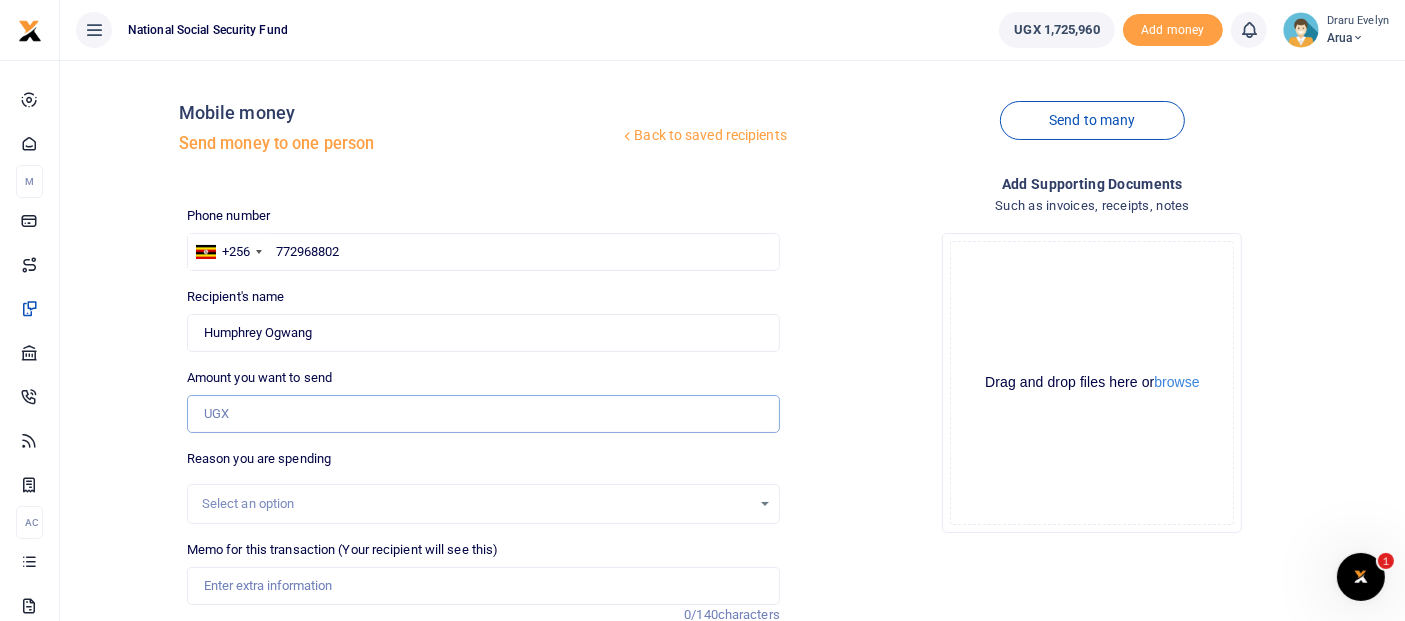 click on "Amount you want to send" at bounding box center (483, 414) 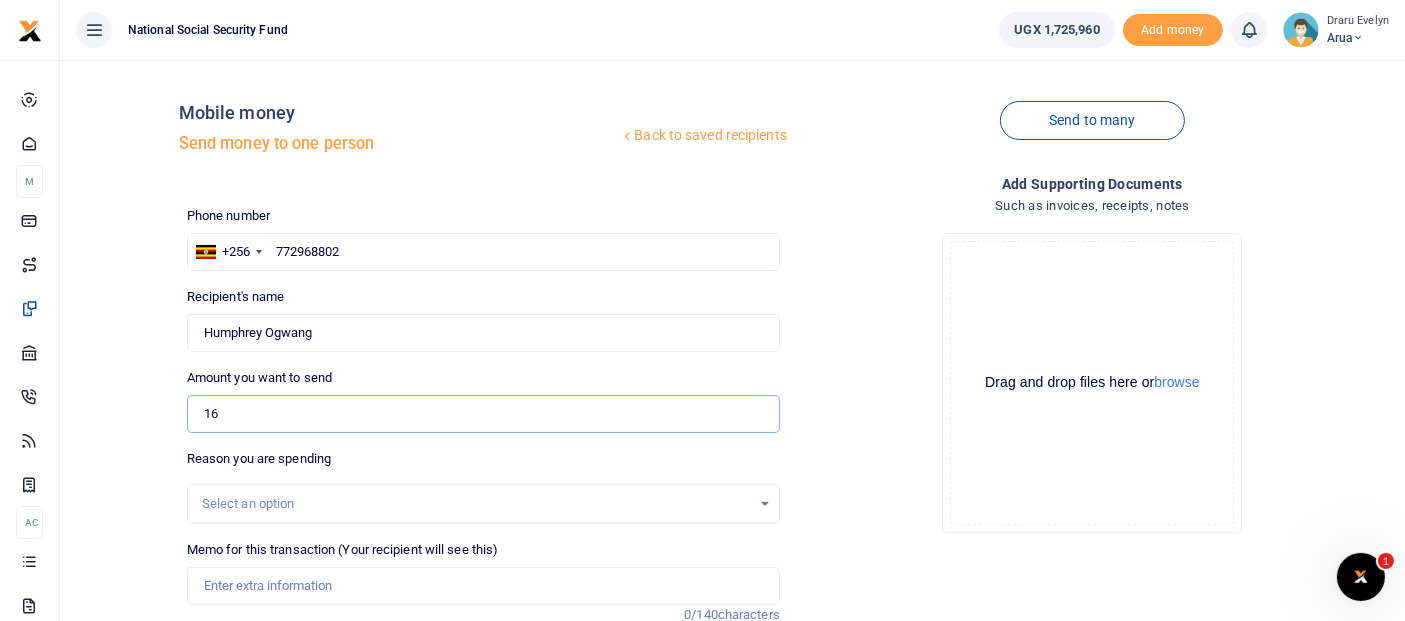 type on "160,000" 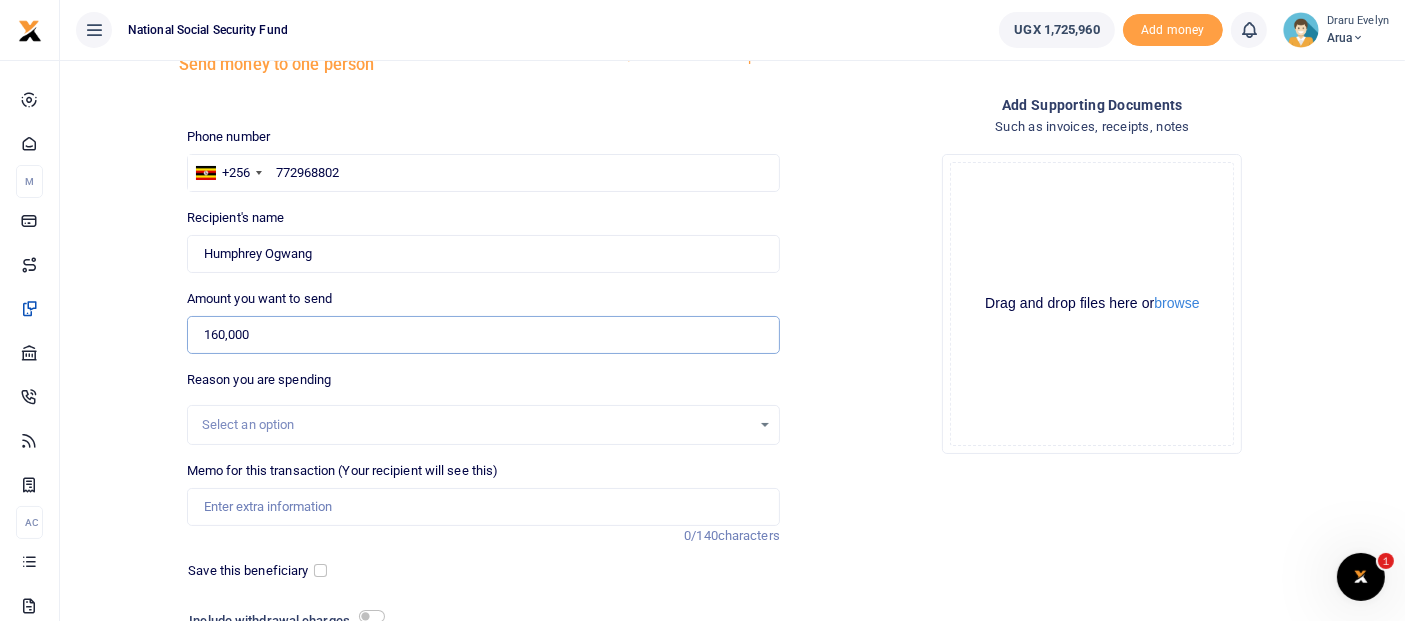 scroll, scrollTop: 111, scrollLeft: 0, axis: vertical 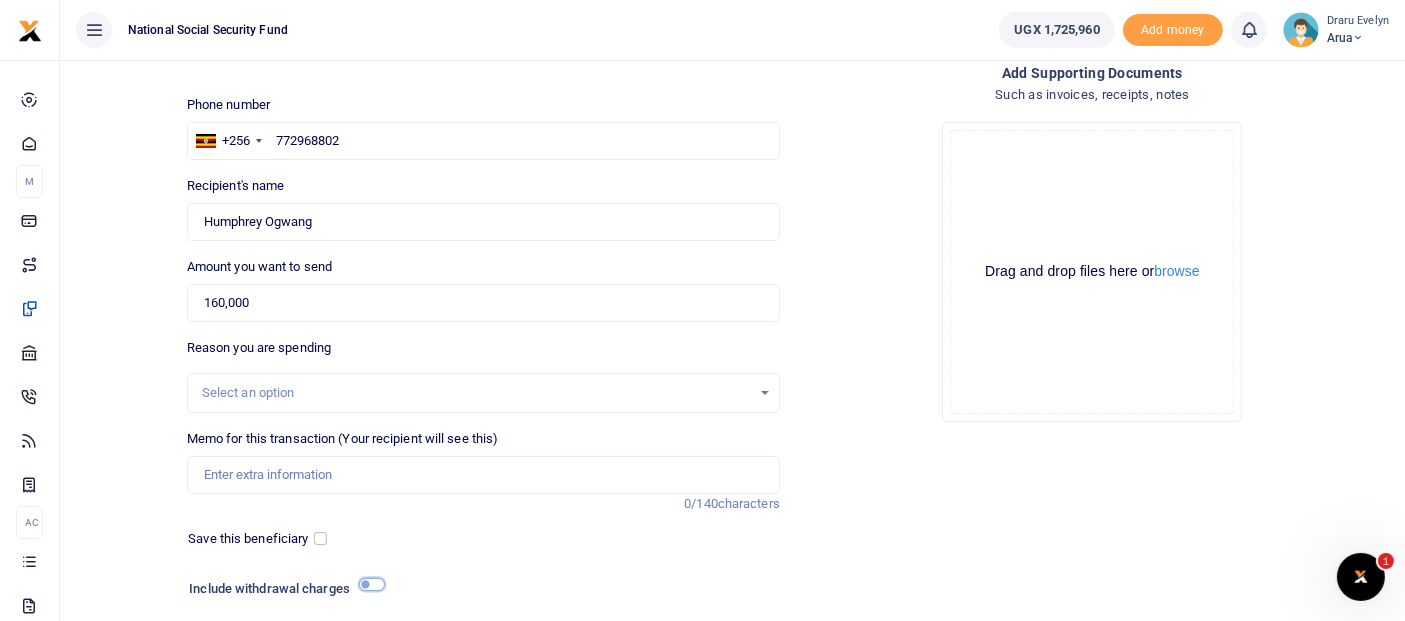 click at bounding box center [372, 584] 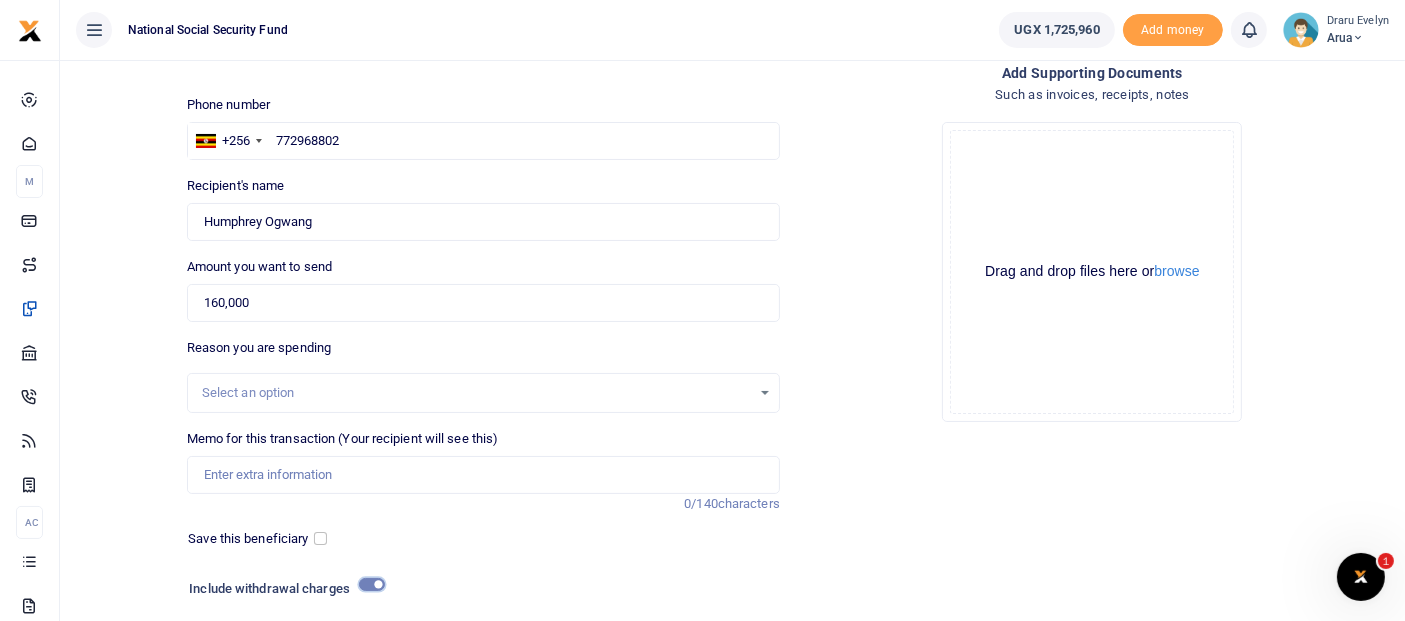 scroll, scrollTop: 222, scrollLeft: 0, axis: vertical 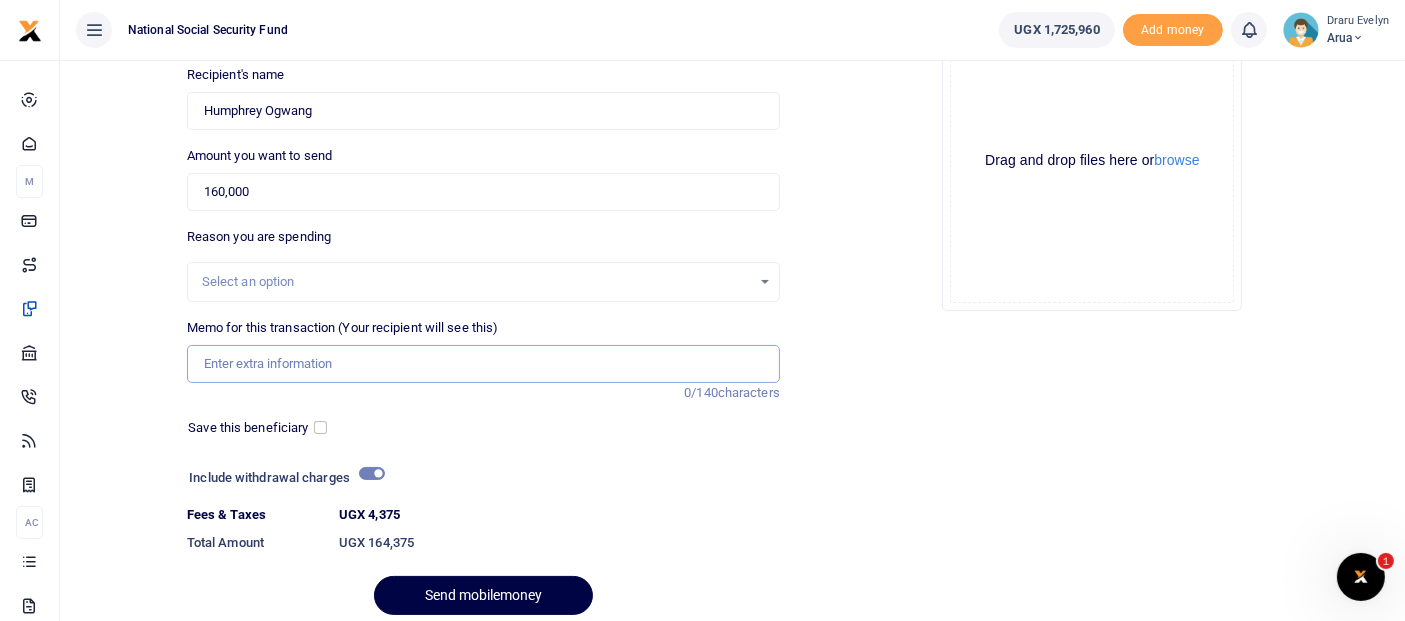 click on "Memo for this transaction (Your recipient will see this)" at bounding box center (483, 364) 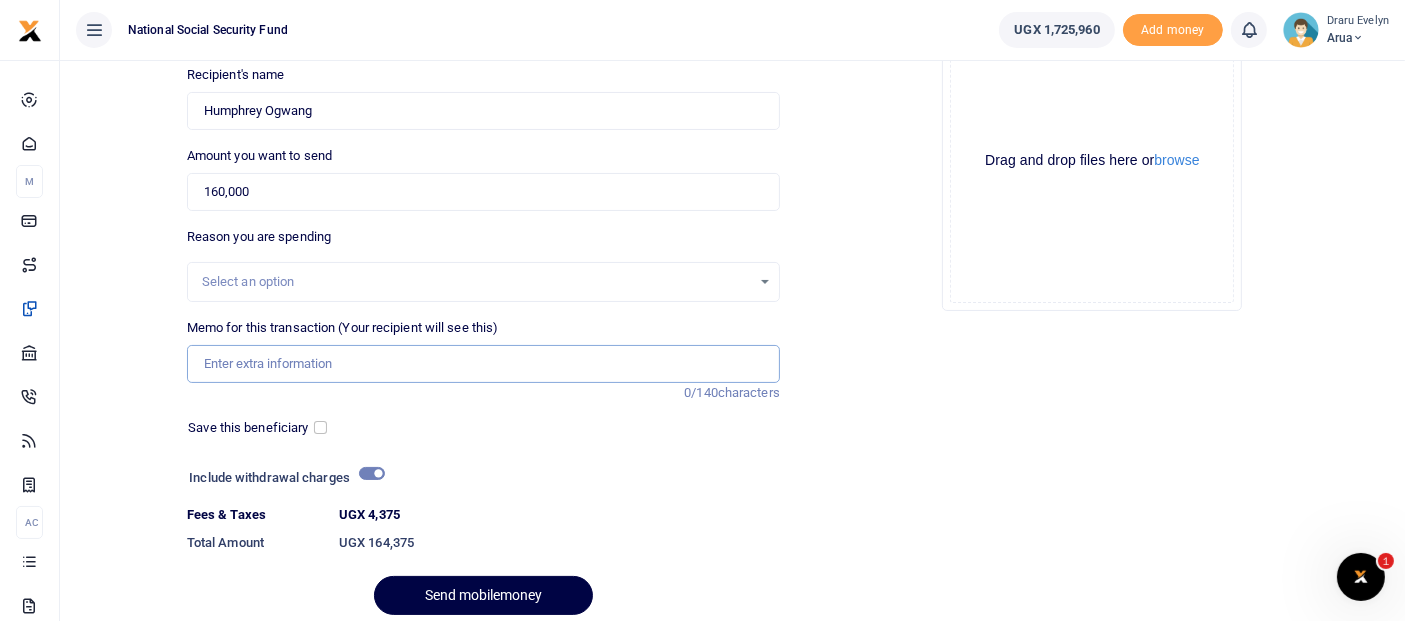 type on "Transport refund" 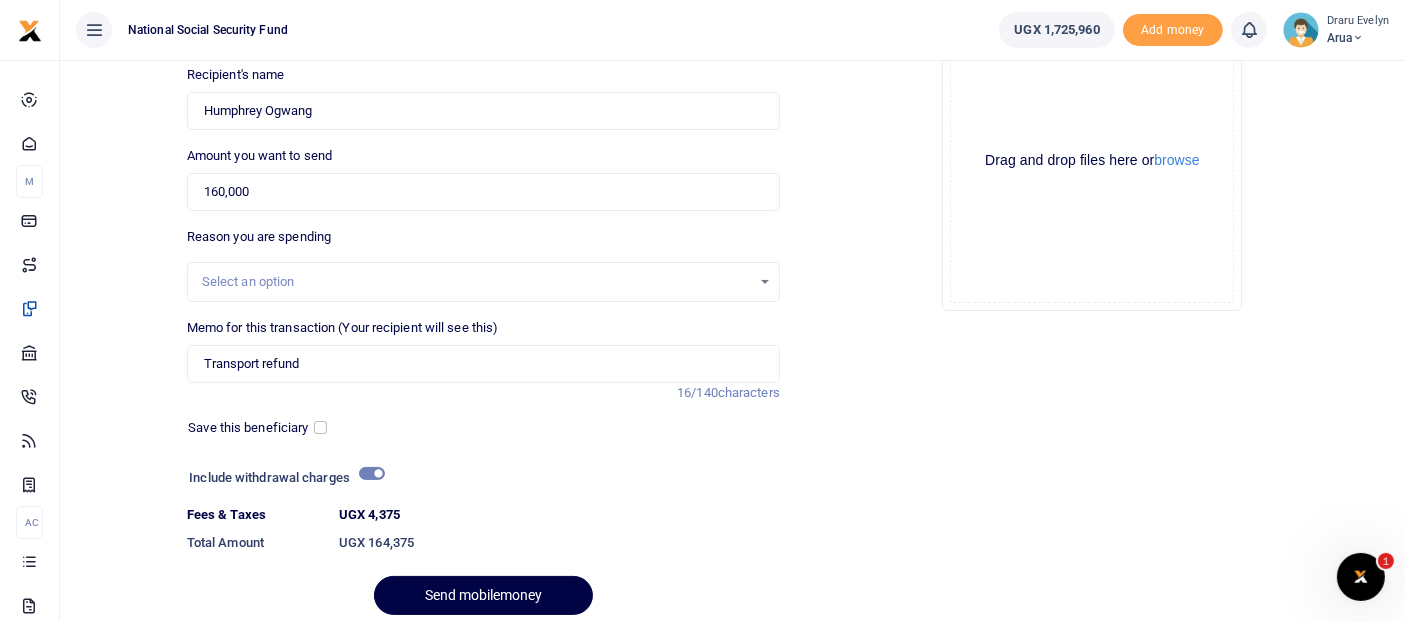 click on "Select an option" at bounding box center (476, 282) 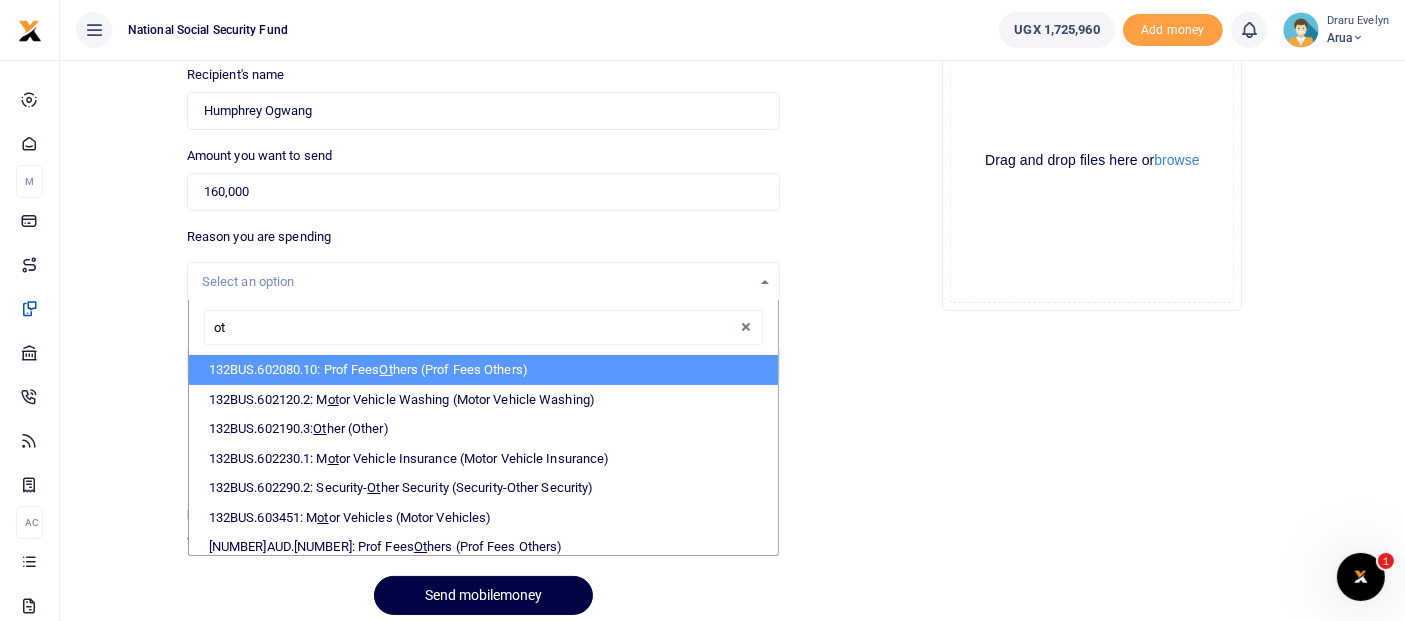 type on "oth" 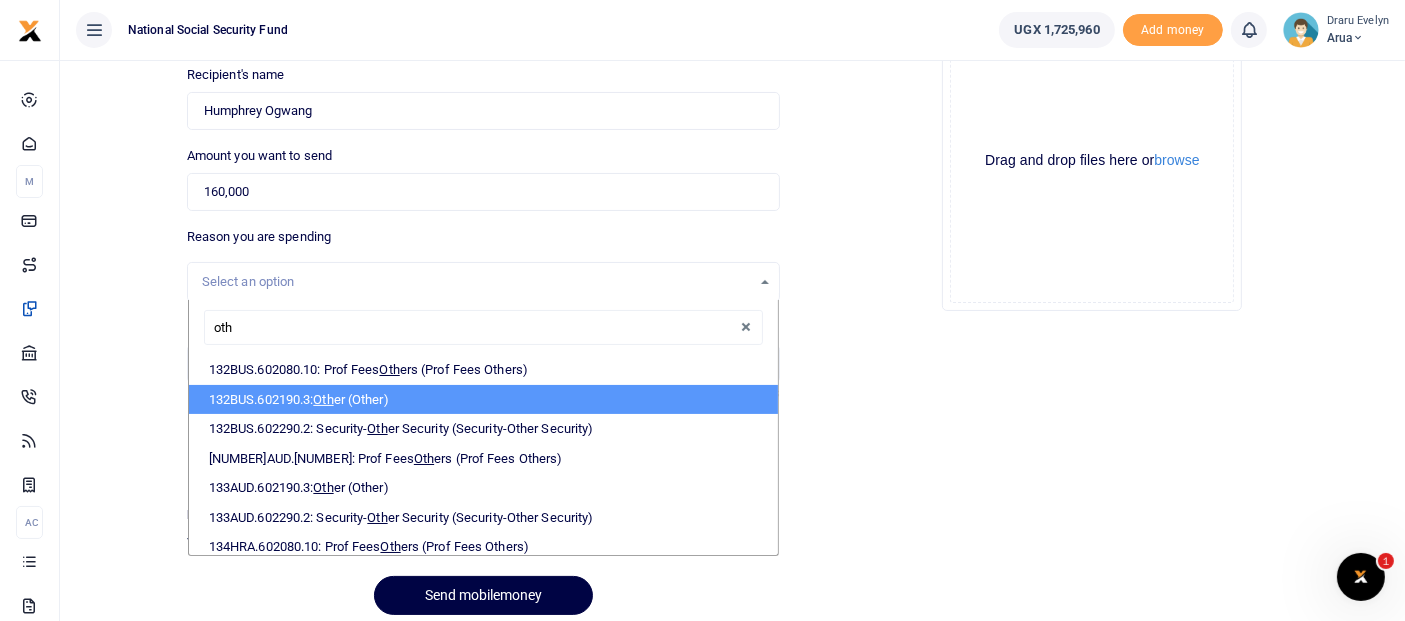 click on "132BUS.602190.3:  Oth er (Other)" at bounding box center (483, 400) 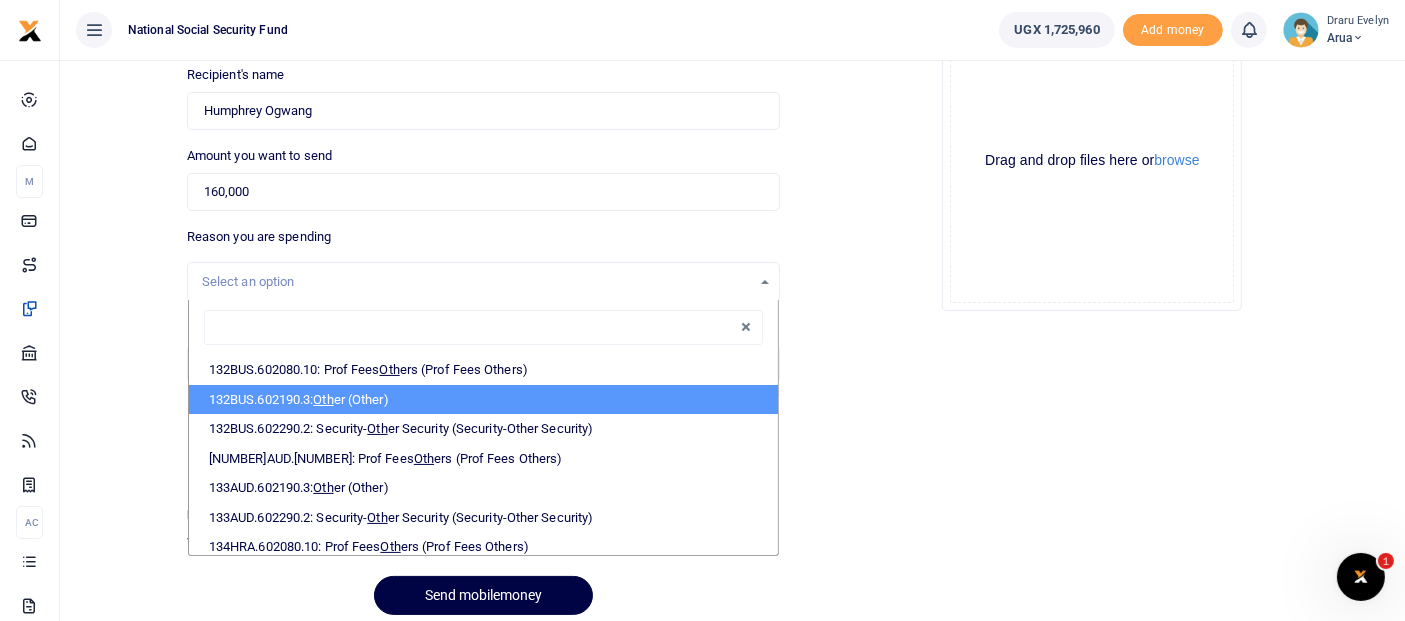 select on "237" 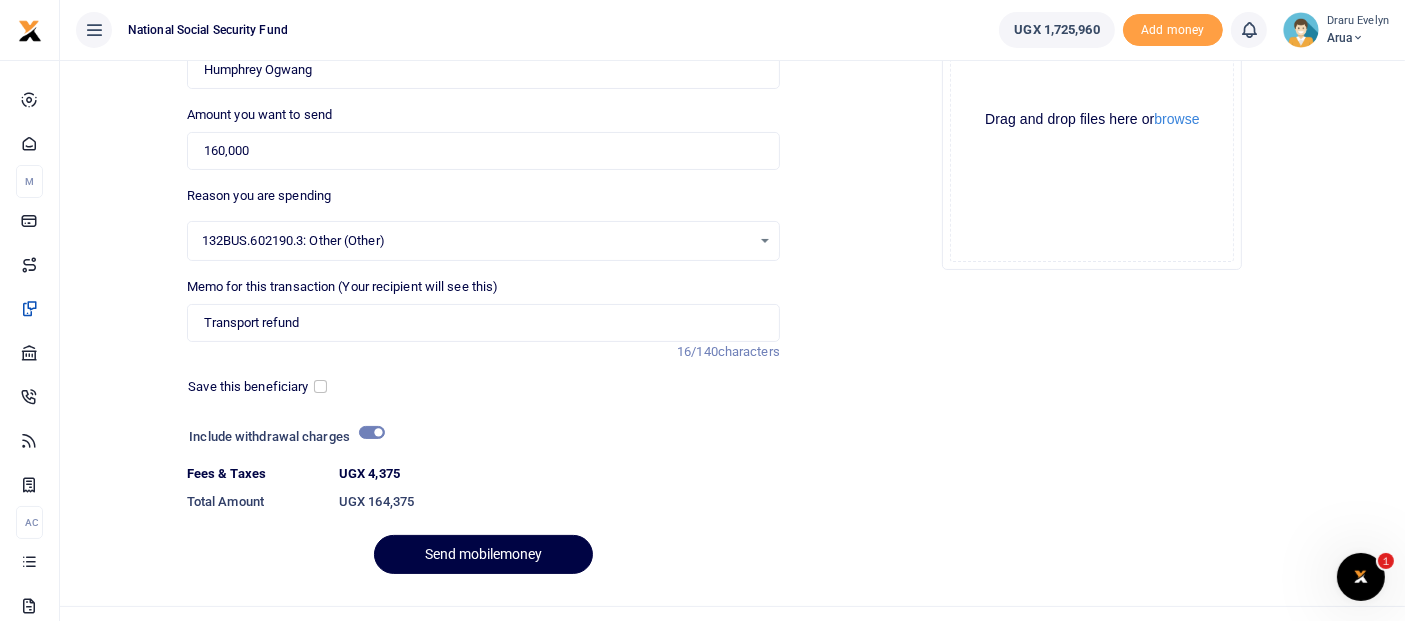 scroll, scrollTop: 298, scrollLeft: 0, axis: vertical 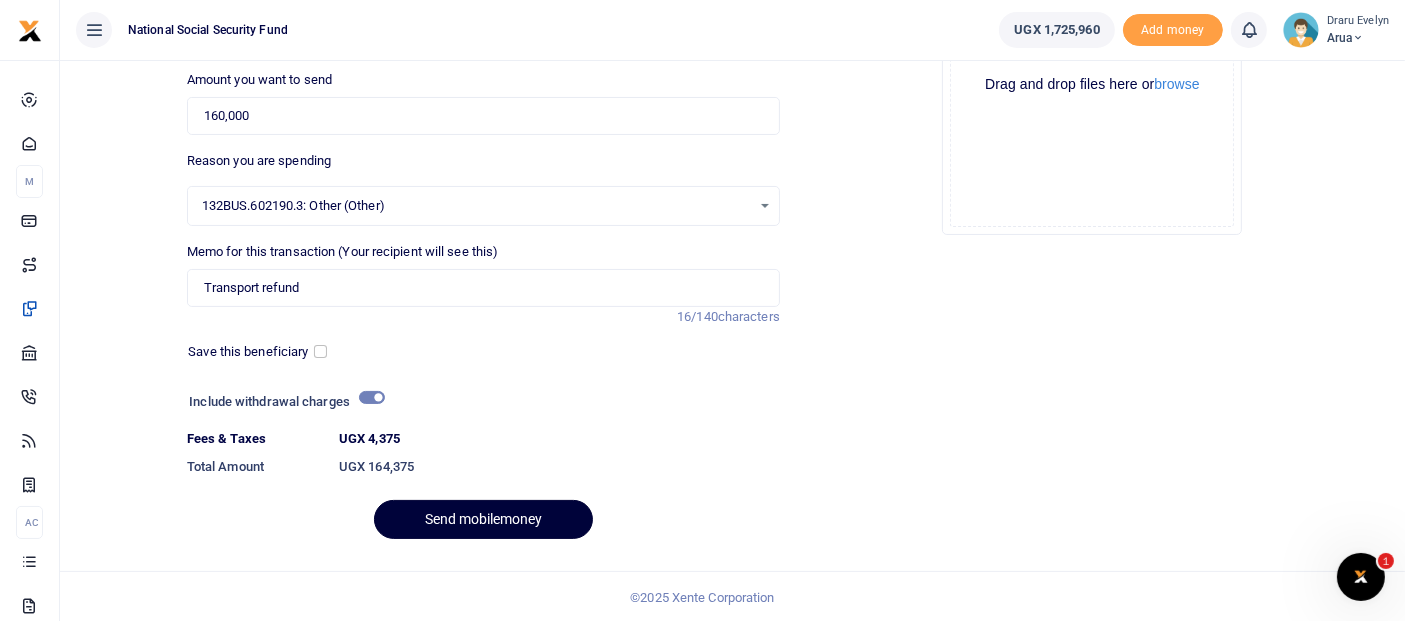click on "Send mobilemoney" at bounding box center (483, 519) 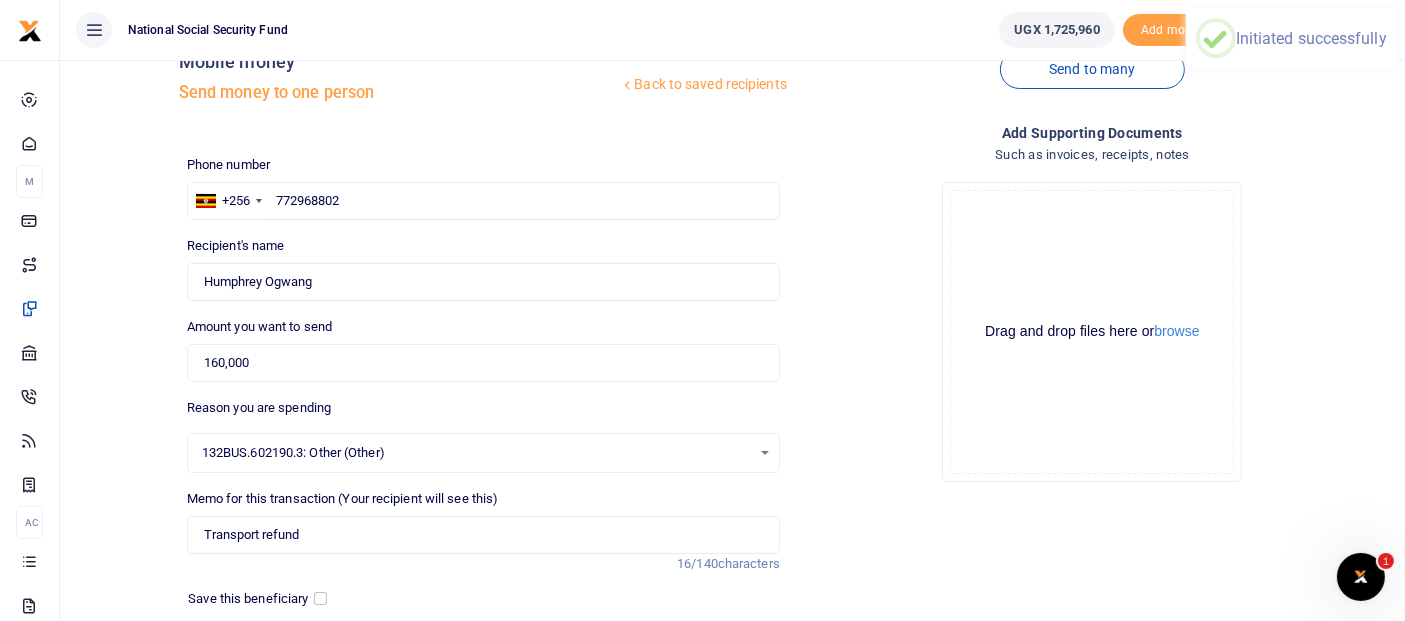 scroll, scrollTop: 0, scrollLeft: 0, axis: both 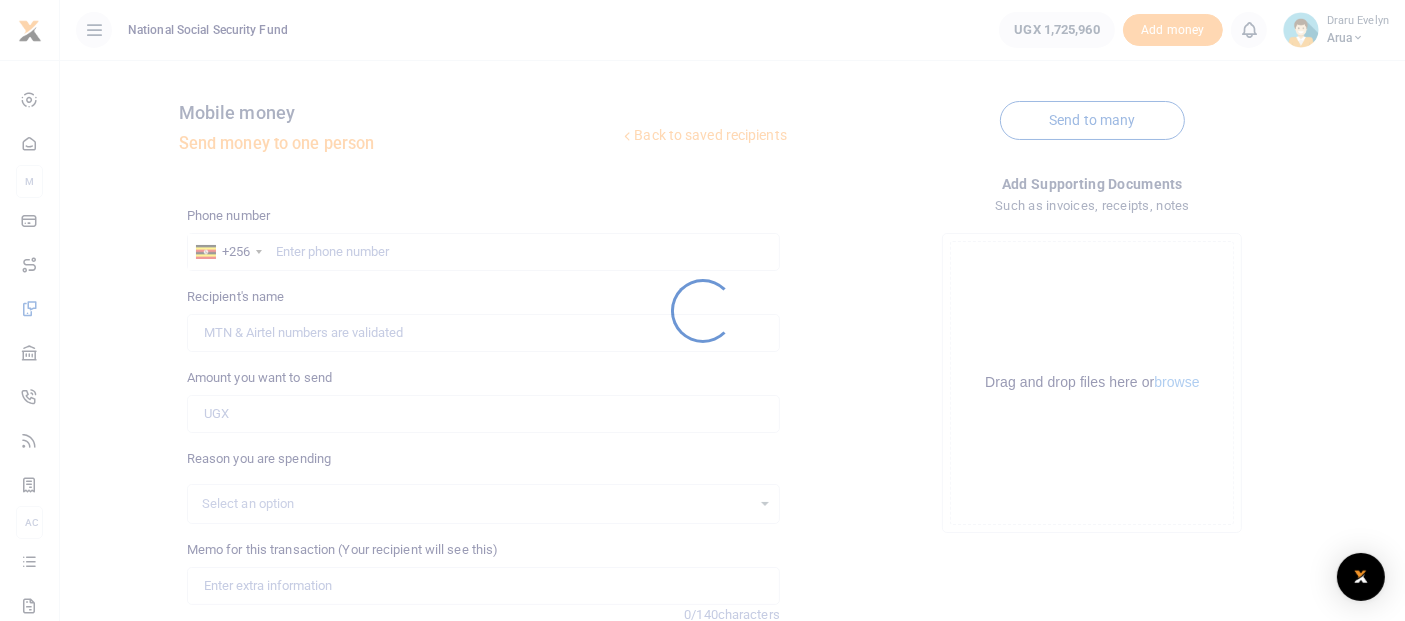 select 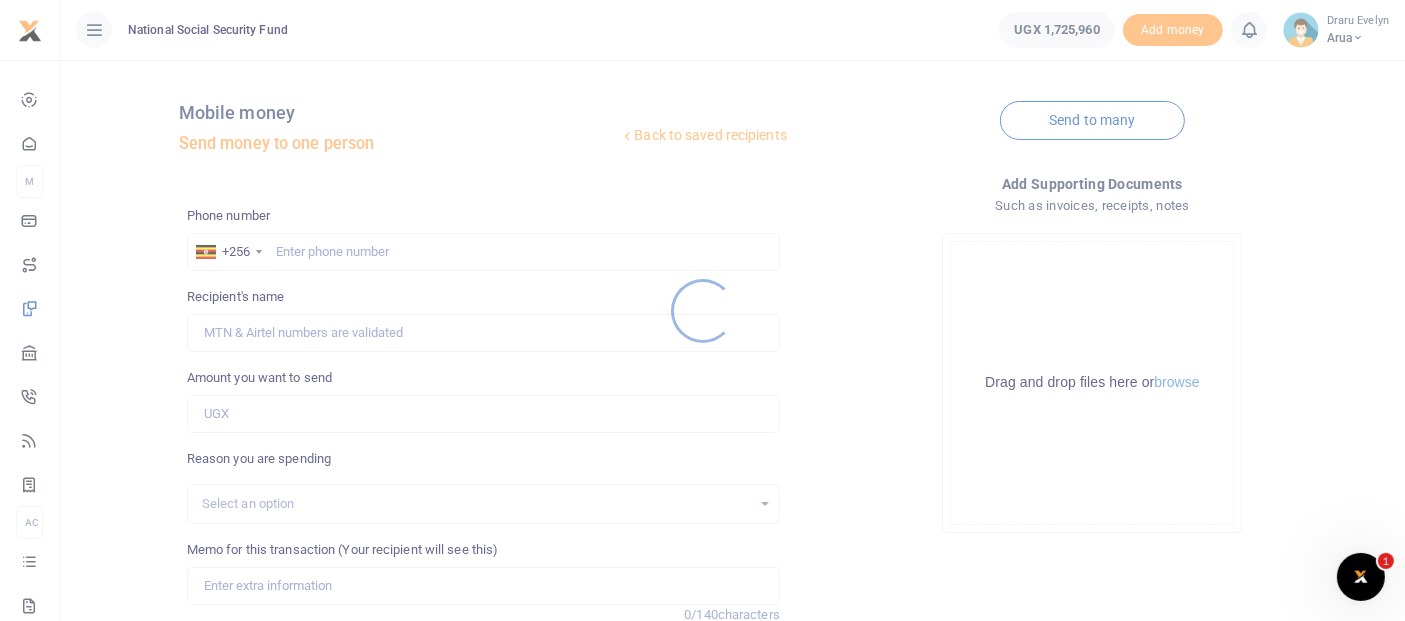 scroll, scrollTop: 0, scrollLeft: 0, axis: both 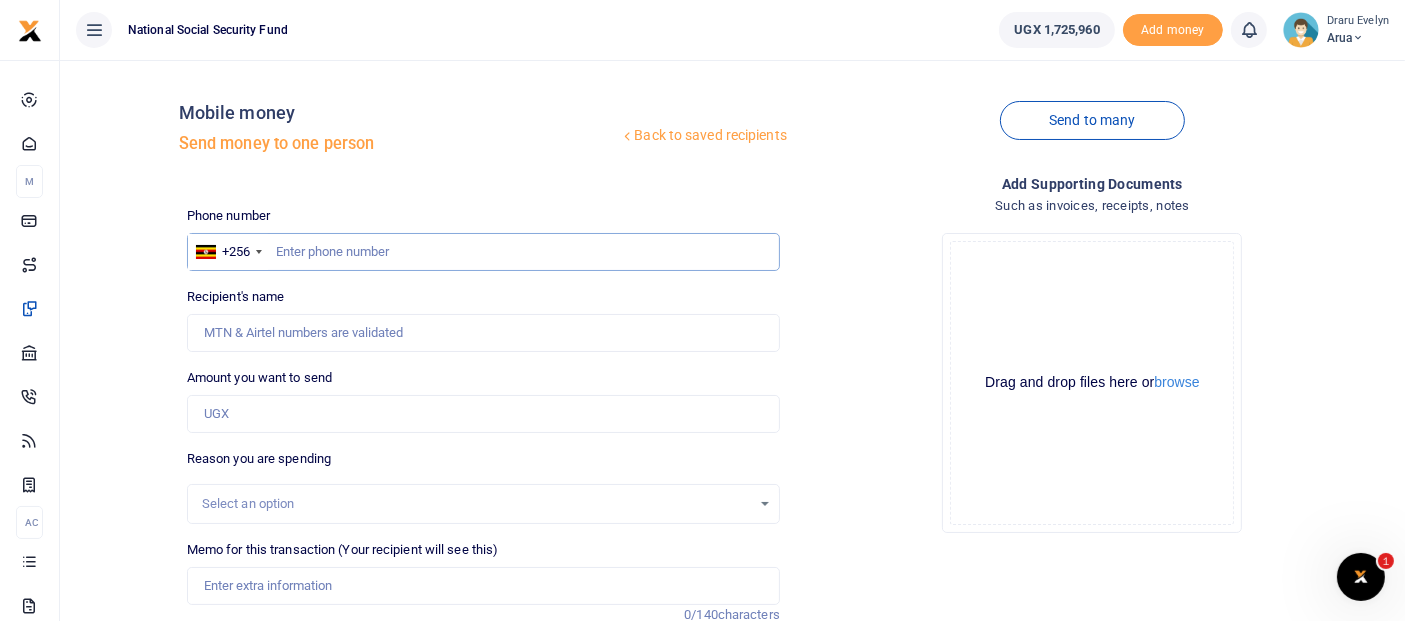 click at bounding box center [483, 252] 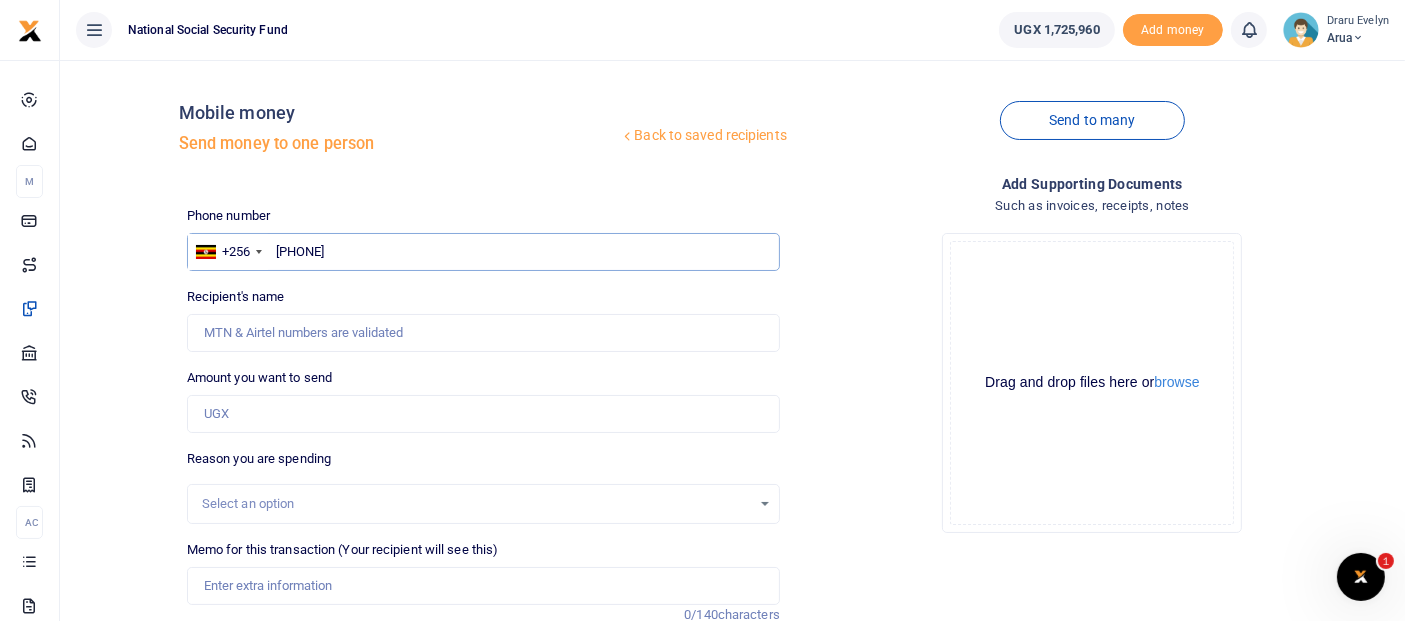 type on "[PHONE]" 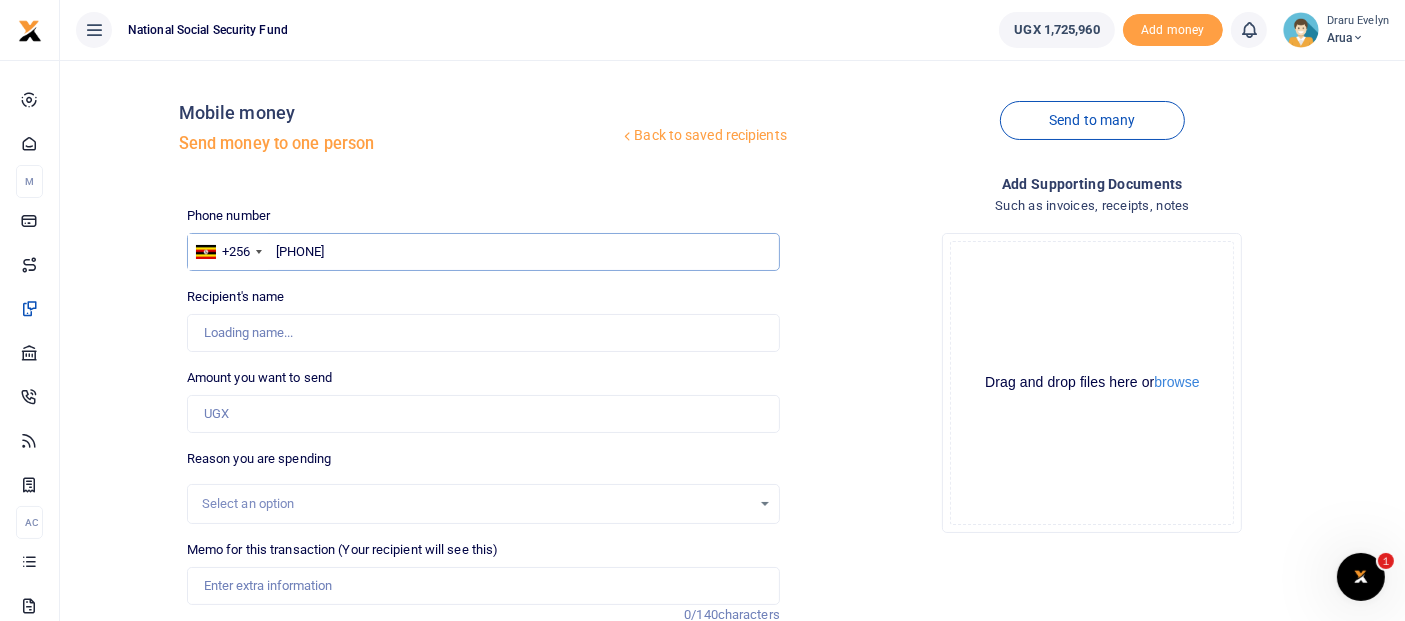 type on "Piera Paula Oferu" 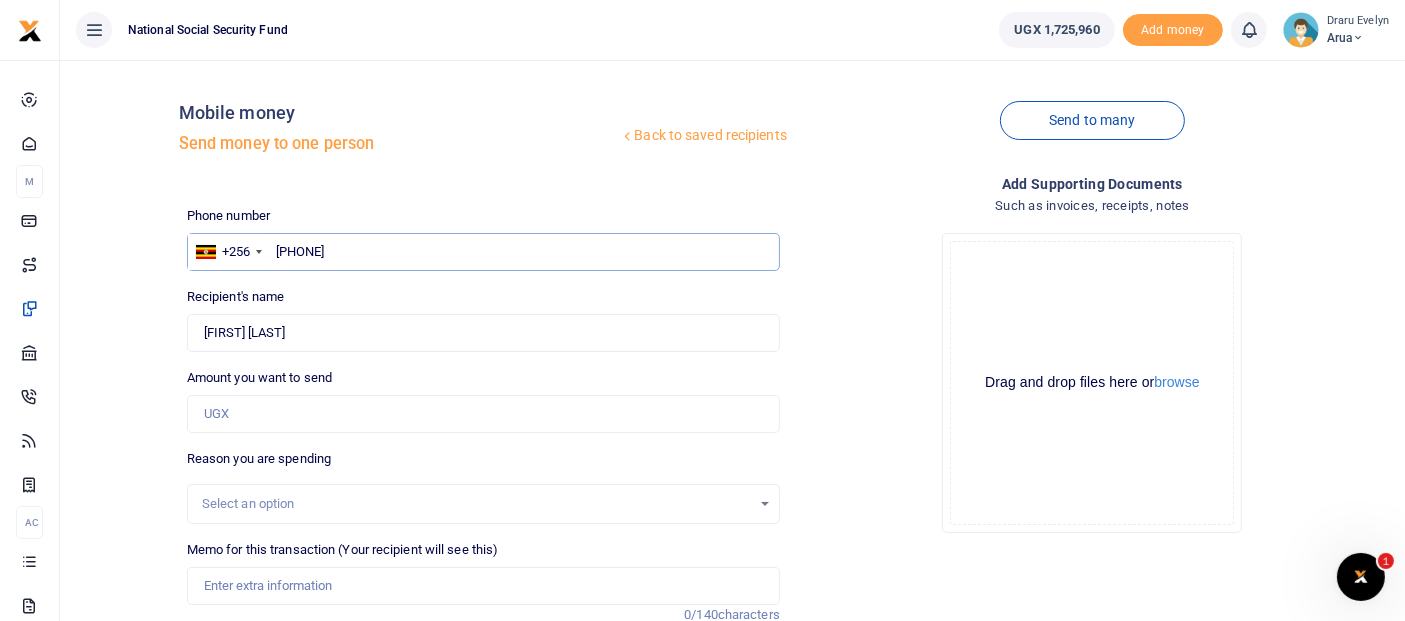 type on "778088281" 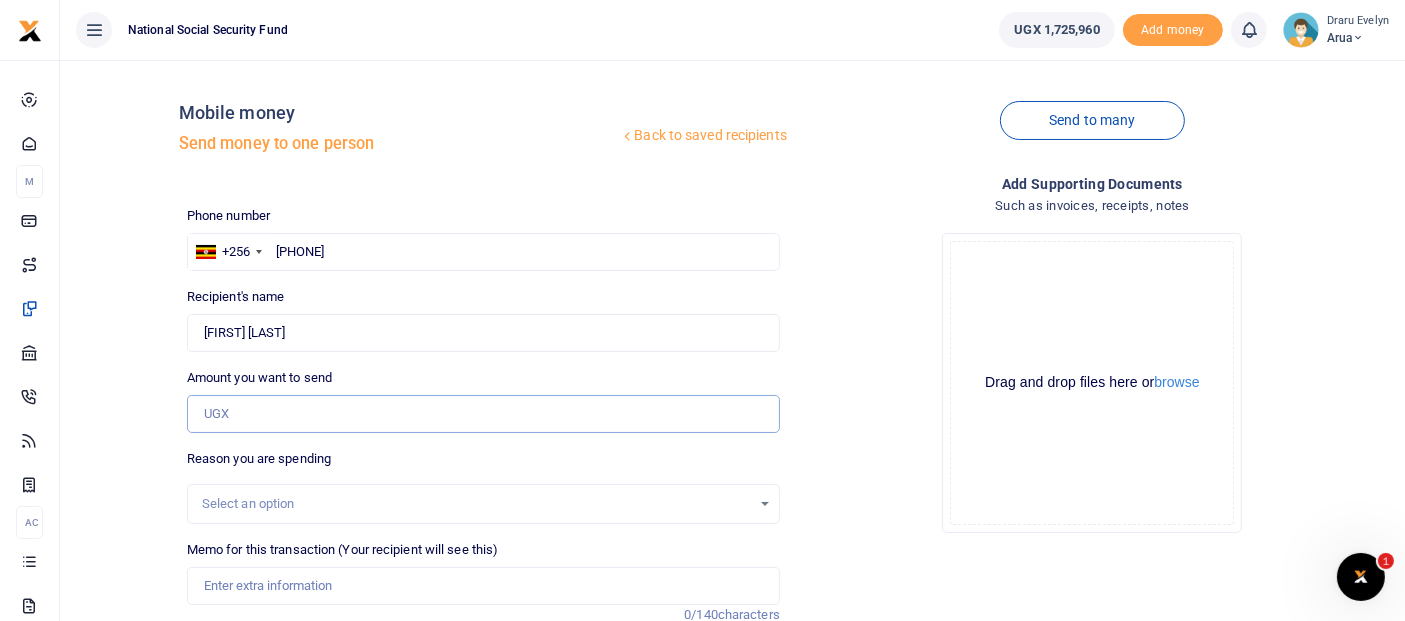 click on "Amount you want to send" at bounding box center (483, 414) 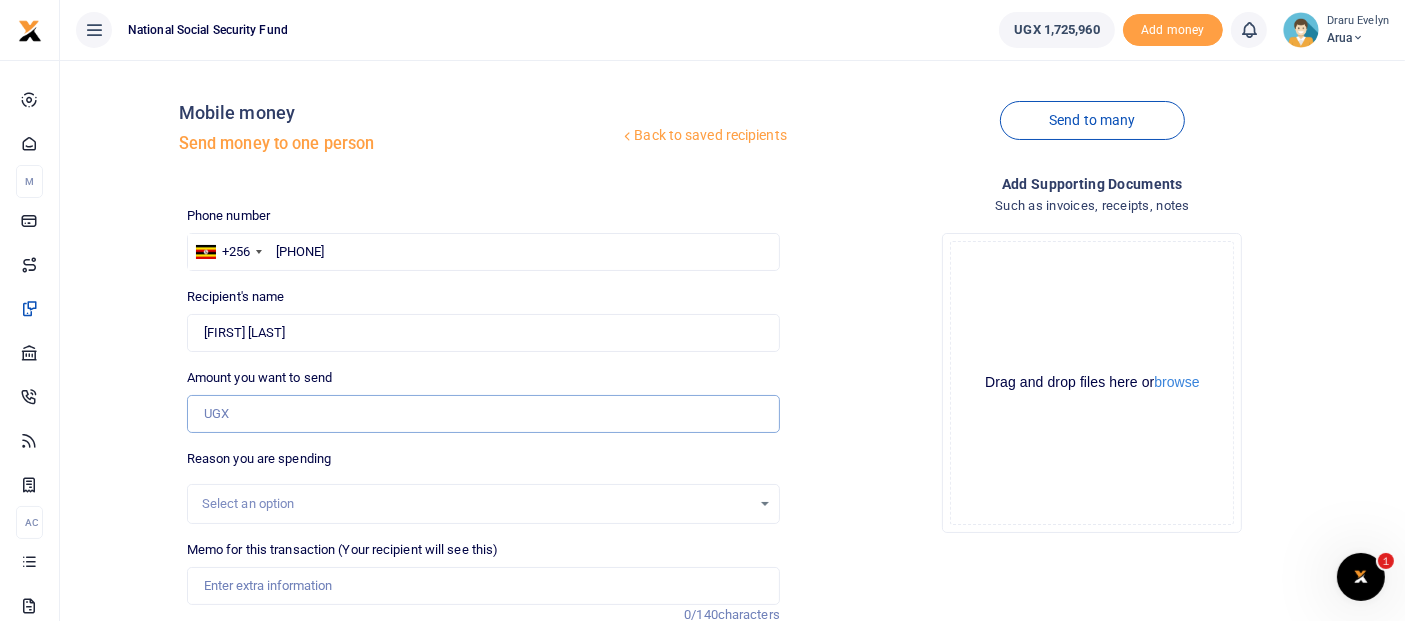 type on "160,000" 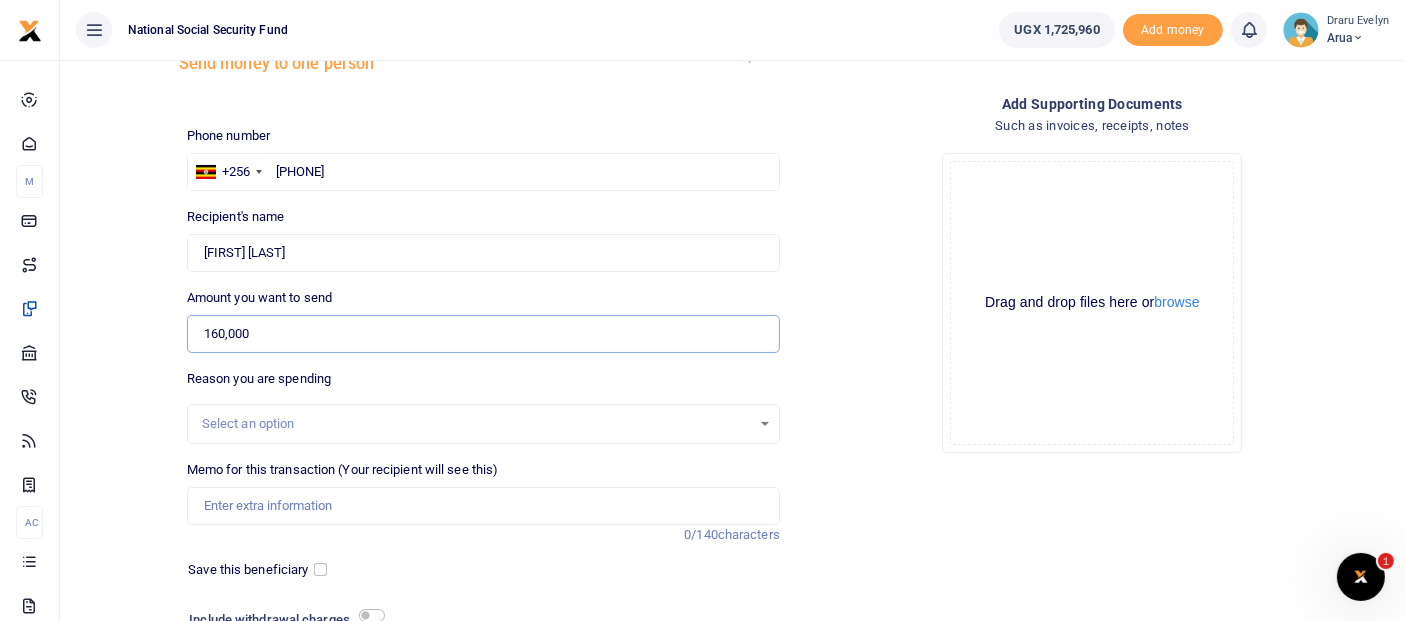 scroll, scrollTop: 222, scrollLeft: 0, axis: vertical 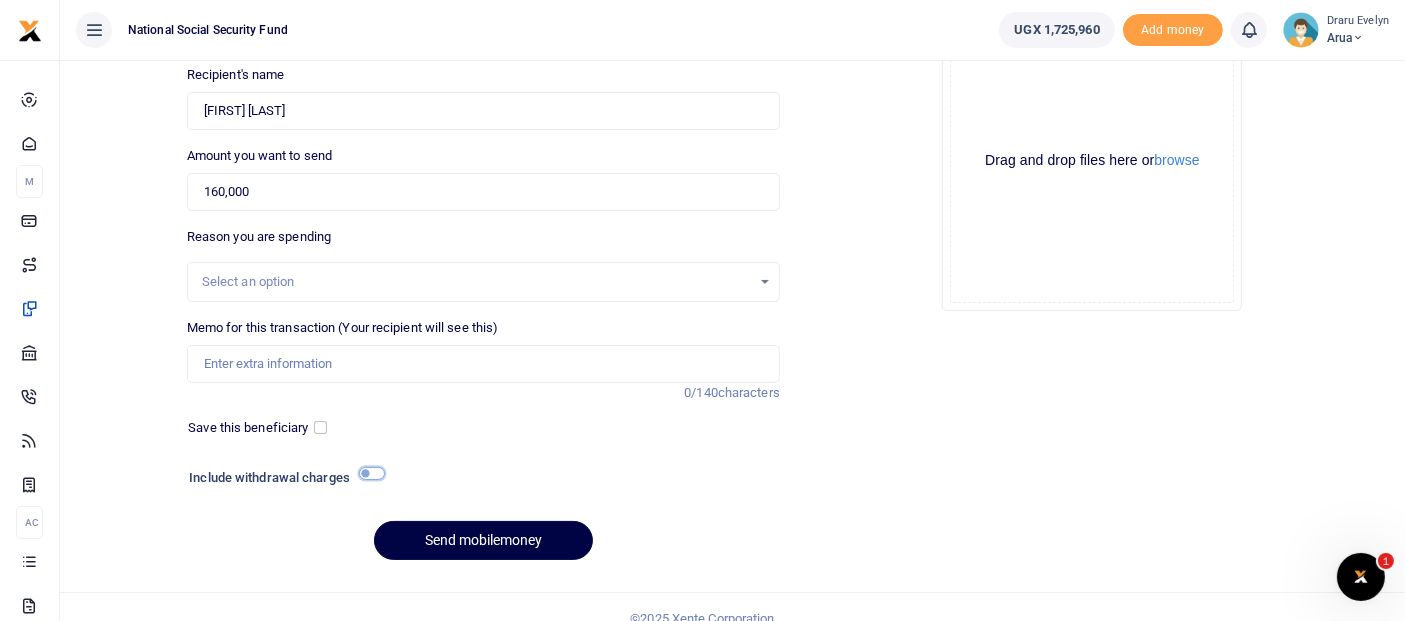 click at bounding box center (372, 473) 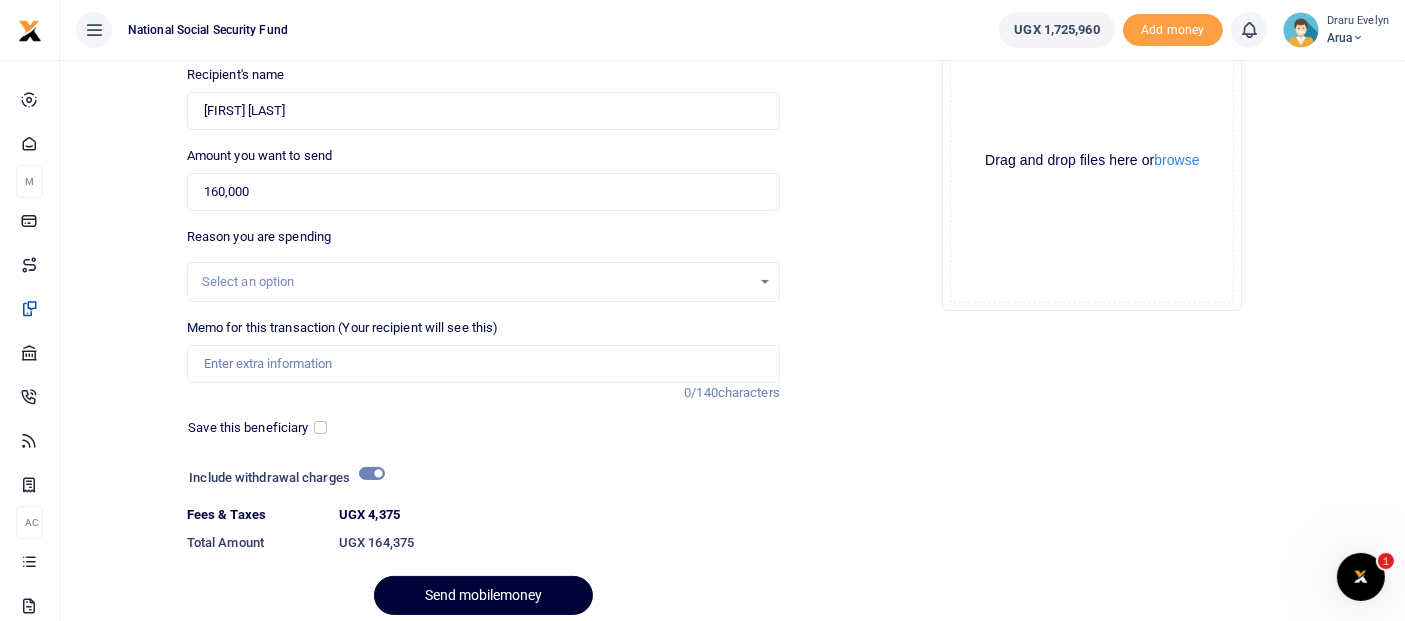 click on "Send mobilemoney" at bounding box center [483, 595] 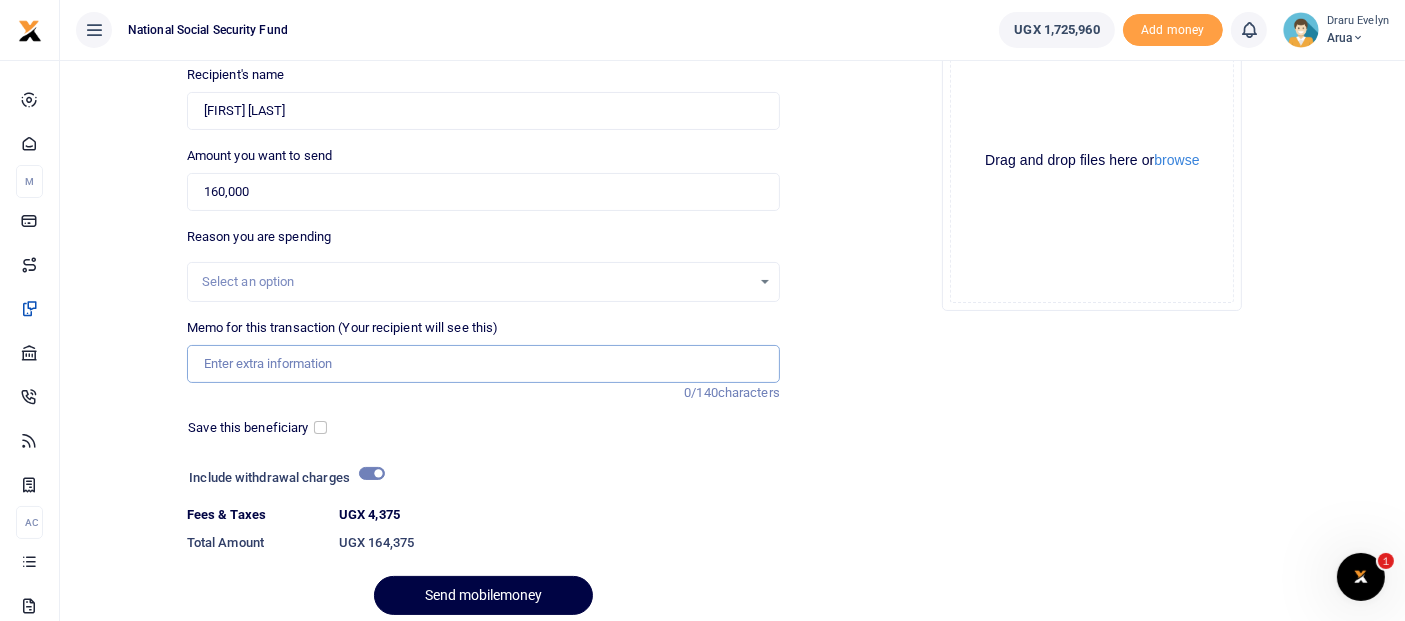 click on "Memo for this transaction (Your recipient will see this)" at bounding box center [483, 364] 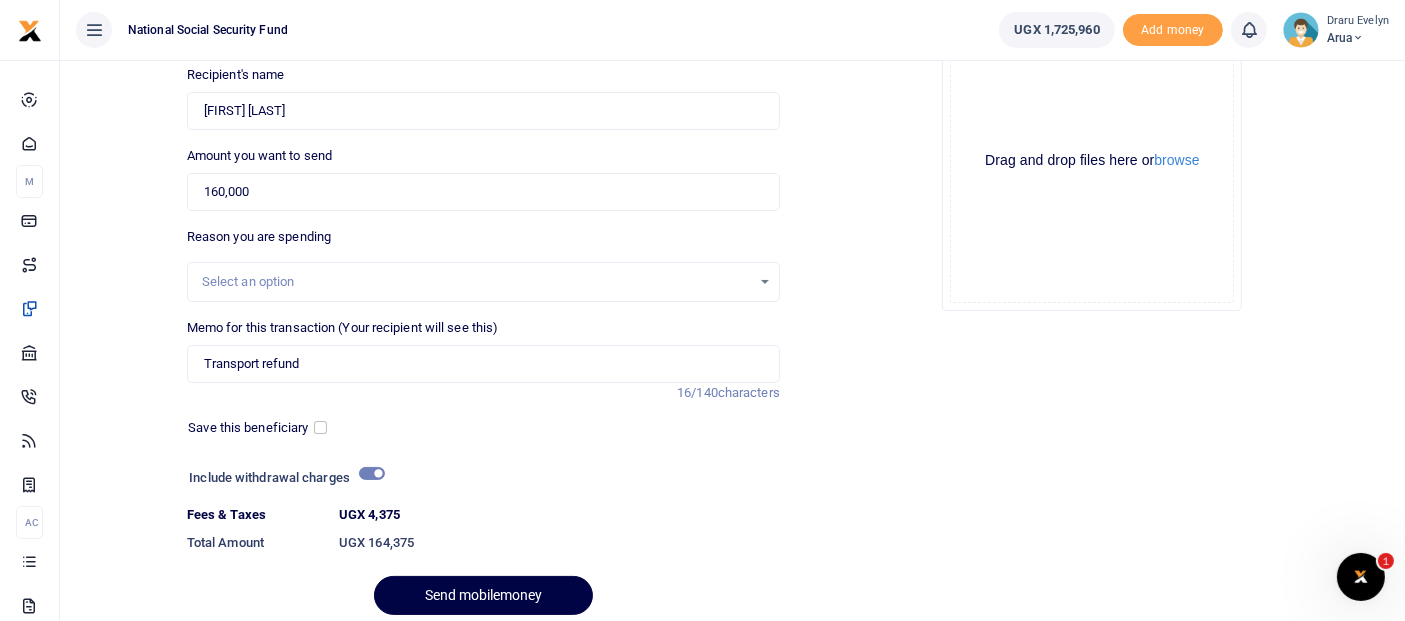 click on "Select an option" at bounding box center [476, 282] 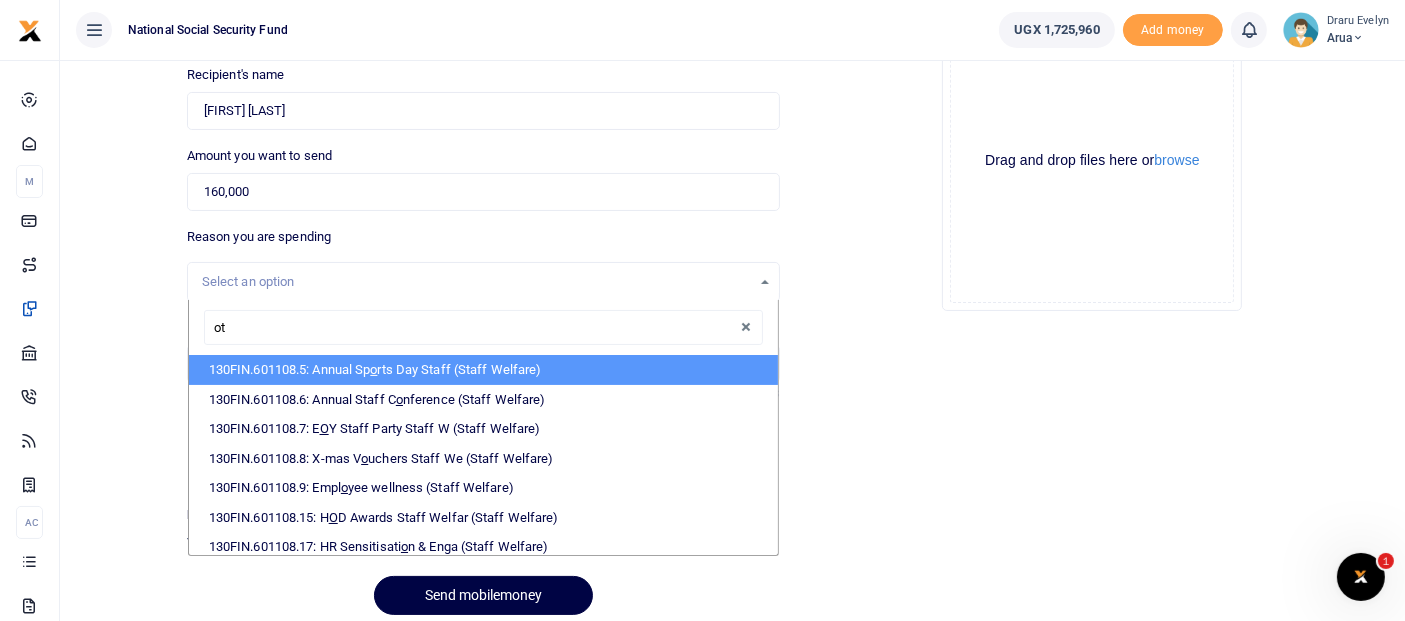 type on "oth" 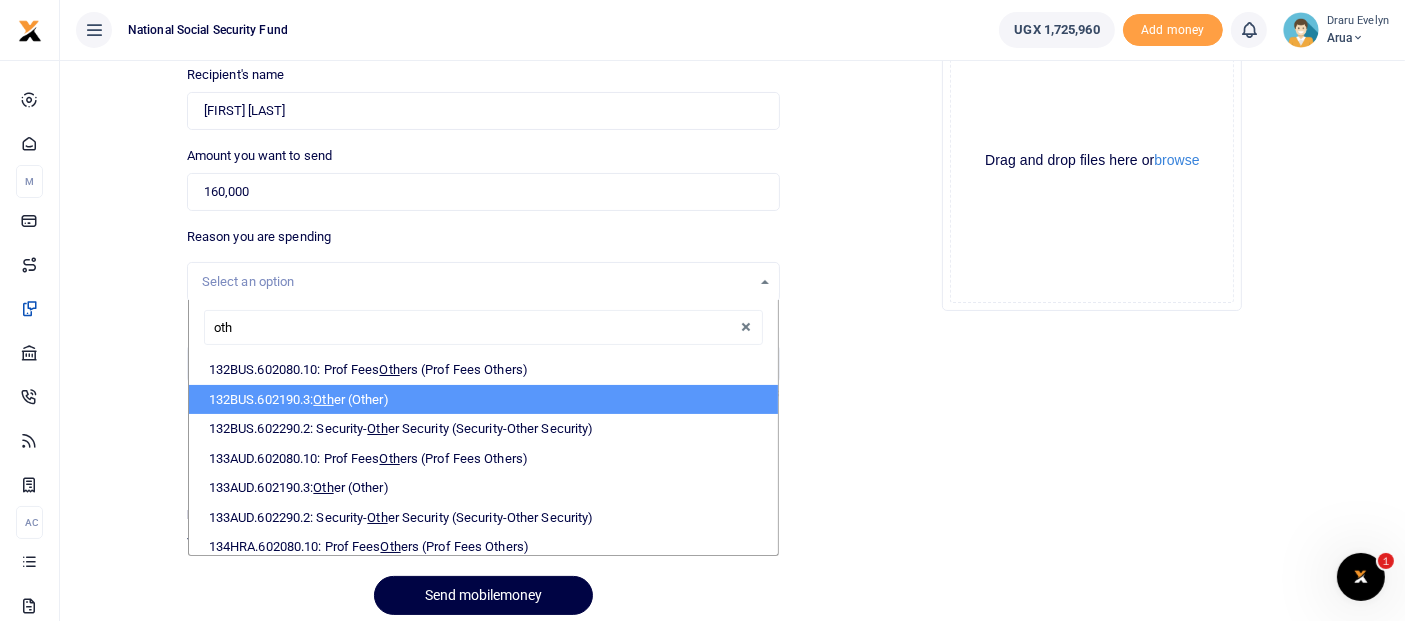 click on "[NUMBER]BUS.602190.3:  Oth er (Other)" at bounding box center [483, 400] 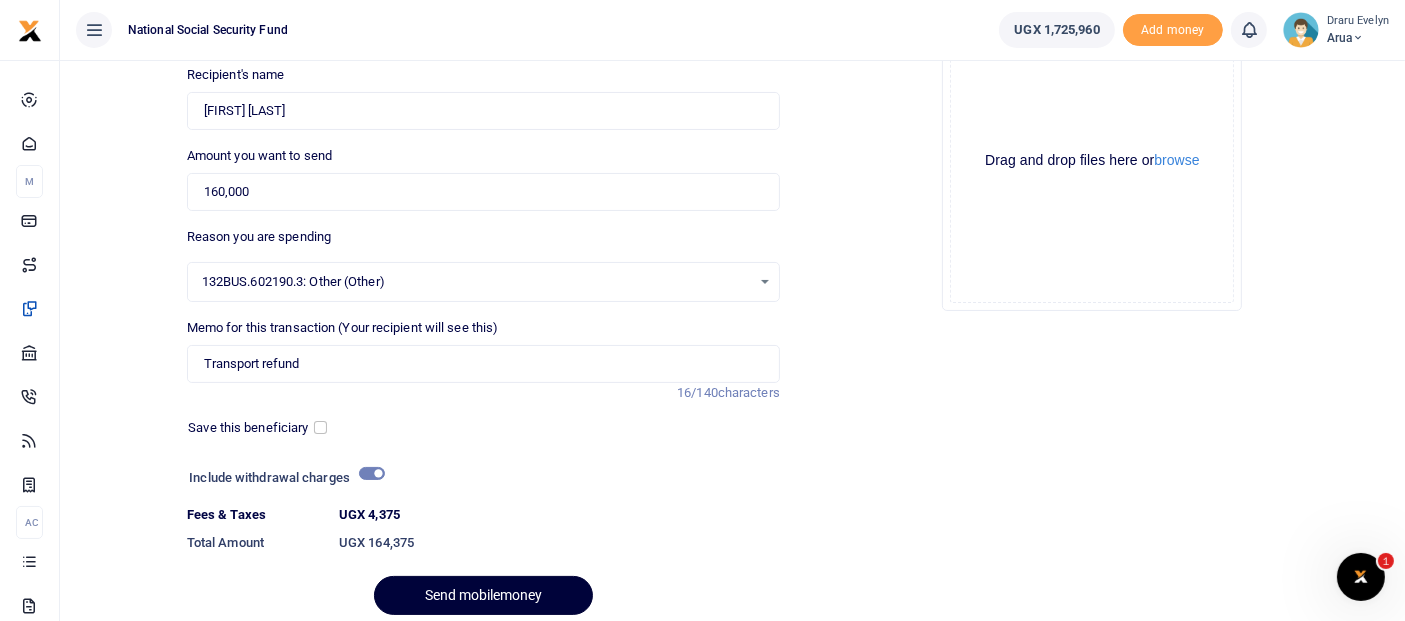 click on "Send mobilemoney" at bounding box center (483, 595) 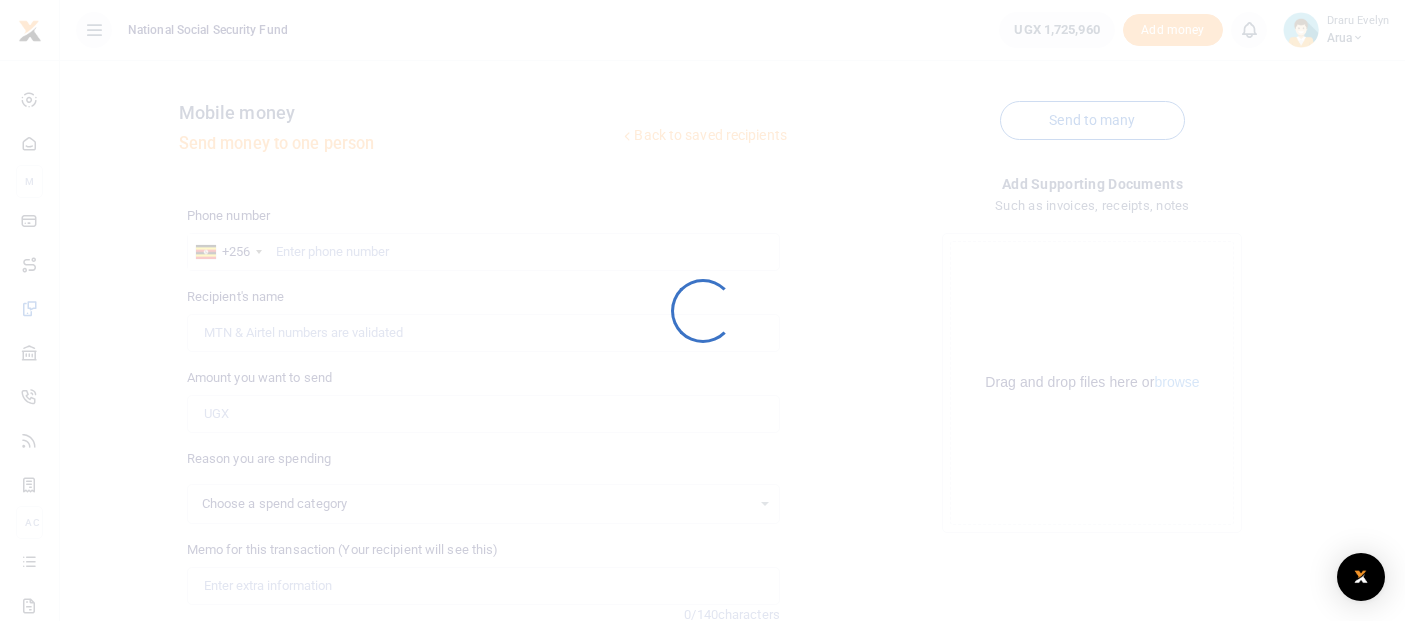 scroll, scrollTop: 220, scrollLeft: 0, axis: vertical 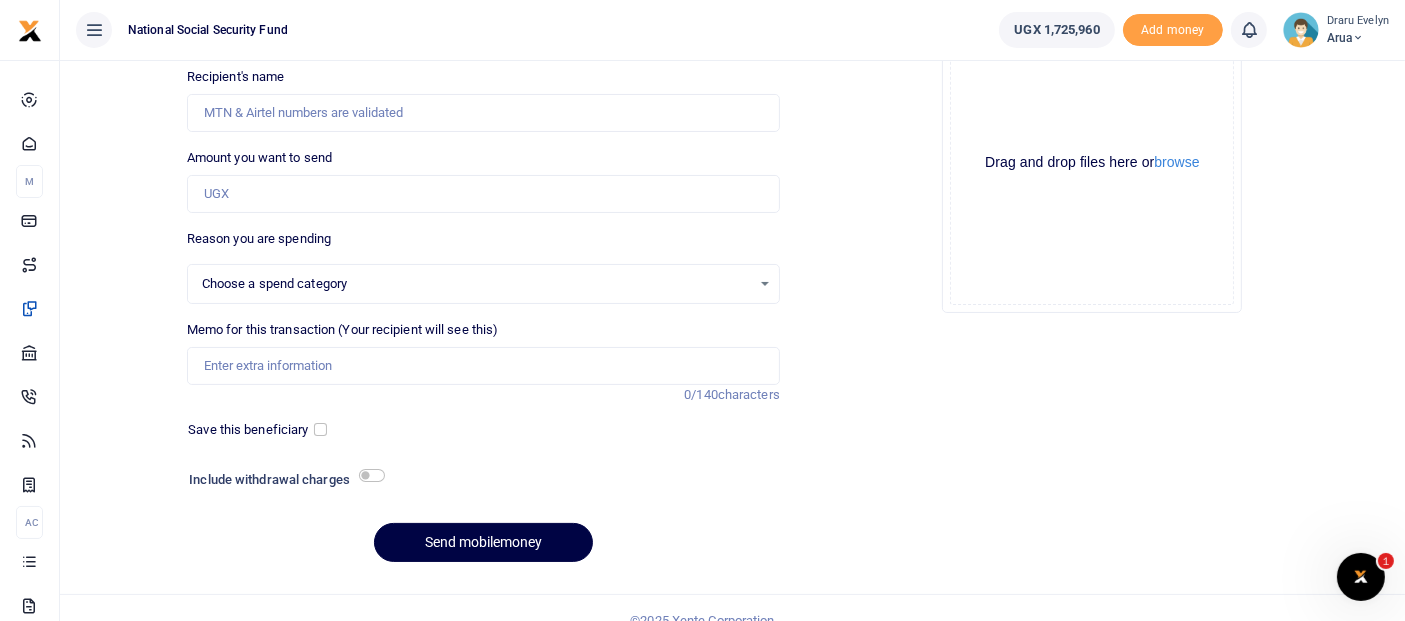select 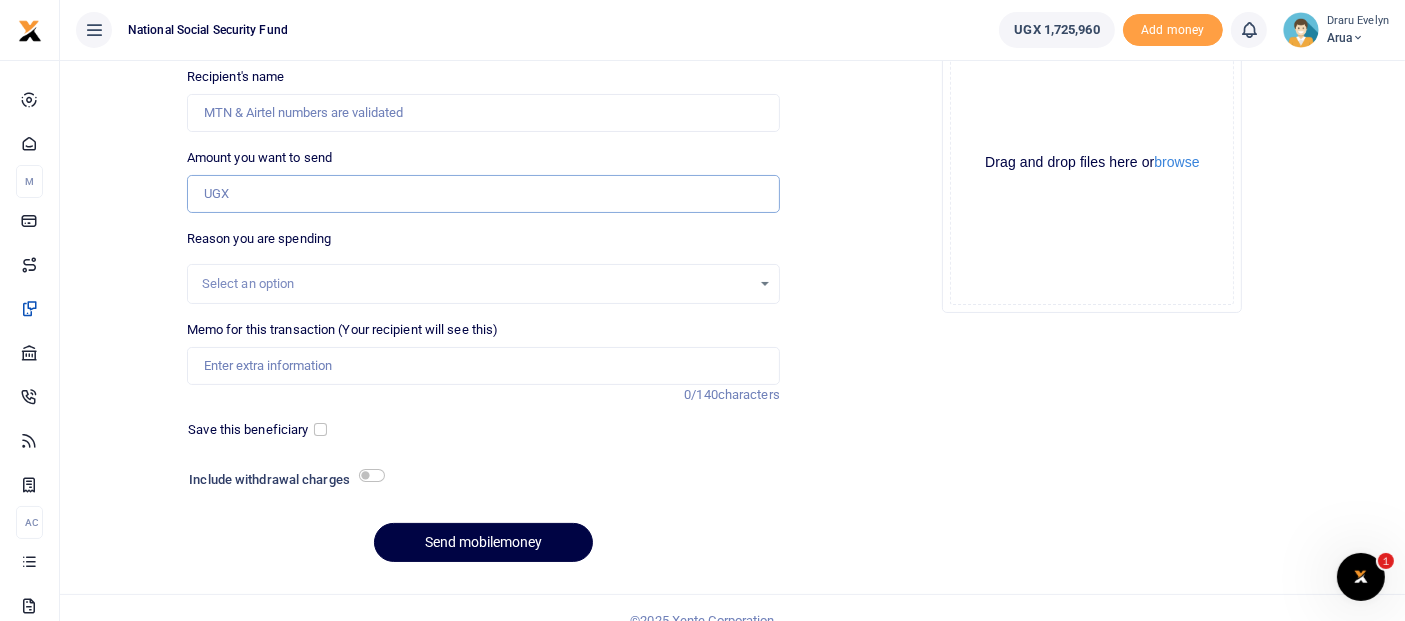 click on "Amount you want to send" at bounding box center (483, 194) 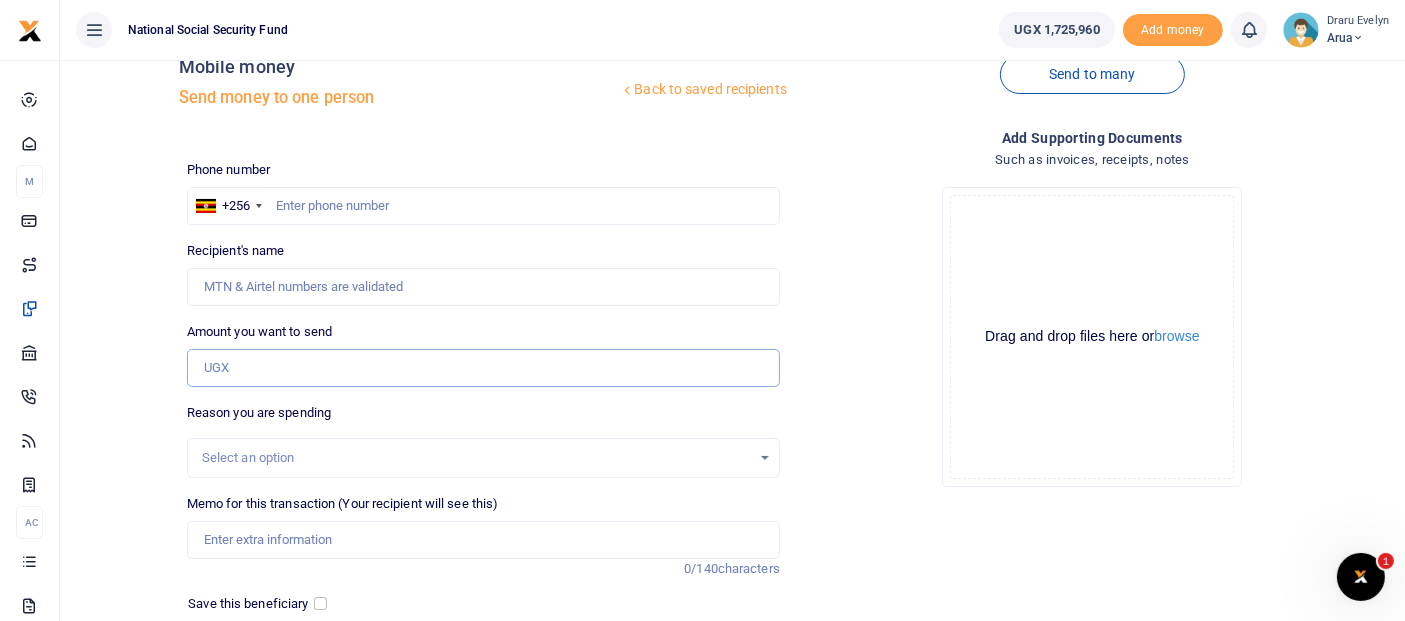 scroll, scrollTop: 0, scrollLeft: 0, axis: both 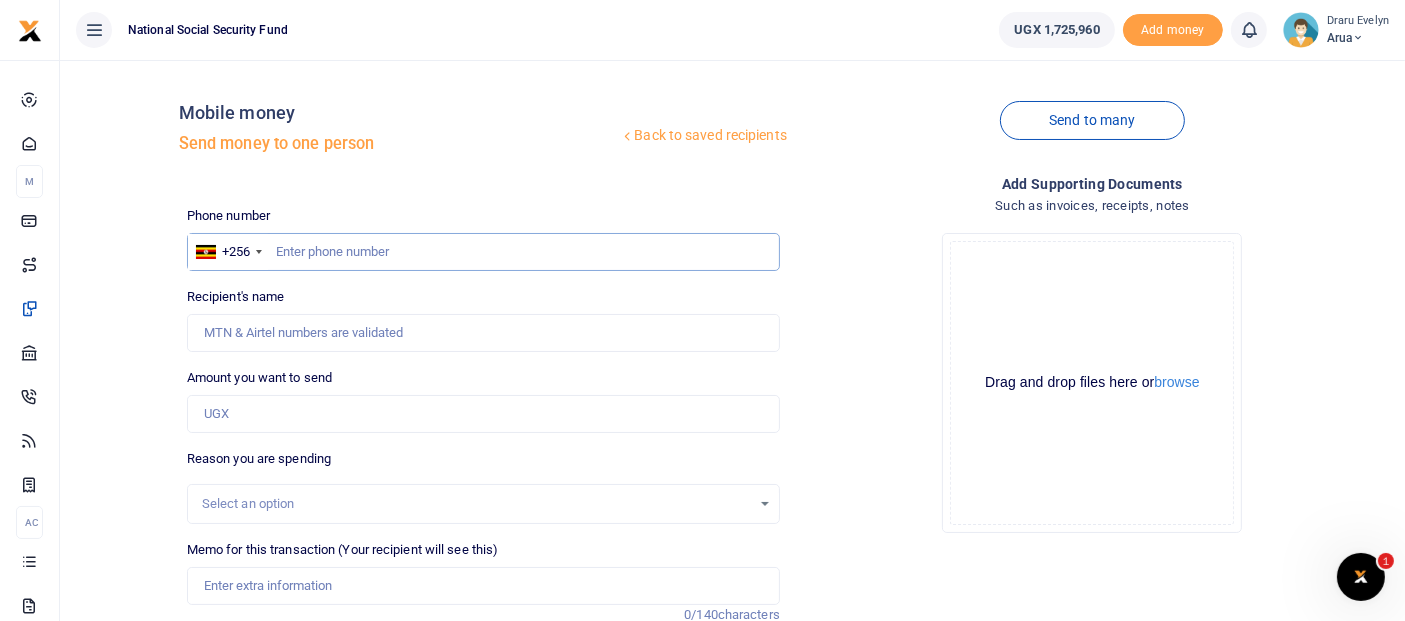 click at bounding box center (483, 252) 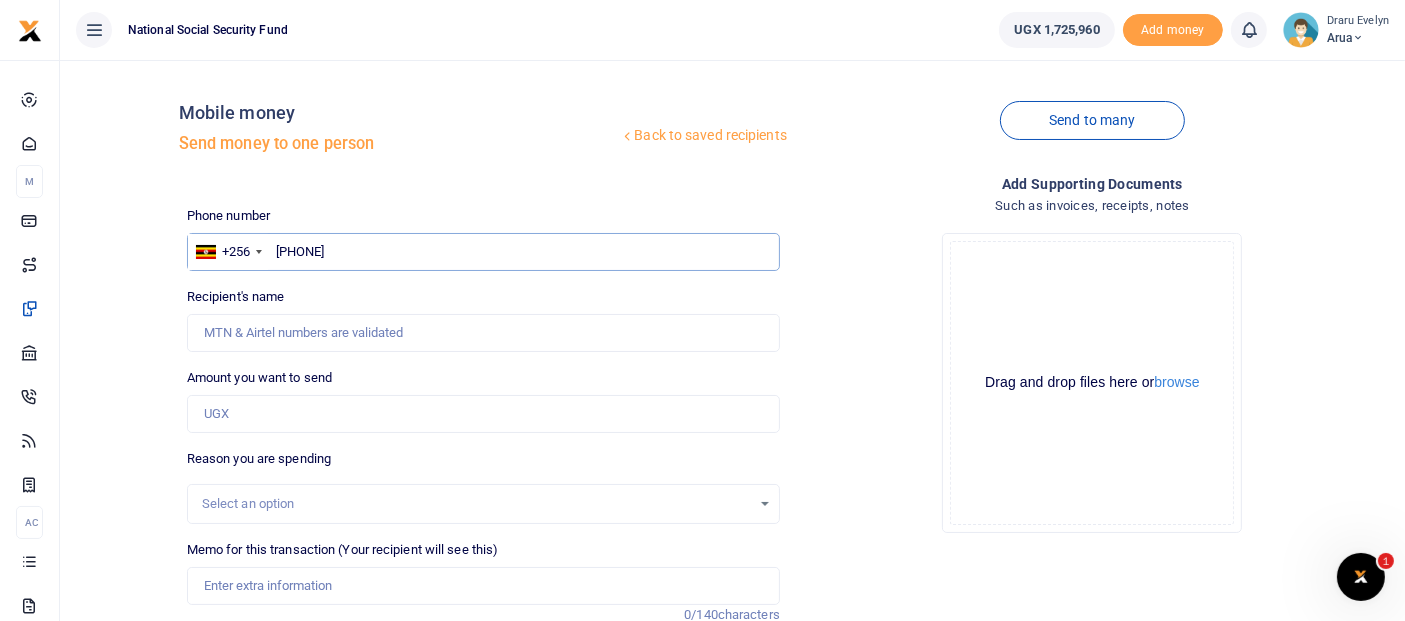 type on "[PHONE]" 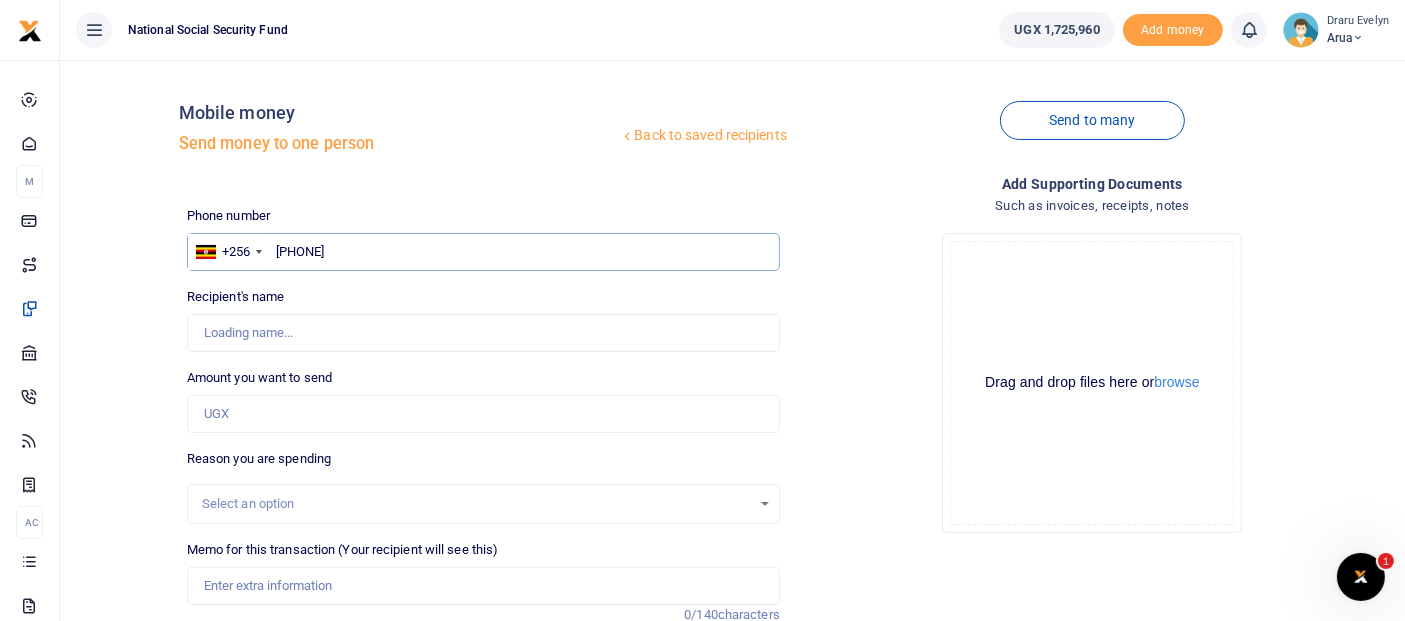 type on "[FIRST] [LAST]" 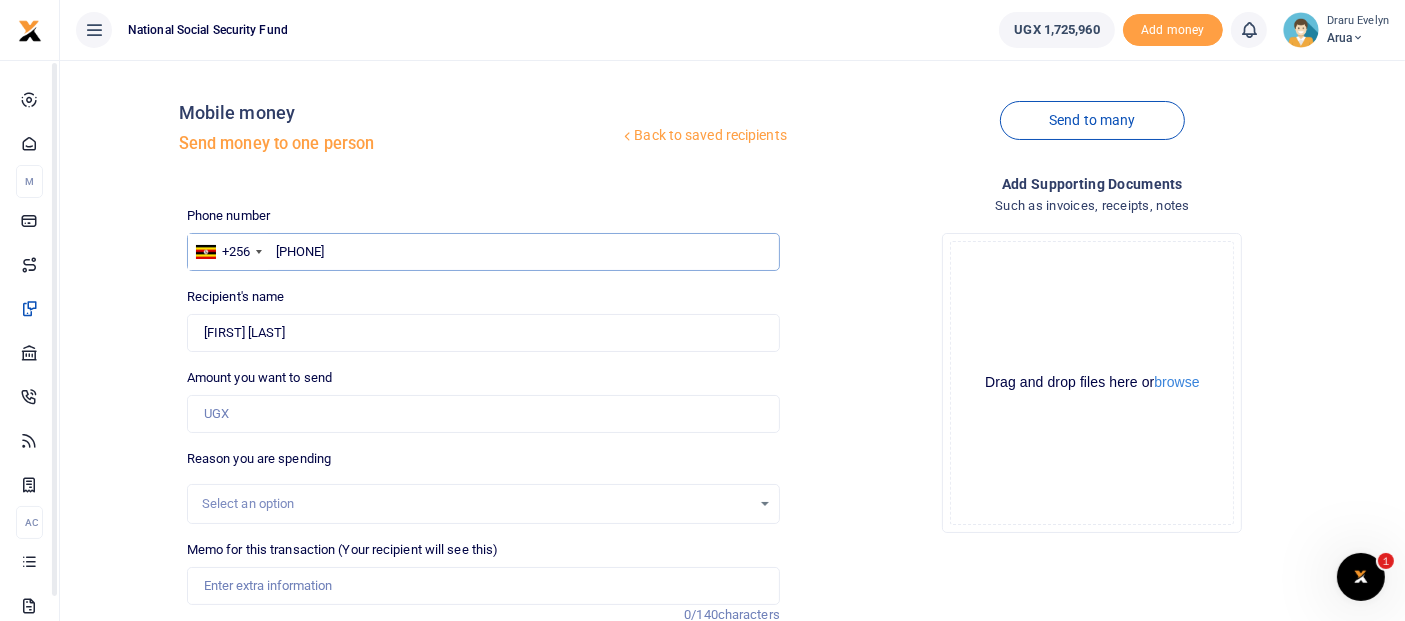type on "[PHONE]" 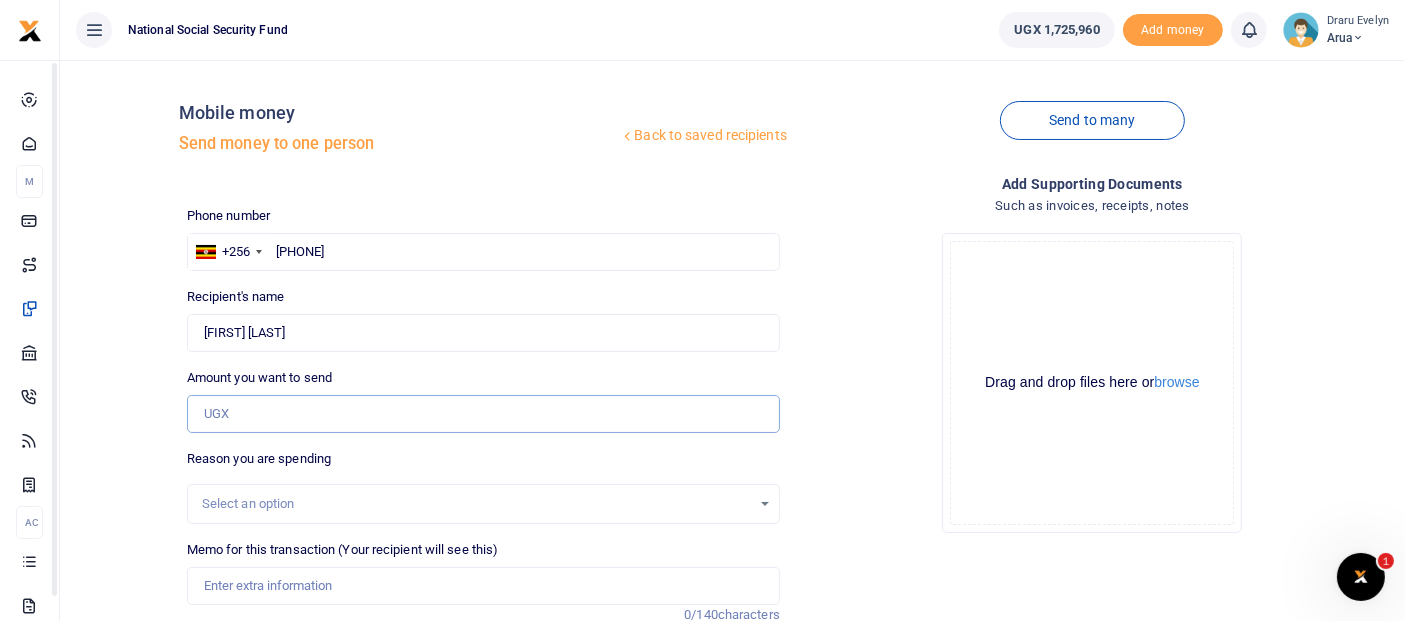 click on "Amount you want to send" at bounding box center (483, 414) 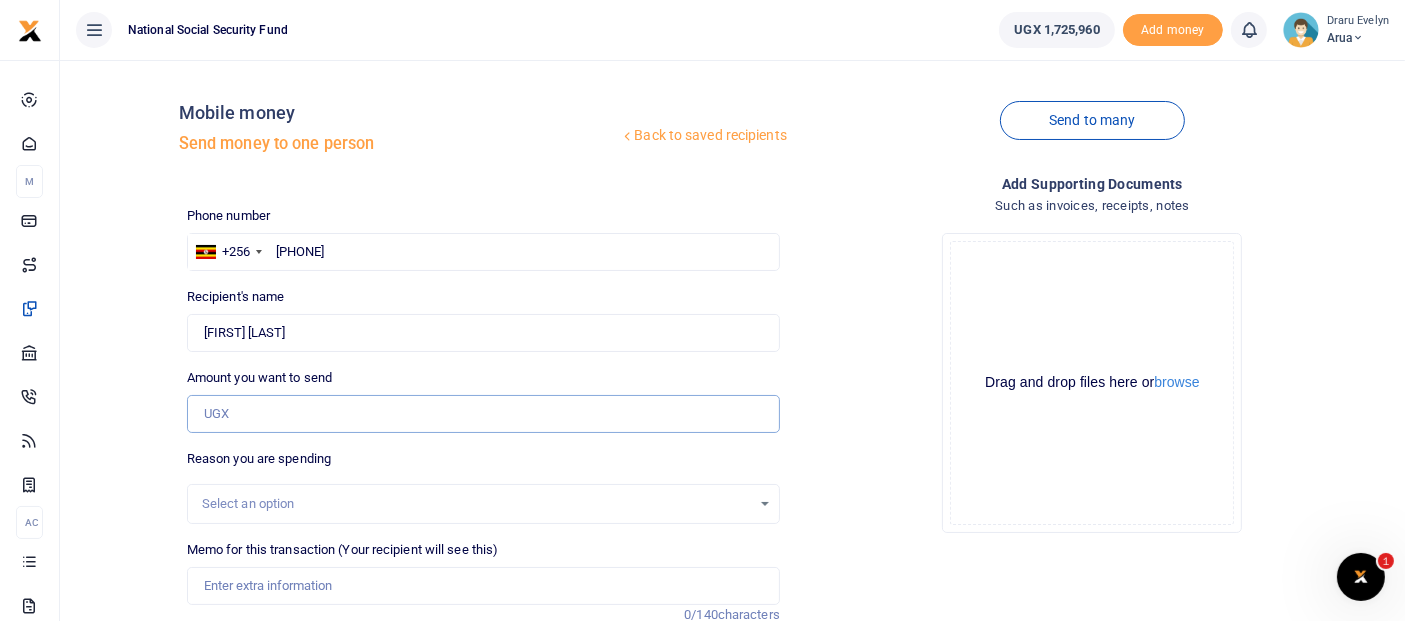 type on "160,000" 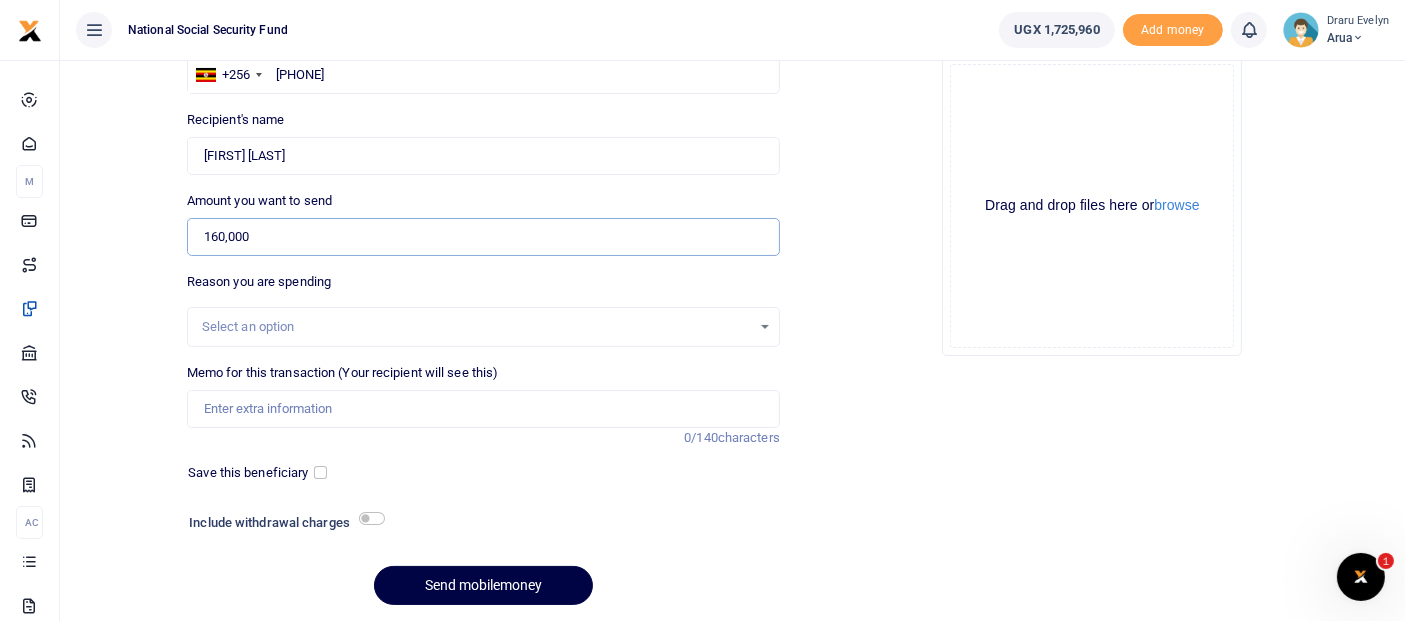 scroll, scrollTop: 222, scrollLeft: 0, axis: vertical 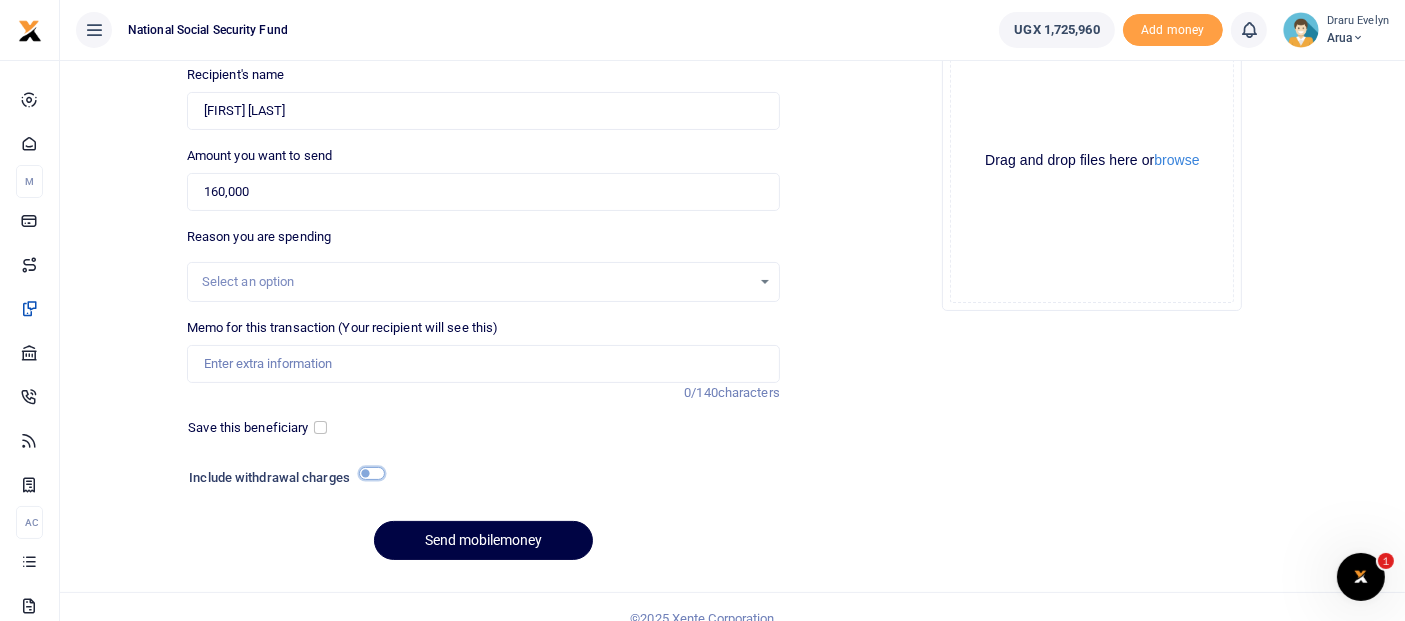 click at bounding box center (372, 473) 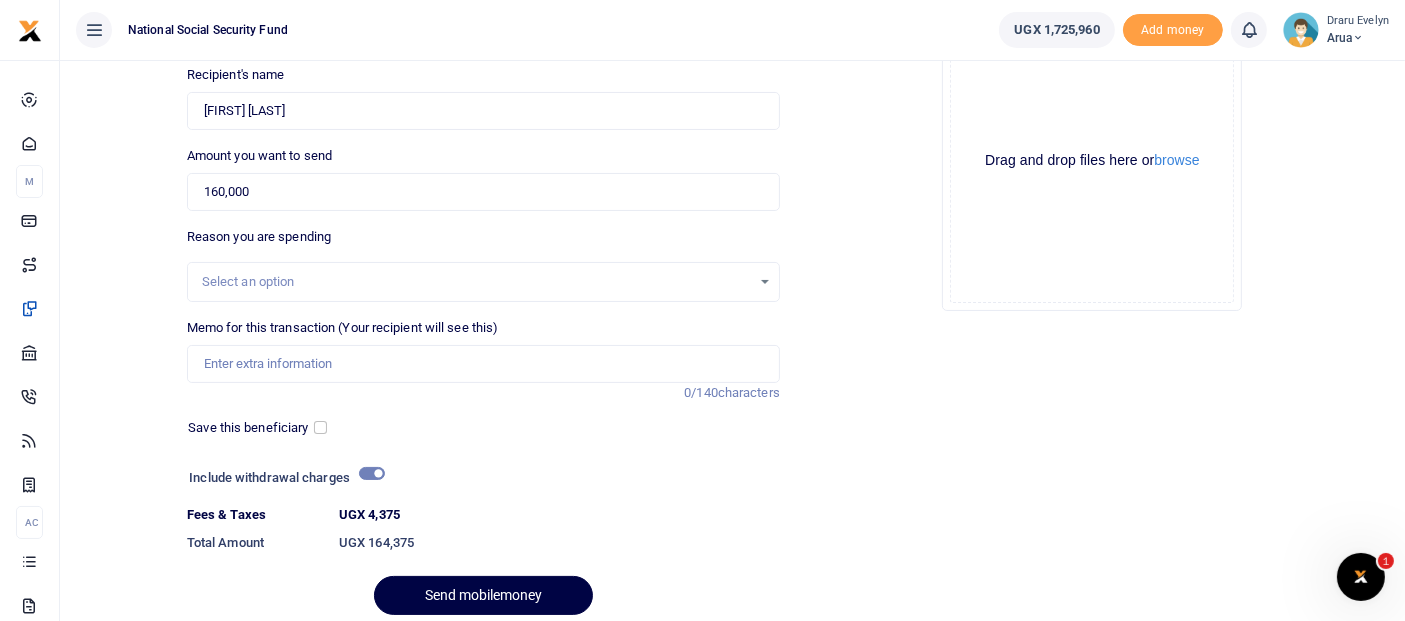 click on "Select an option" at bounding box center [476, 282] 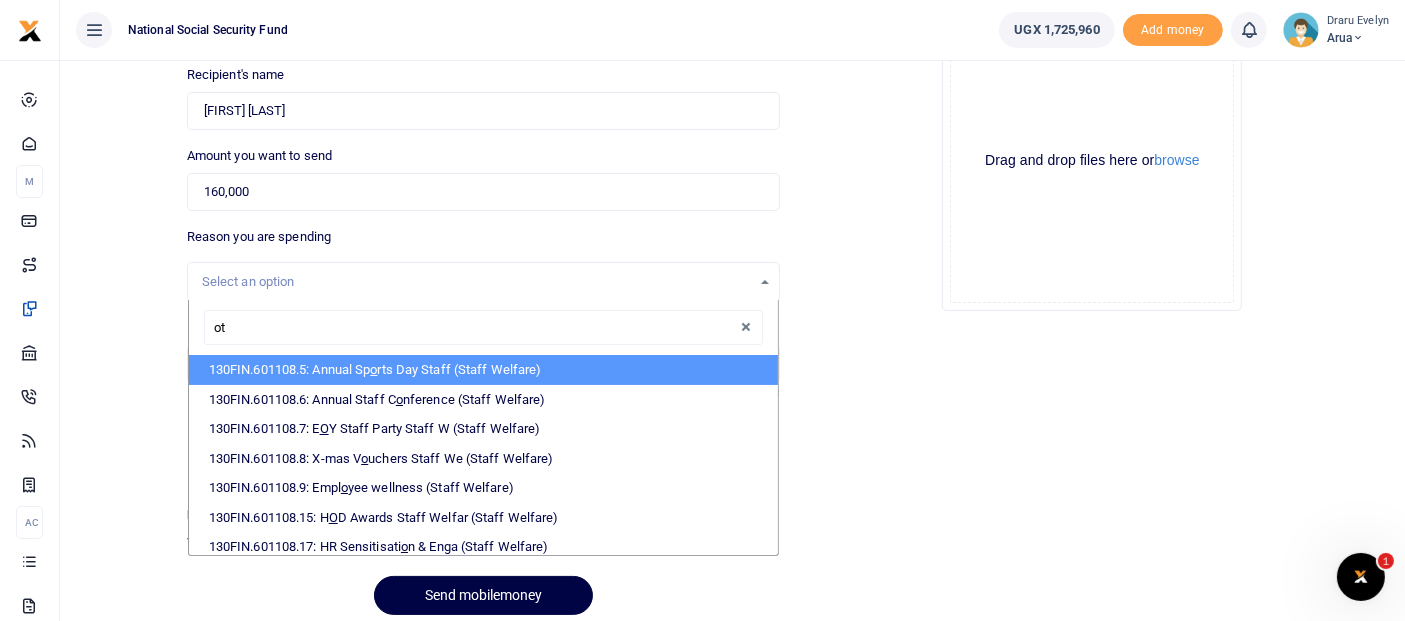 type on "oth" 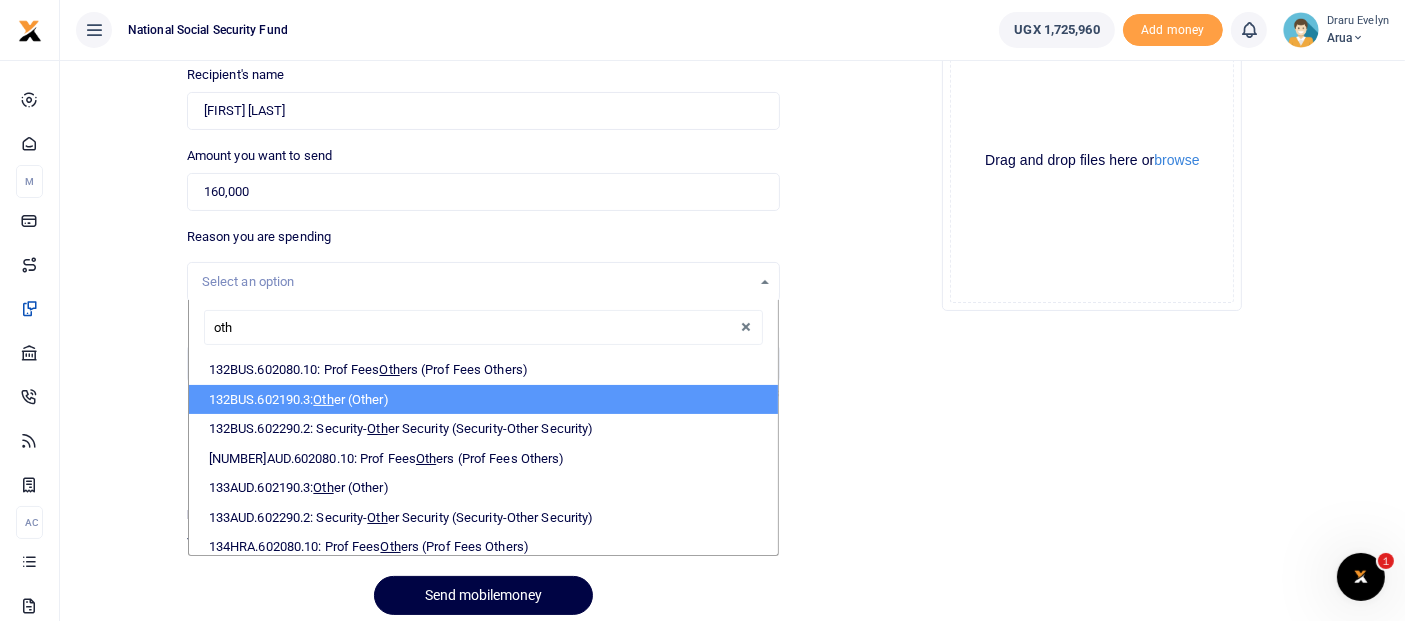 click on "[NUMBER]BUS.602190.3:  Oth er (Other)" at bounding box center (483, 400) 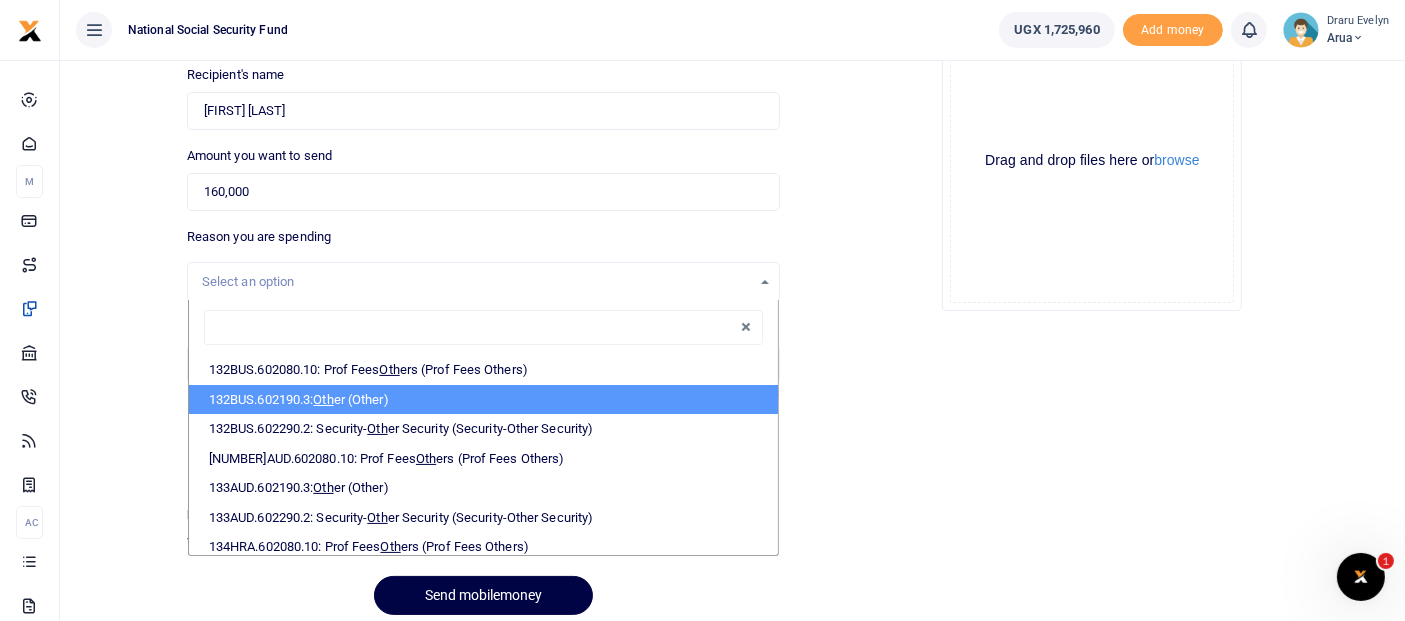 select on "237" 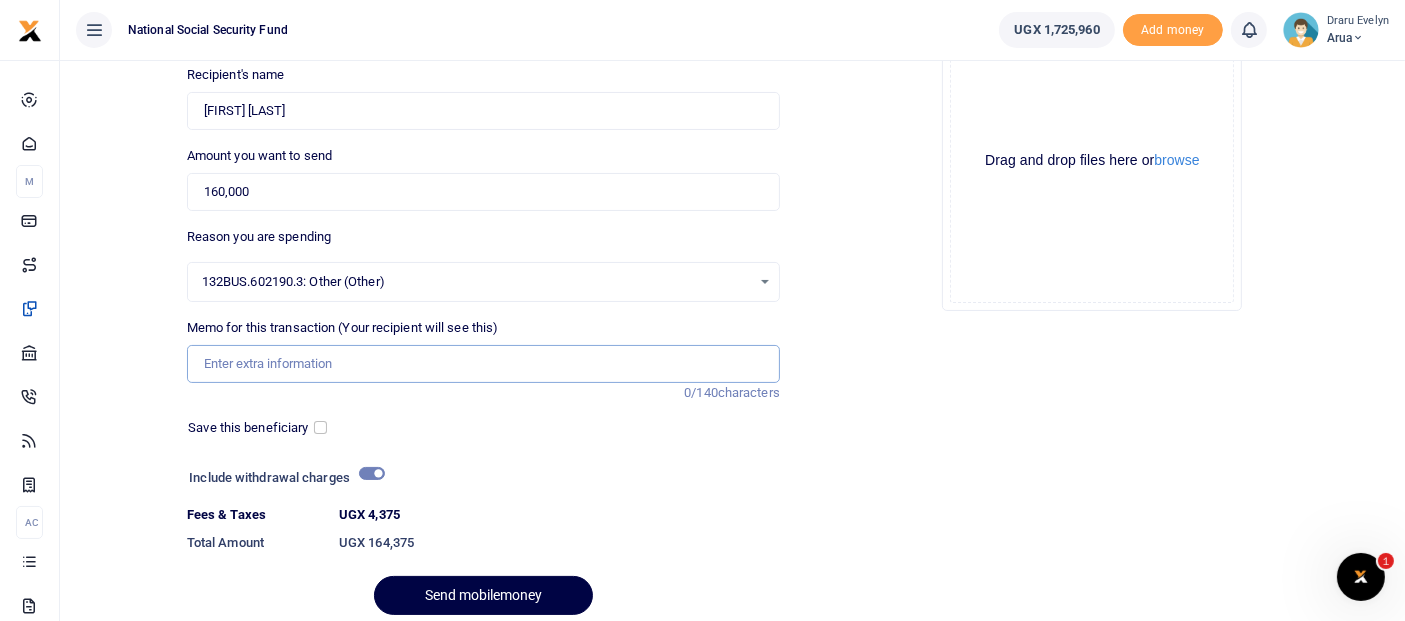 click on "Memo for this transaction (Your recipient will see this)" at bounding box center (483, 364) 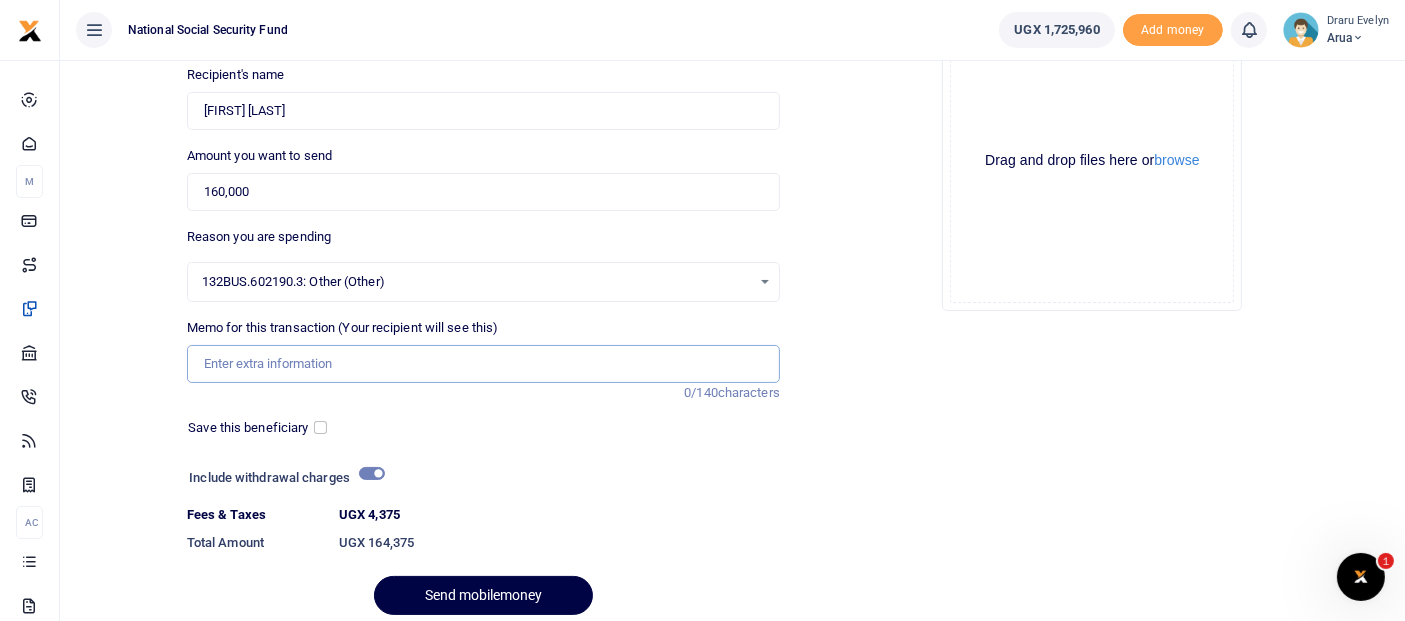 type on "Transport refund" 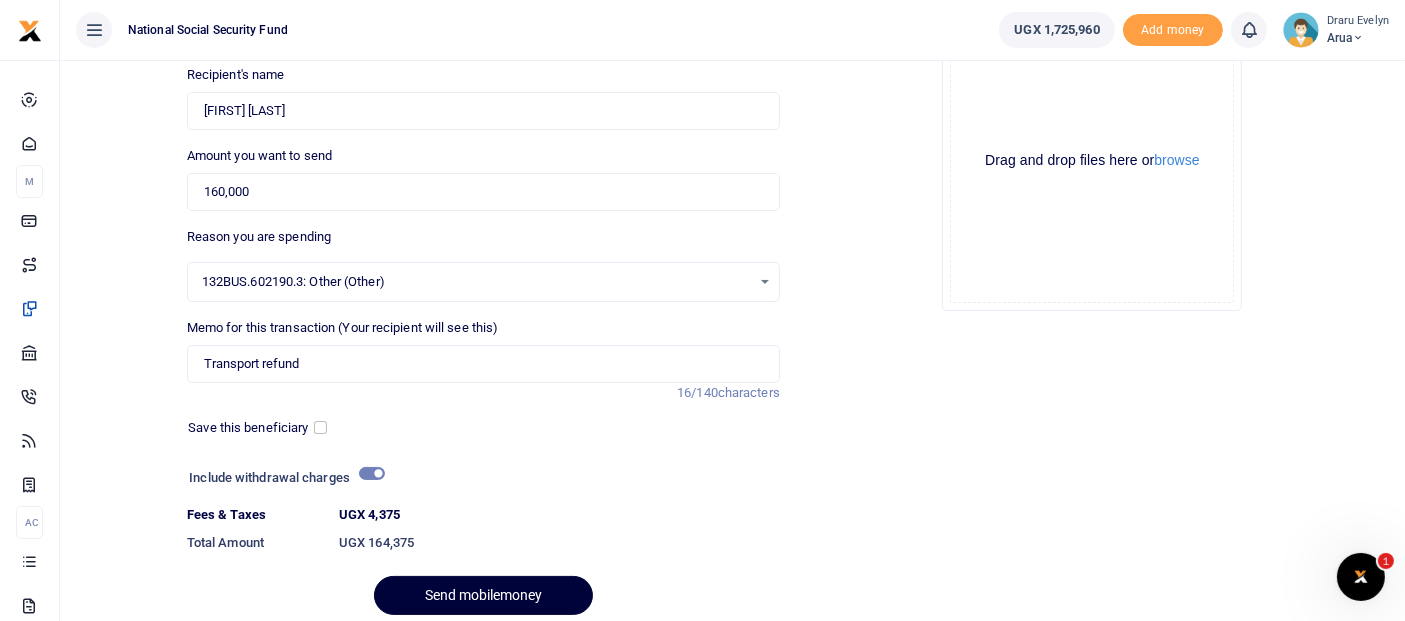 click on "Send mobilemoney" at bounding box center [483, 595] 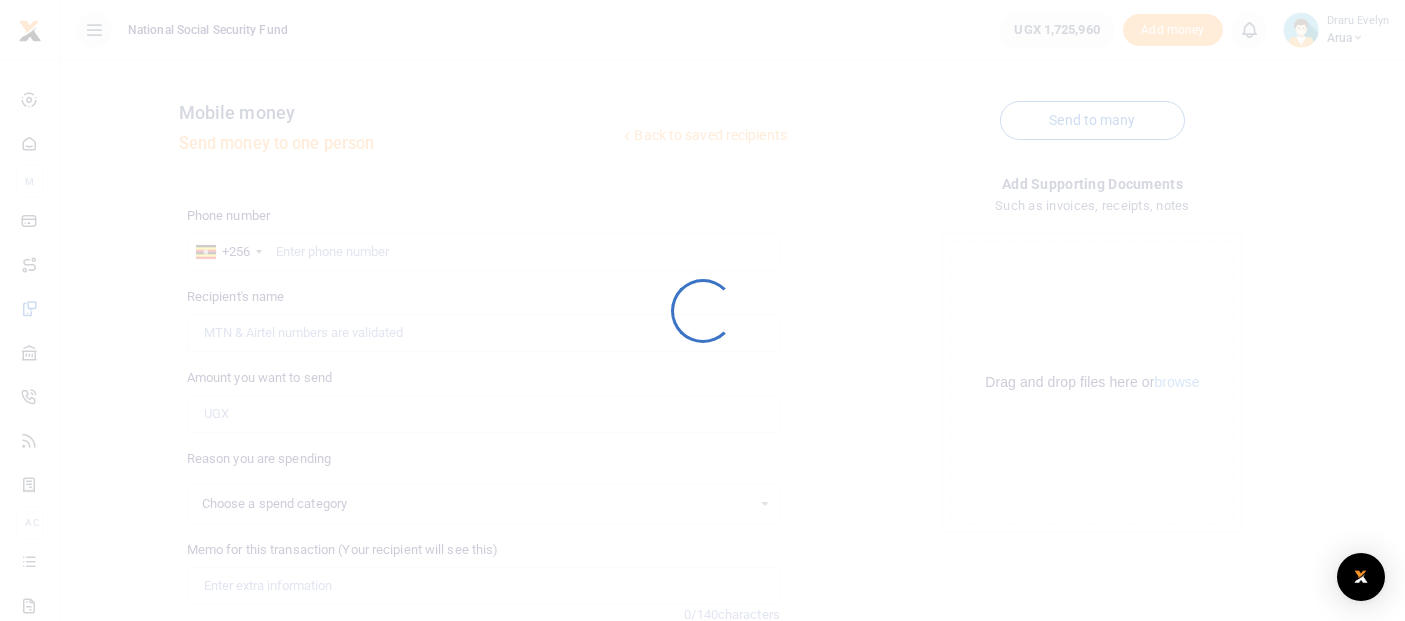 scroll, scrollTop: 220, scrollLeft: 0, axis: vertical 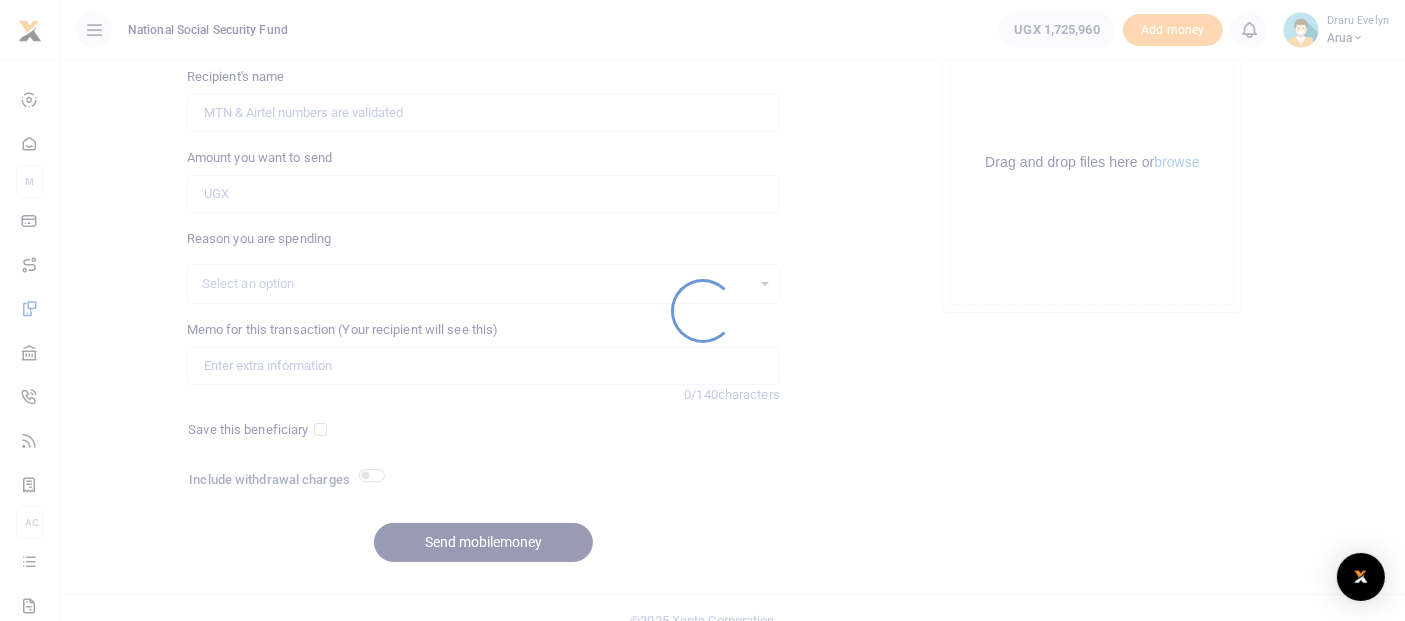 select 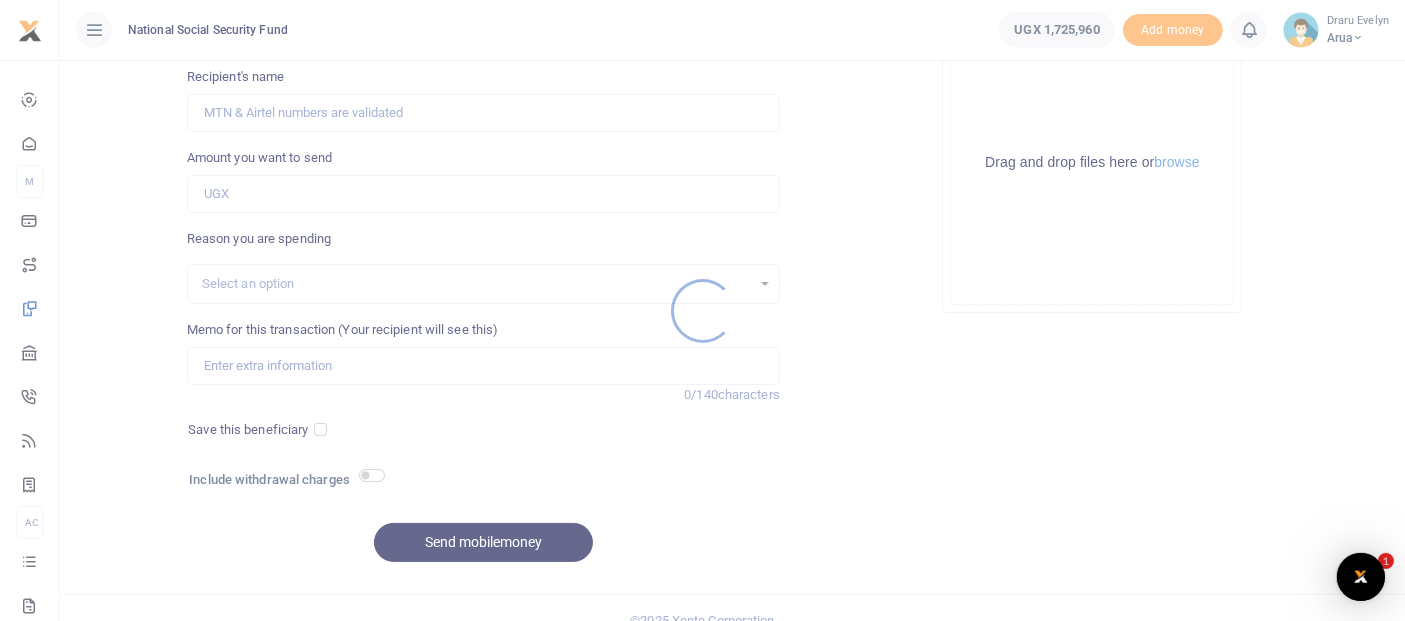 scroll, scrollTop: 0, scrollLeft: 0, axis: both 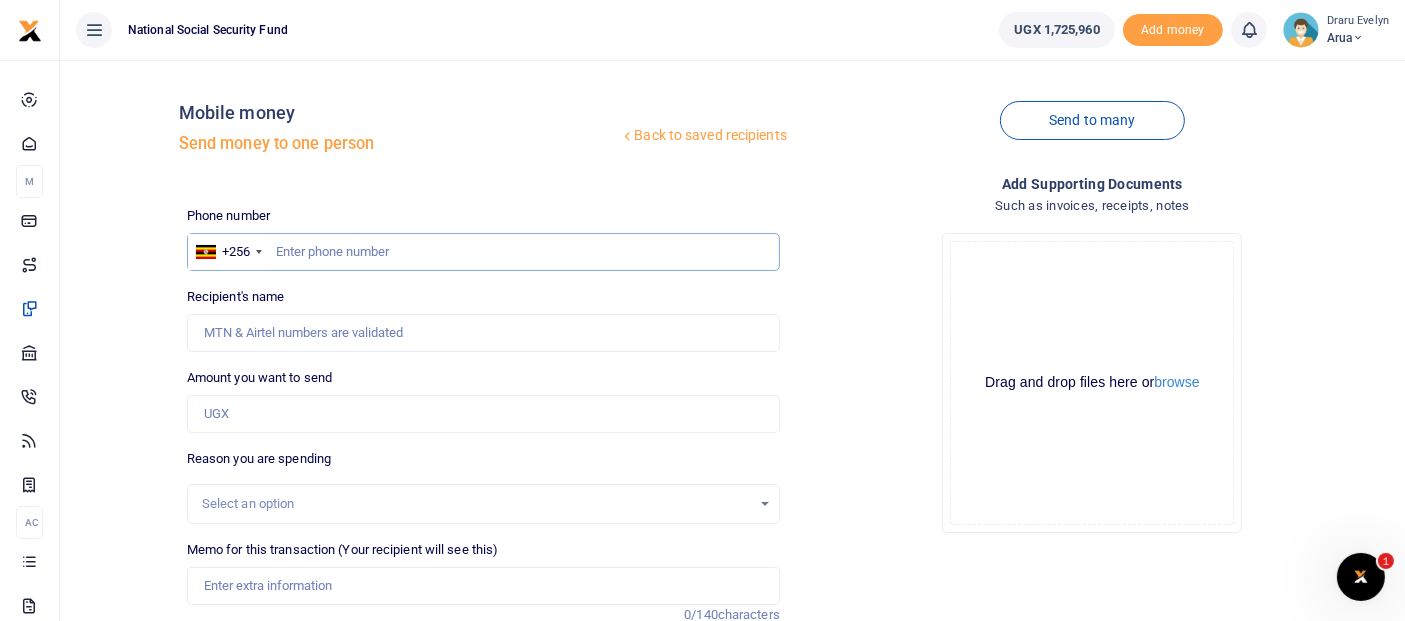 click at bounding box center [483, 252] 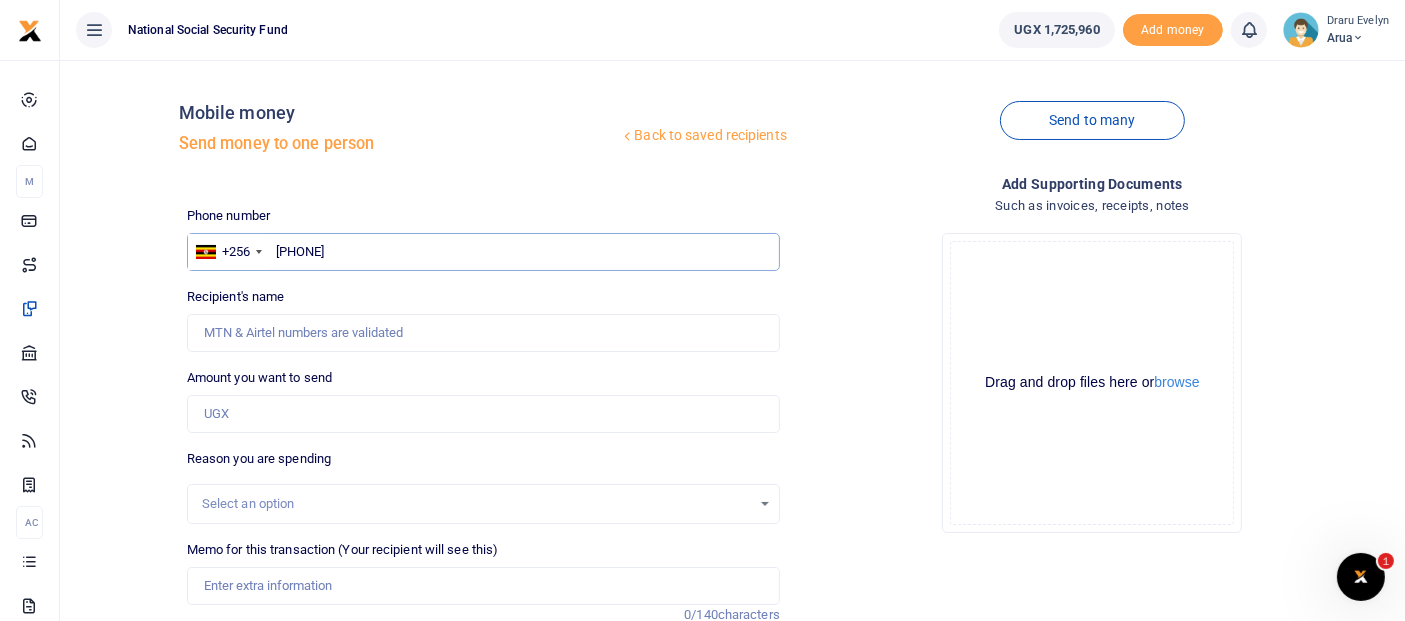 type on "[PHONE]" 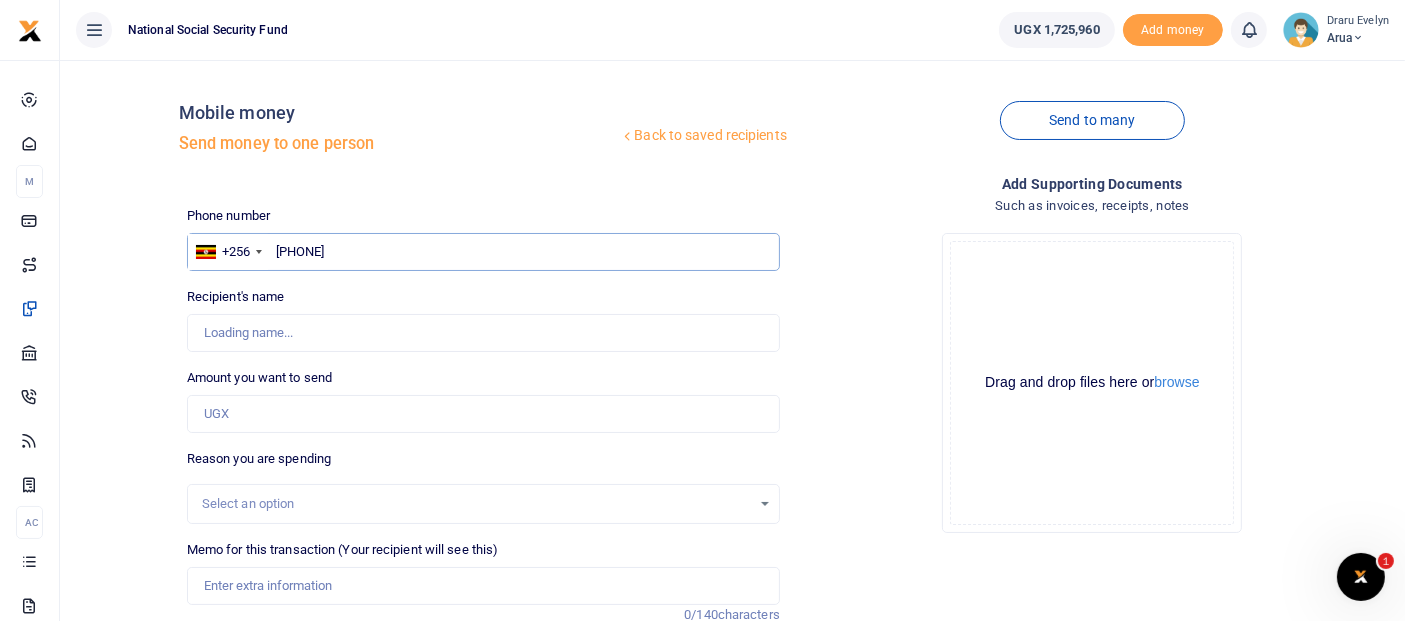 type on "[FIRST] [LAST]" 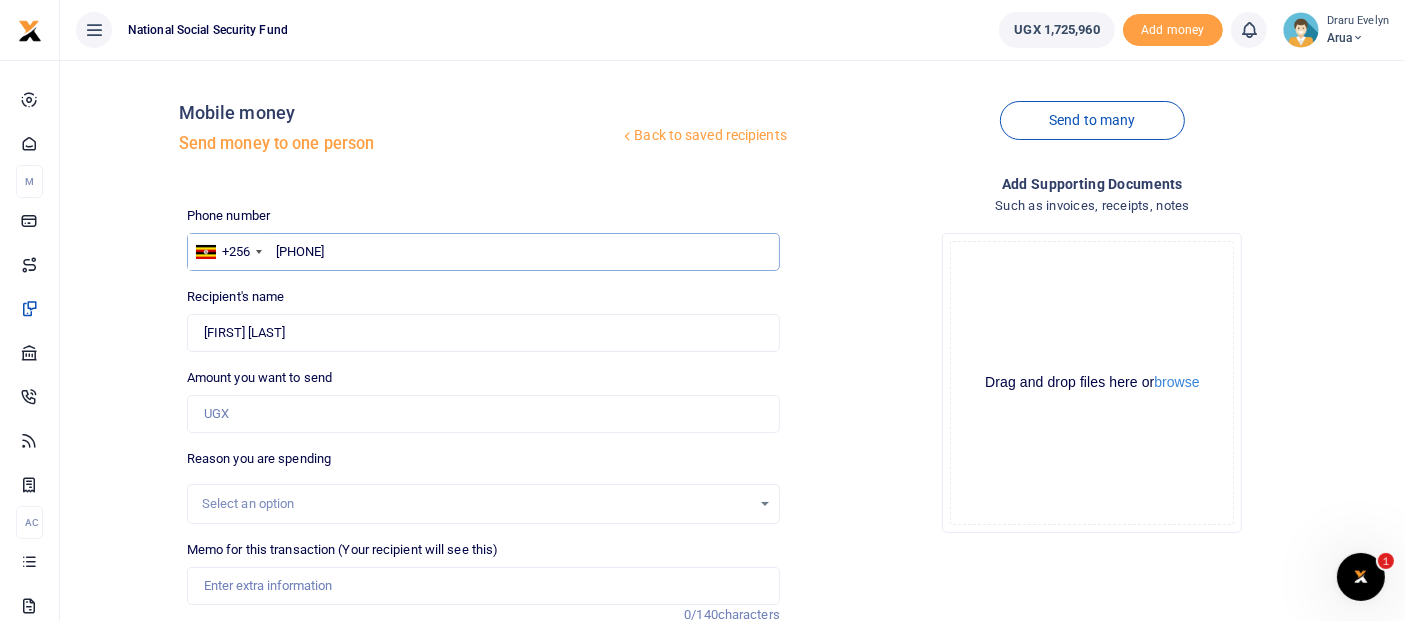 type on "[PHONE]" 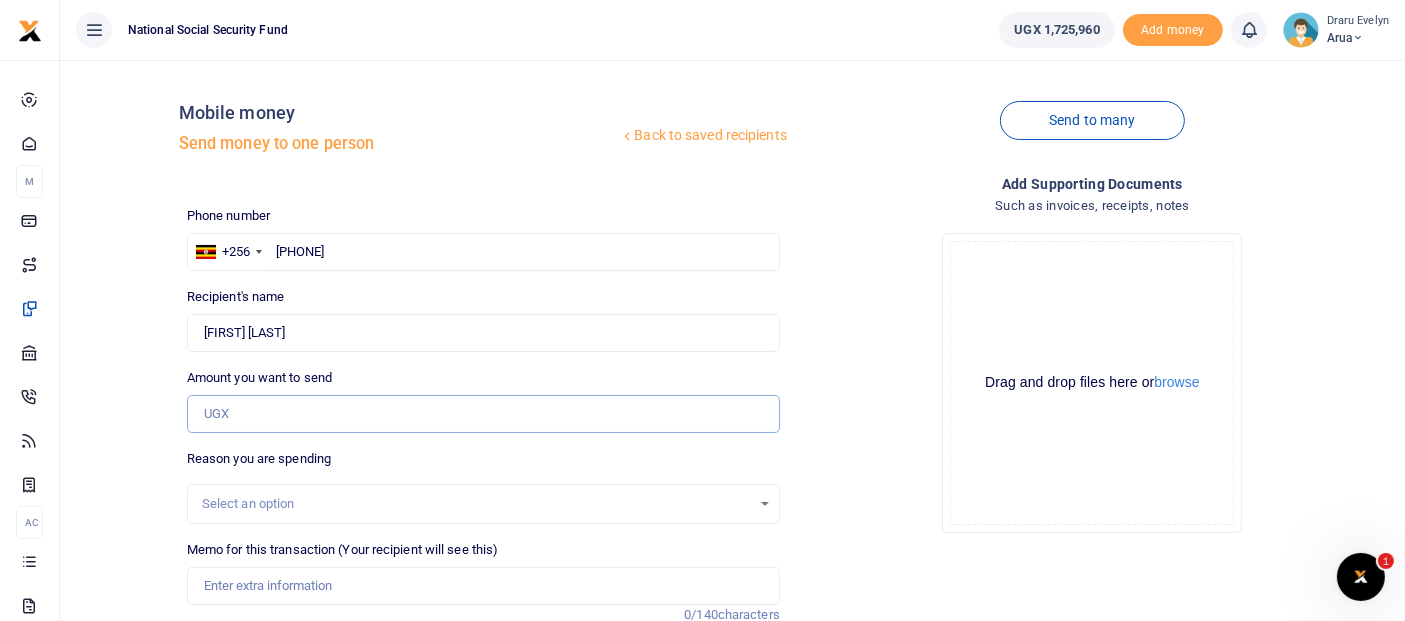click on "Amount you want to send" at bounding box center (483, 414) 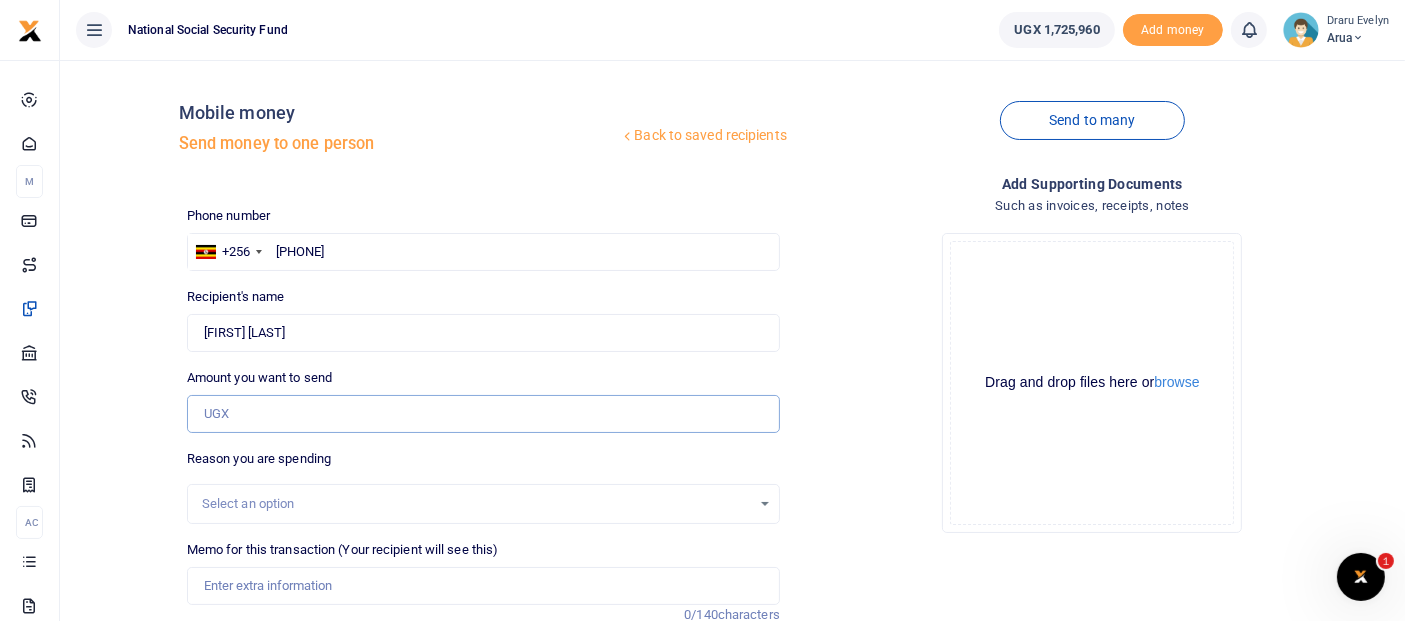 type on "160,000" 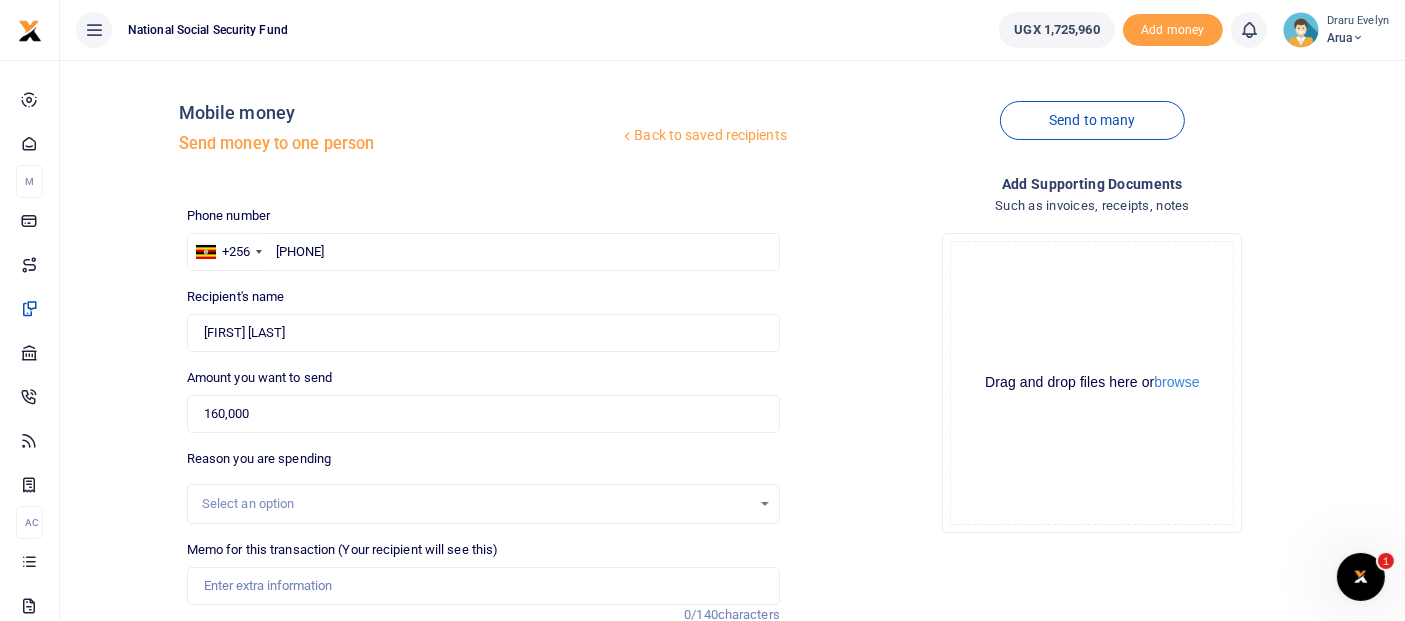 click on "Select an option" at bounding box center [476, 504] 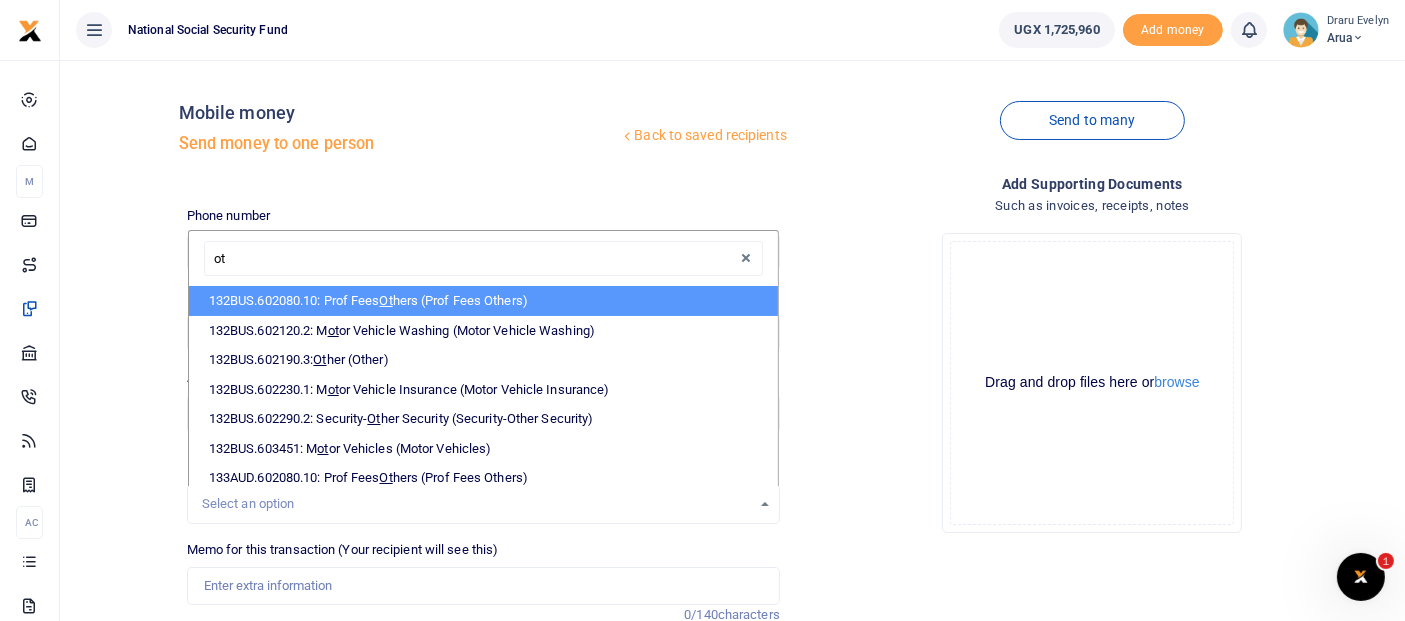 type on "oth" 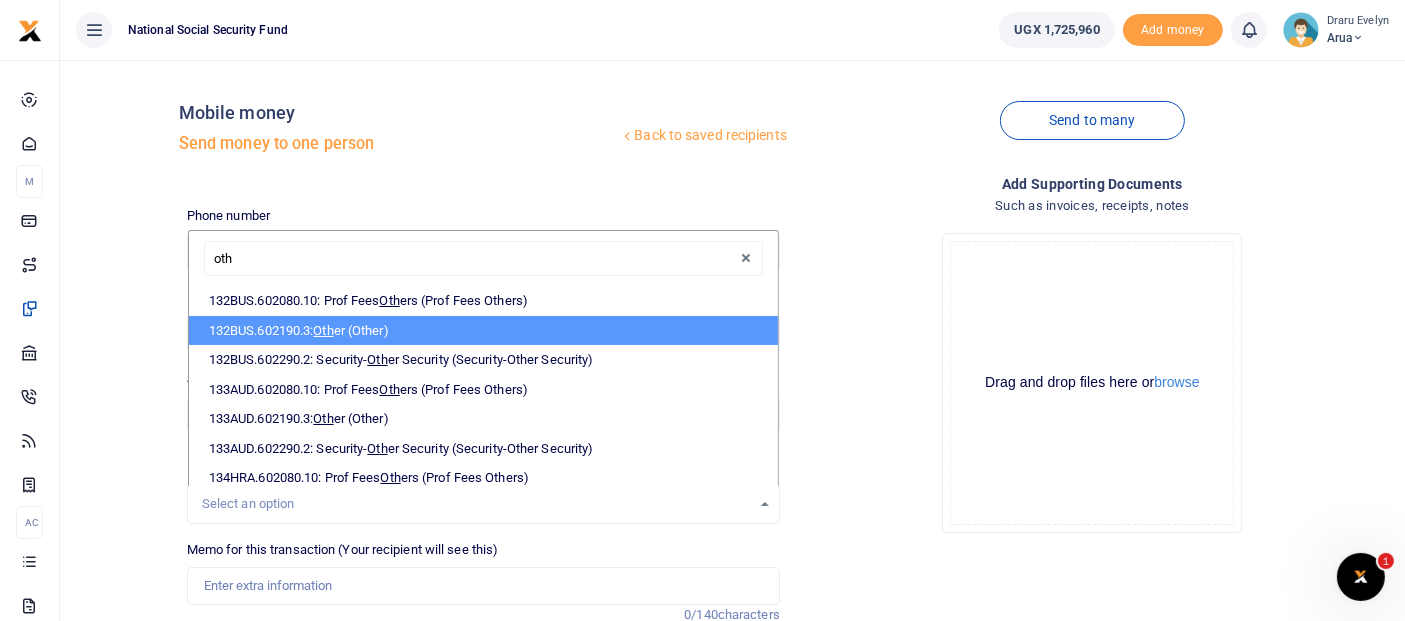 click on "132BUS.602190.3:  Oth er (Other)" at bounding box center (483, 331) 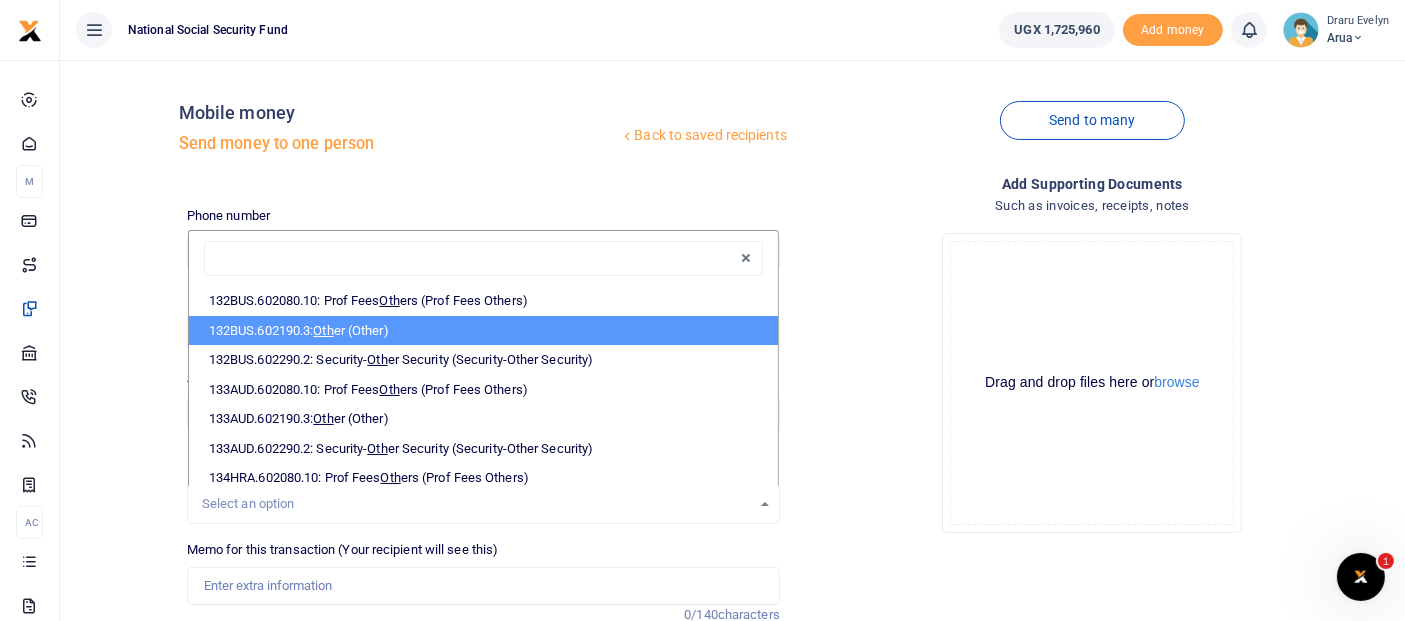 select on "237" 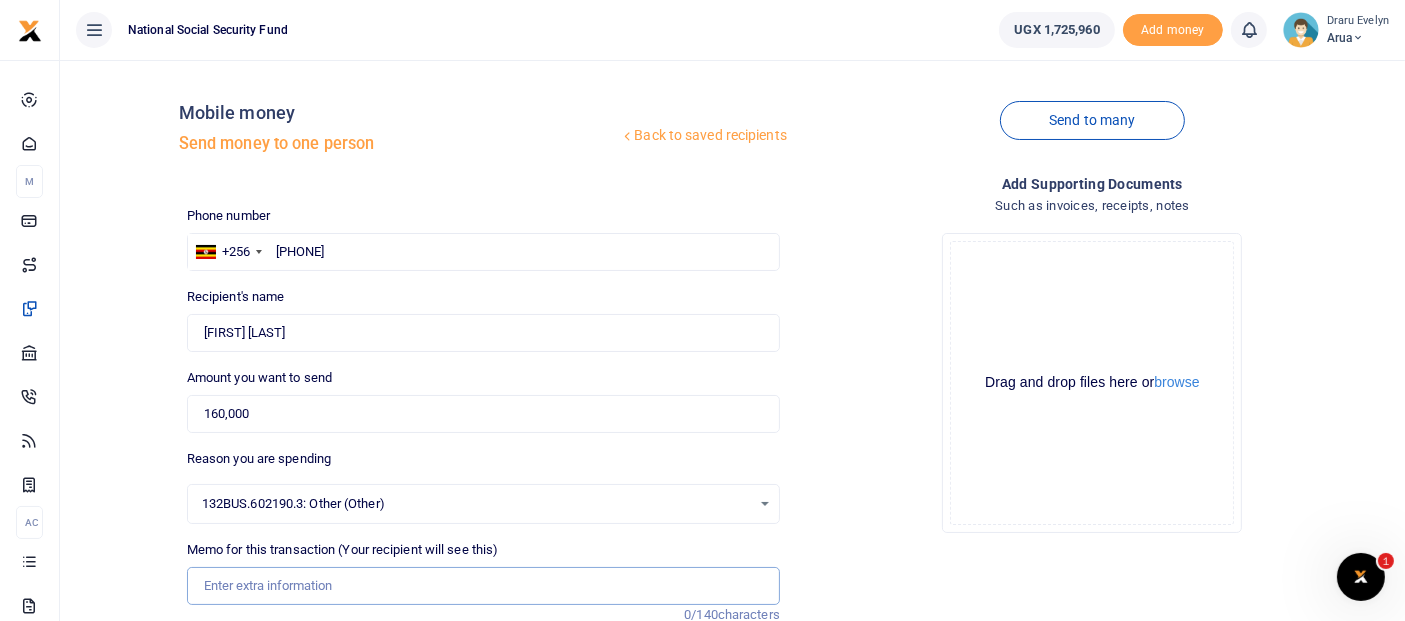 click on "Memo for this transaction (Your recipient will see this)" at bounding box center (483, 586) 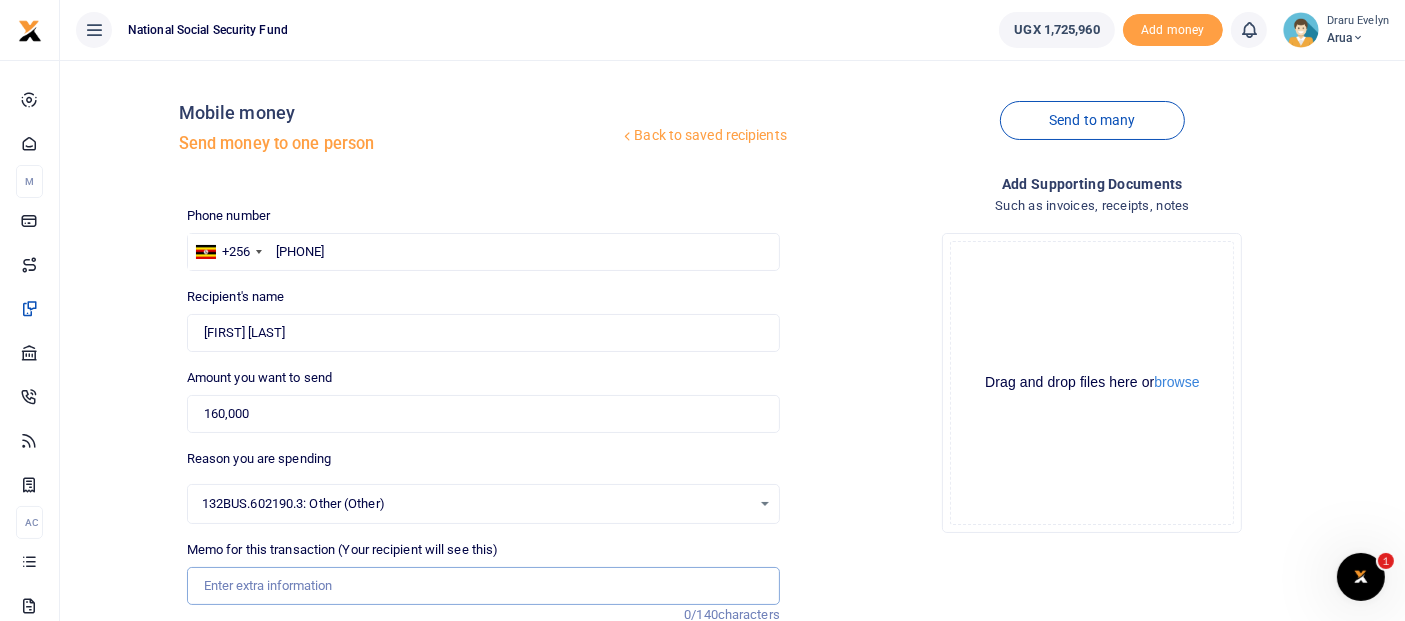 type on "Transport refund" 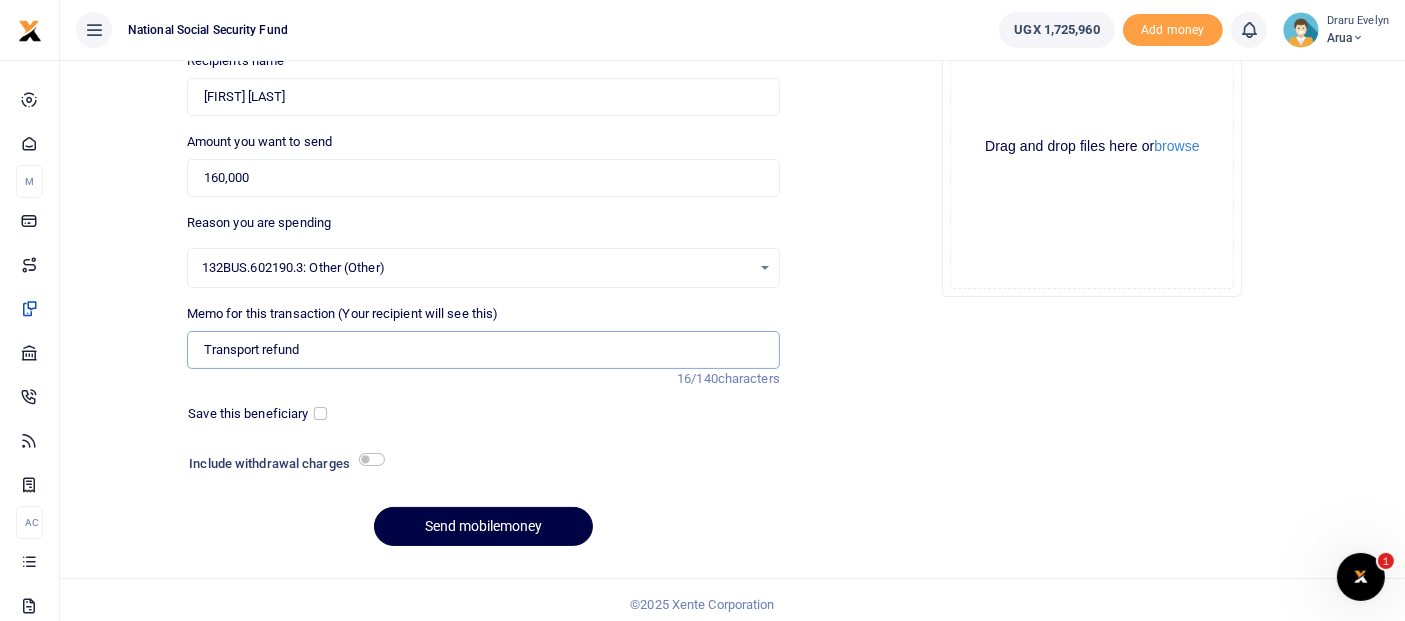 scroll, scrollTop: 242, scrollLeft: 0, axis: vertical 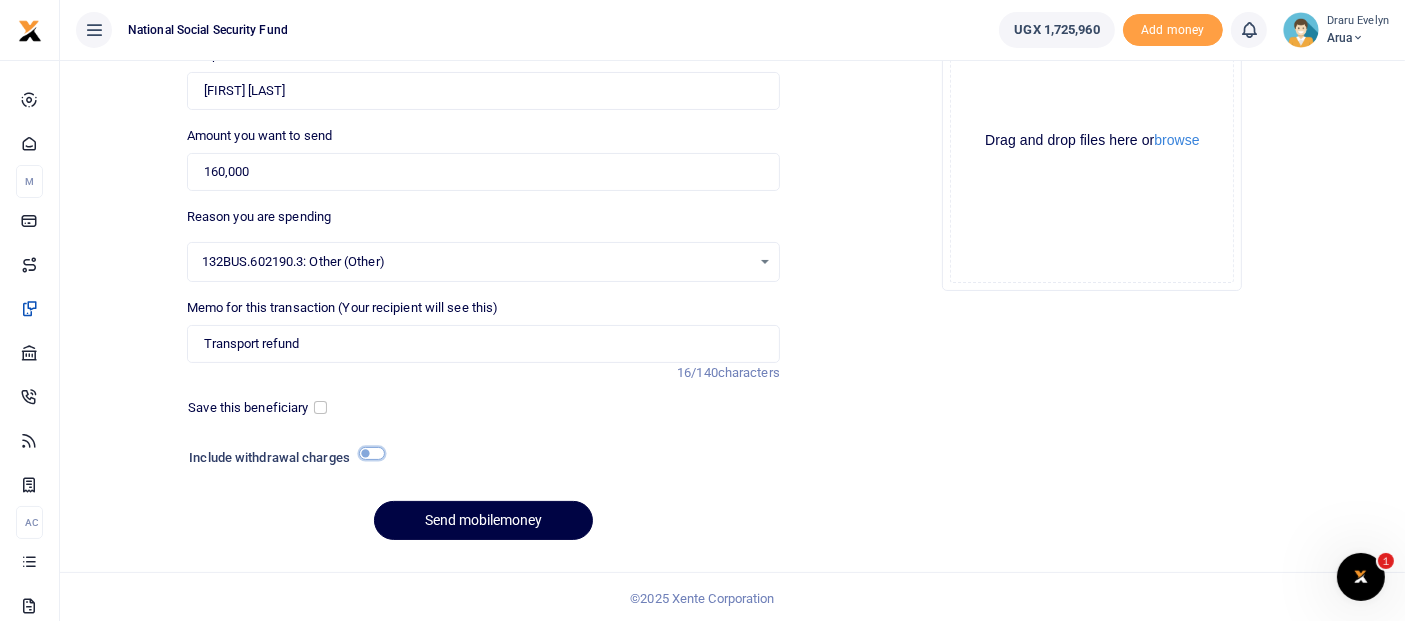 click at bounding box center (372, 453) 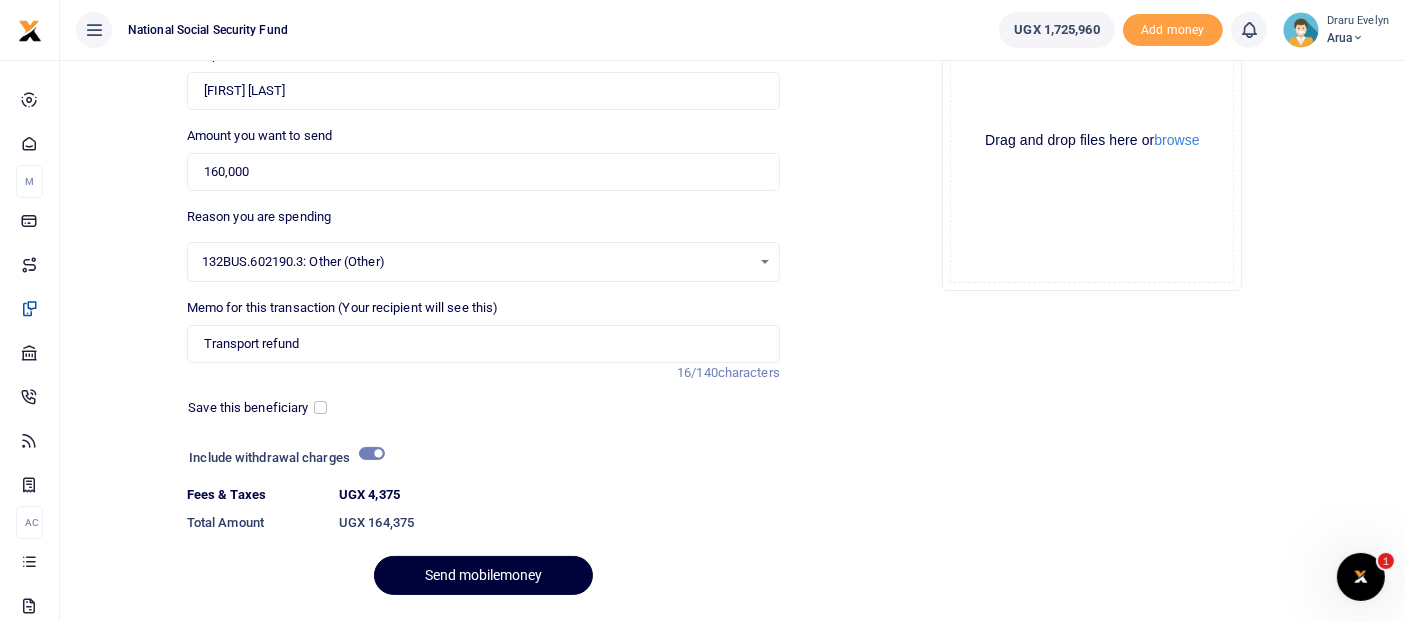 click on "Send mobilemoney" at bounding box center [483, 575] 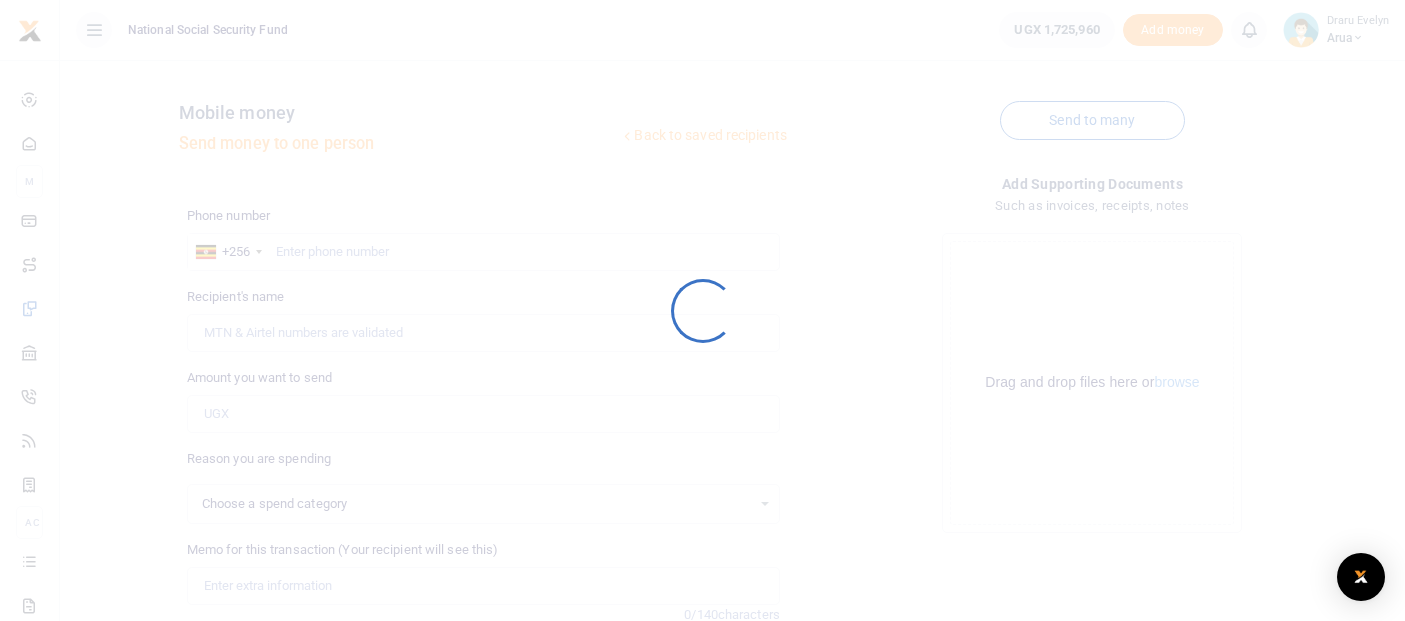scroll, scrollTop: 242, scrollLeft: 0, axis: vertical 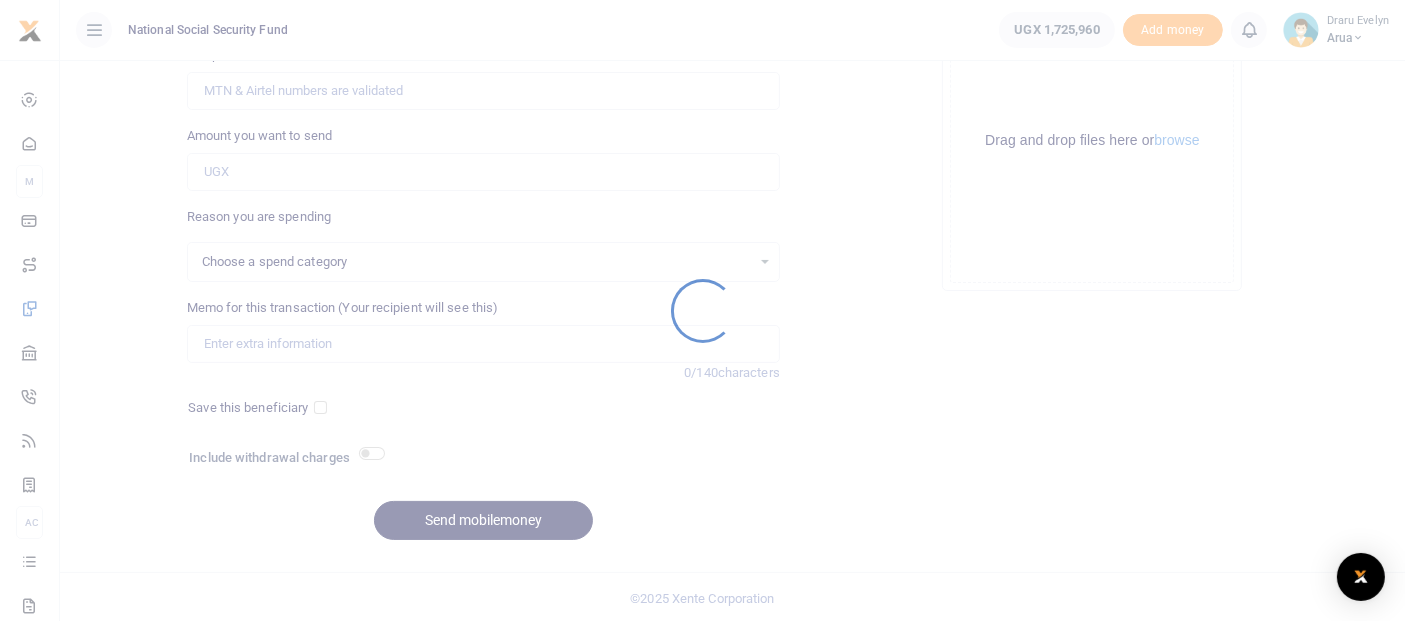 select 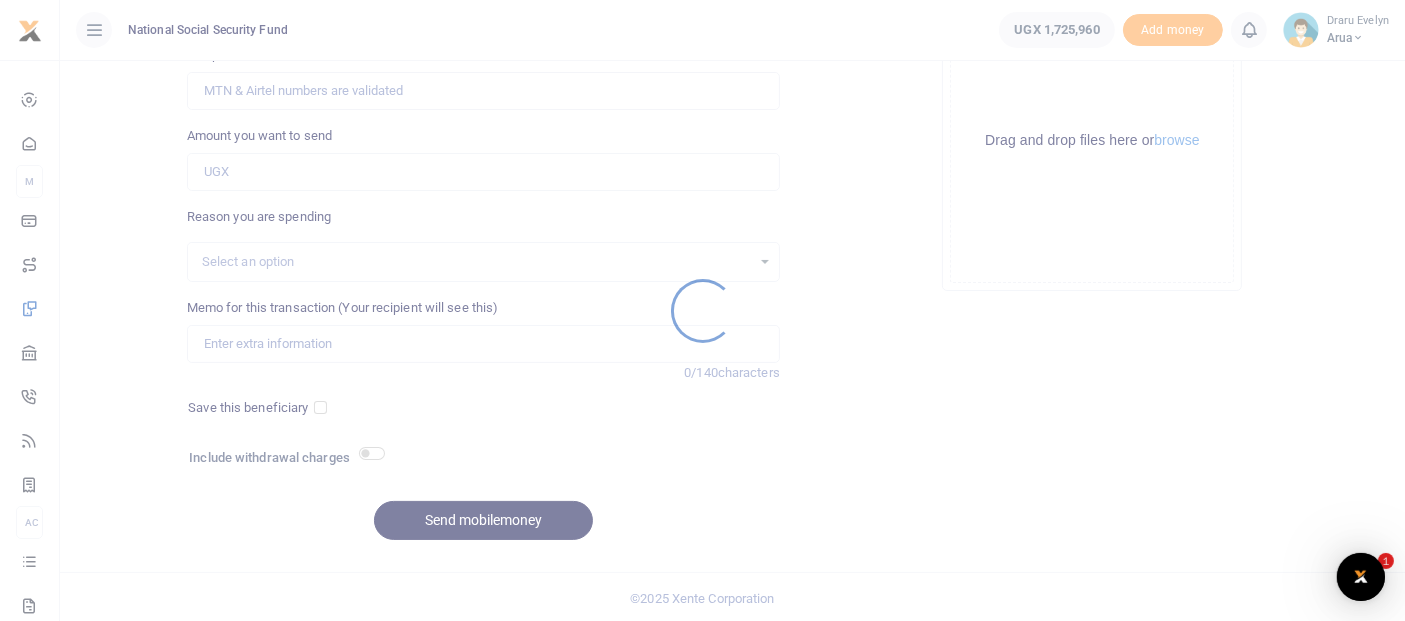 scroll, scrollTop: 0, scrollLeft: 0, axis: both 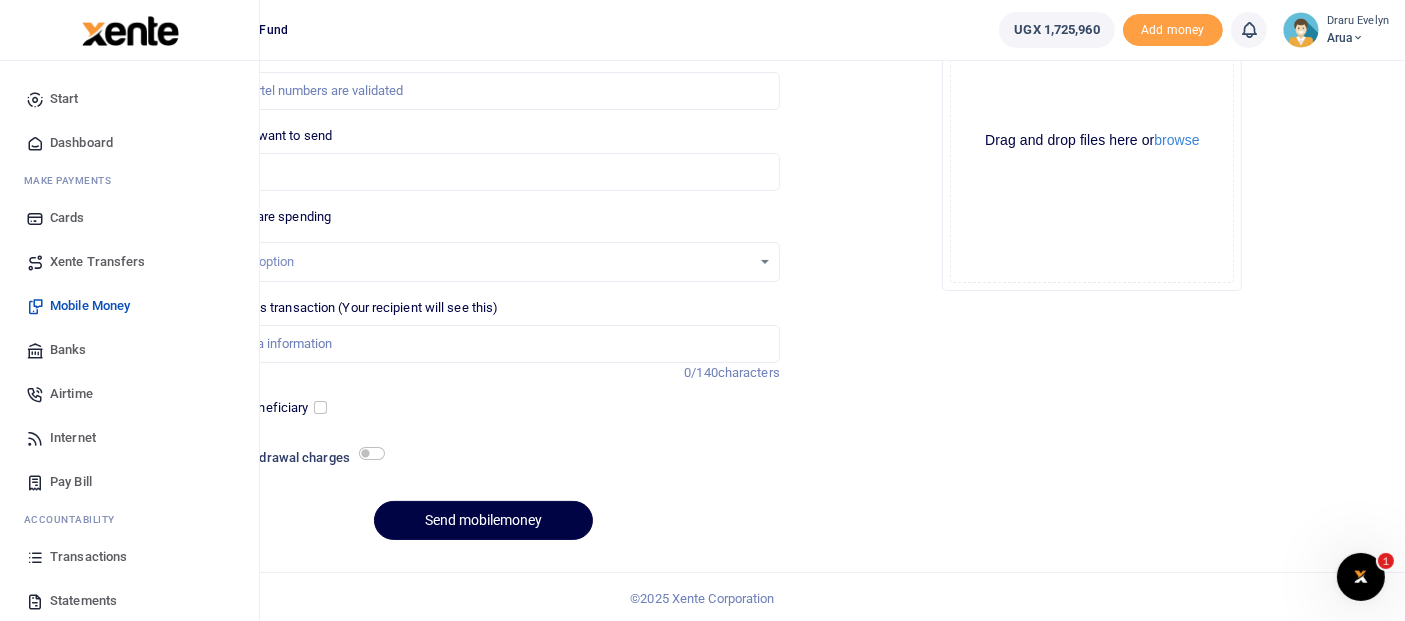 click on "Transactions" at bounding box center (88, 557) 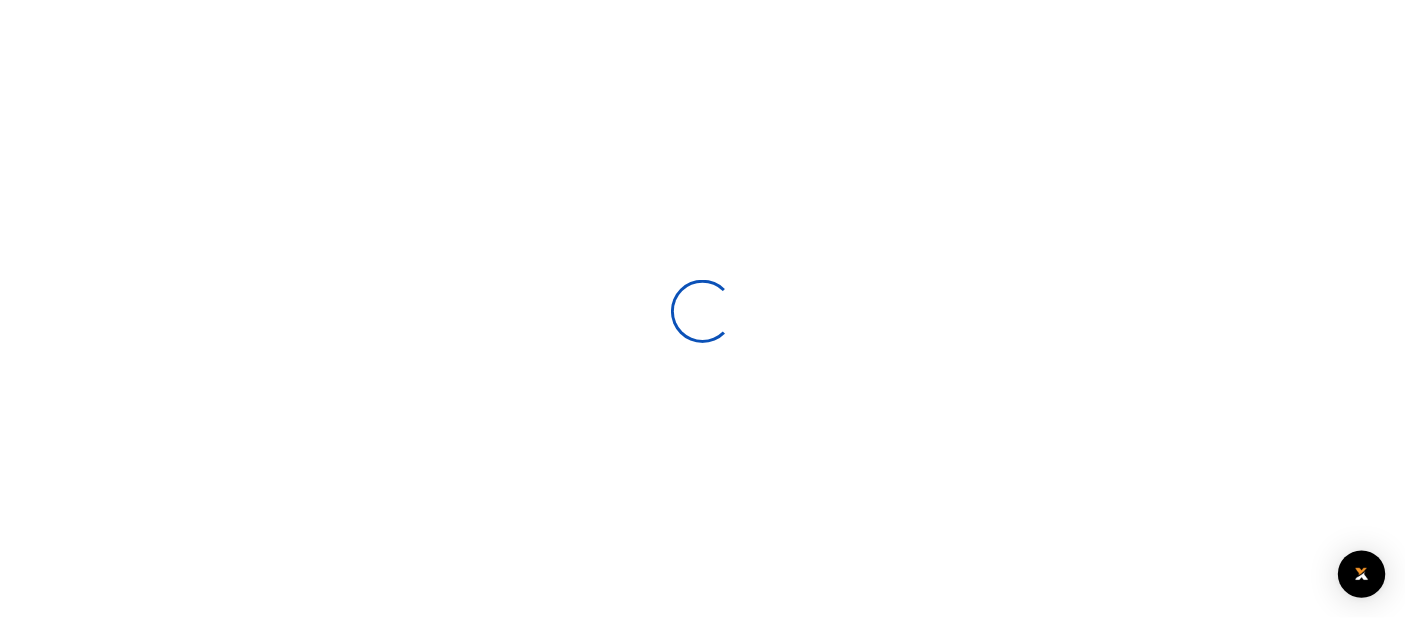 scroll, scrollTop: 0, scrollLeft: 0, axis: both 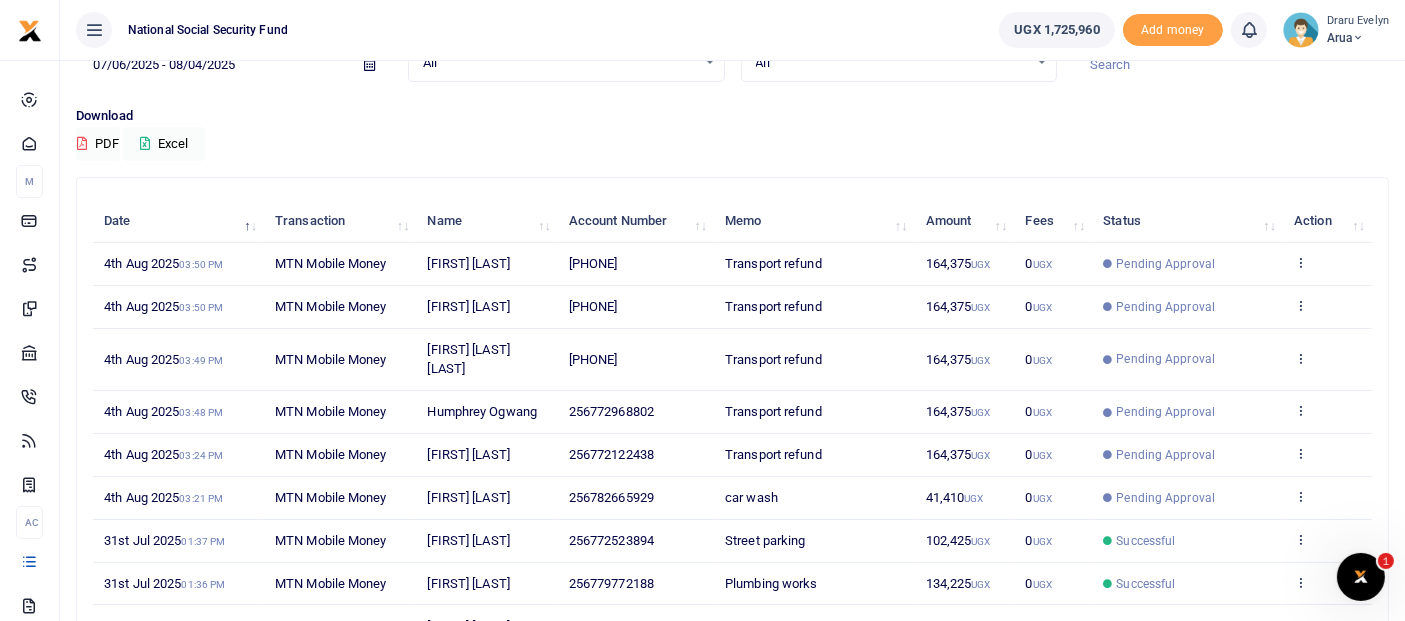 click at bounding box center [1300, 453] 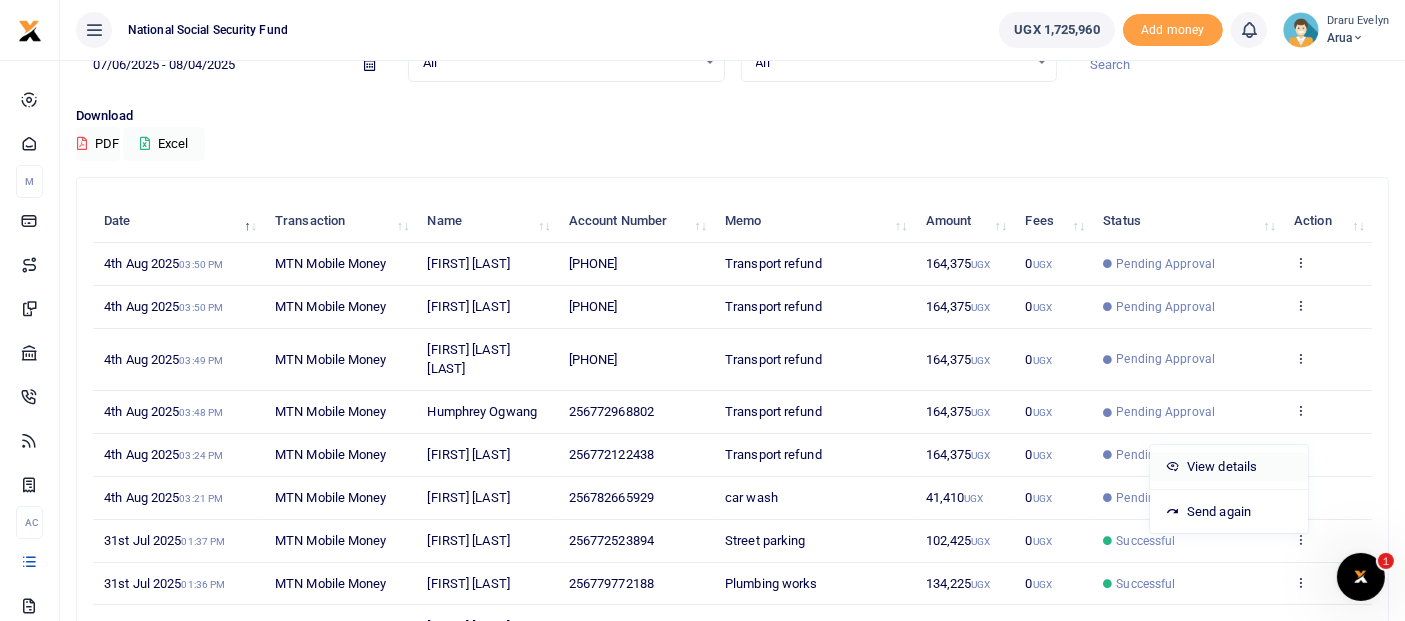 click on "View details" at bounding box center (1229, 467) 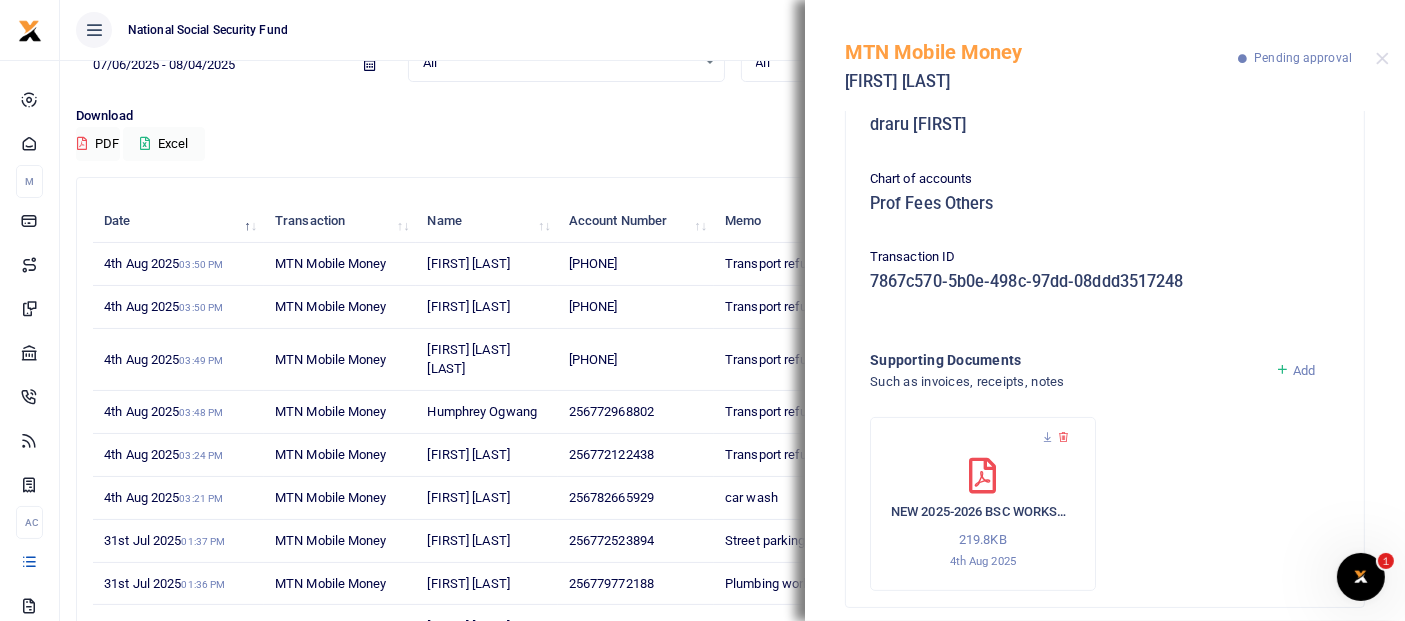 scroll, scrollTop: 379, scrollLeft: 0, axis: vertical 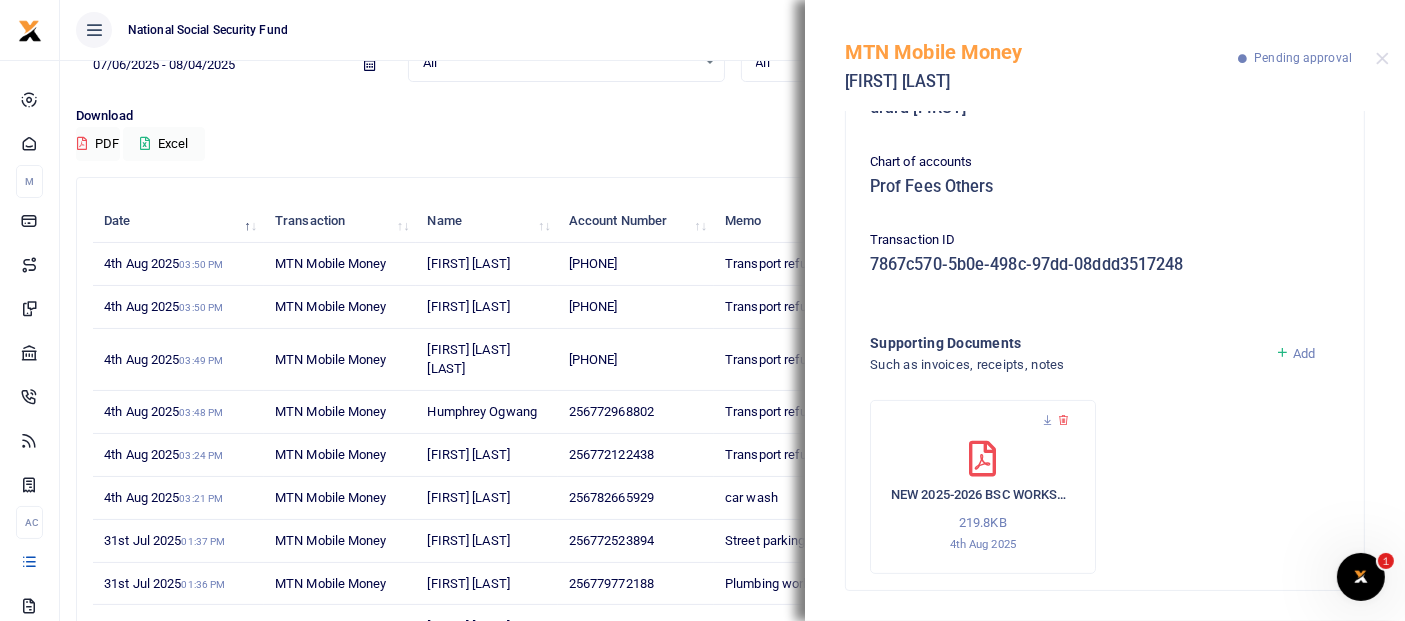 click on "Add" at bounding box center [1304, 353] 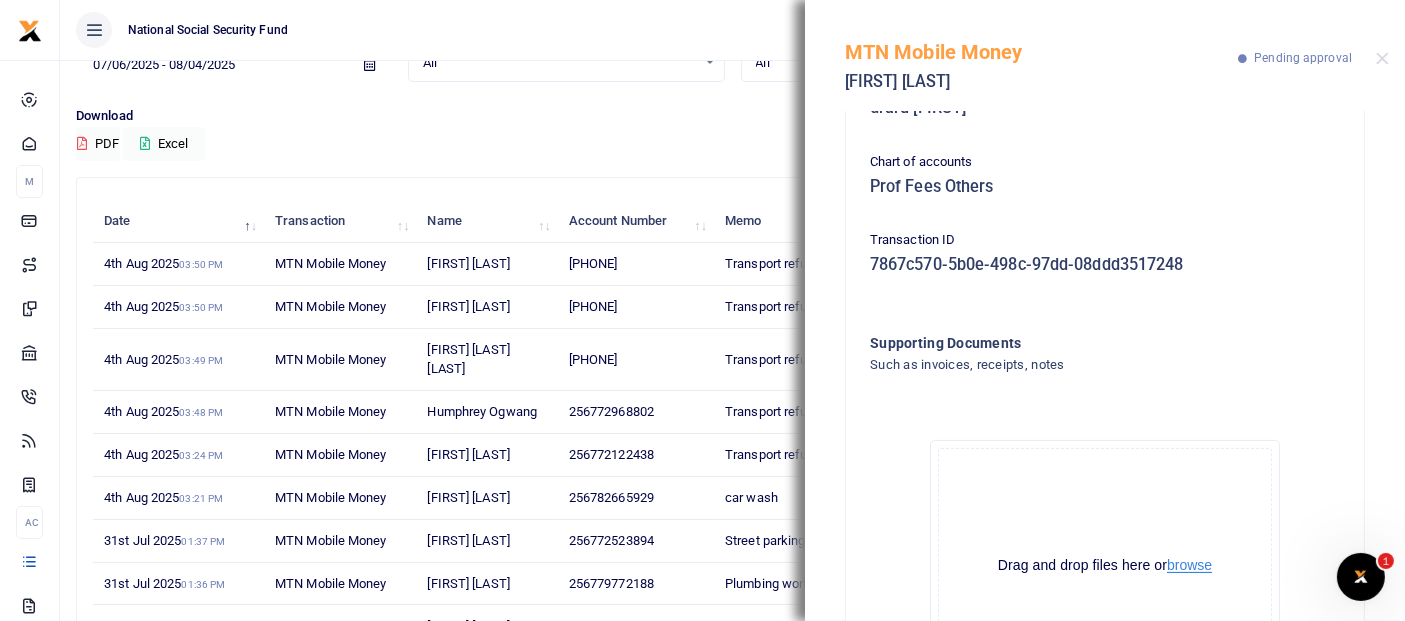 click on "browse" at bounding box center [1189, 565] 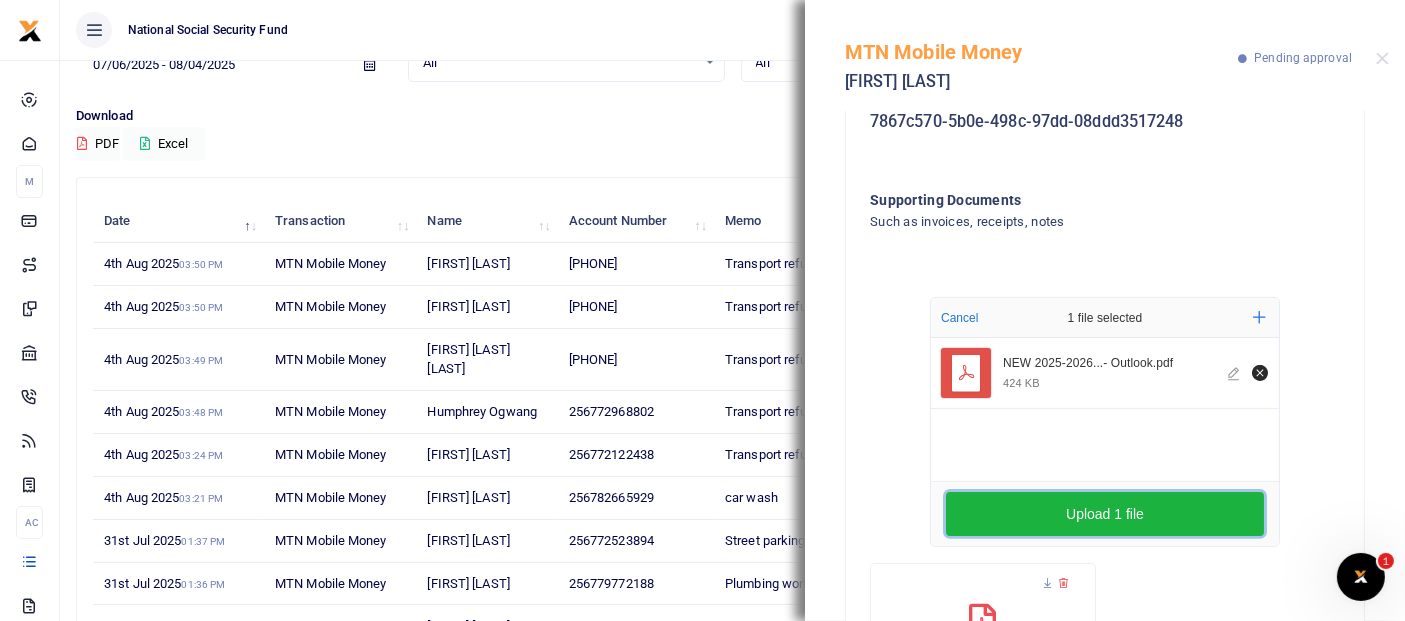 scroll, scrollTop: 685, scrollLeft: 0, axis: vertical 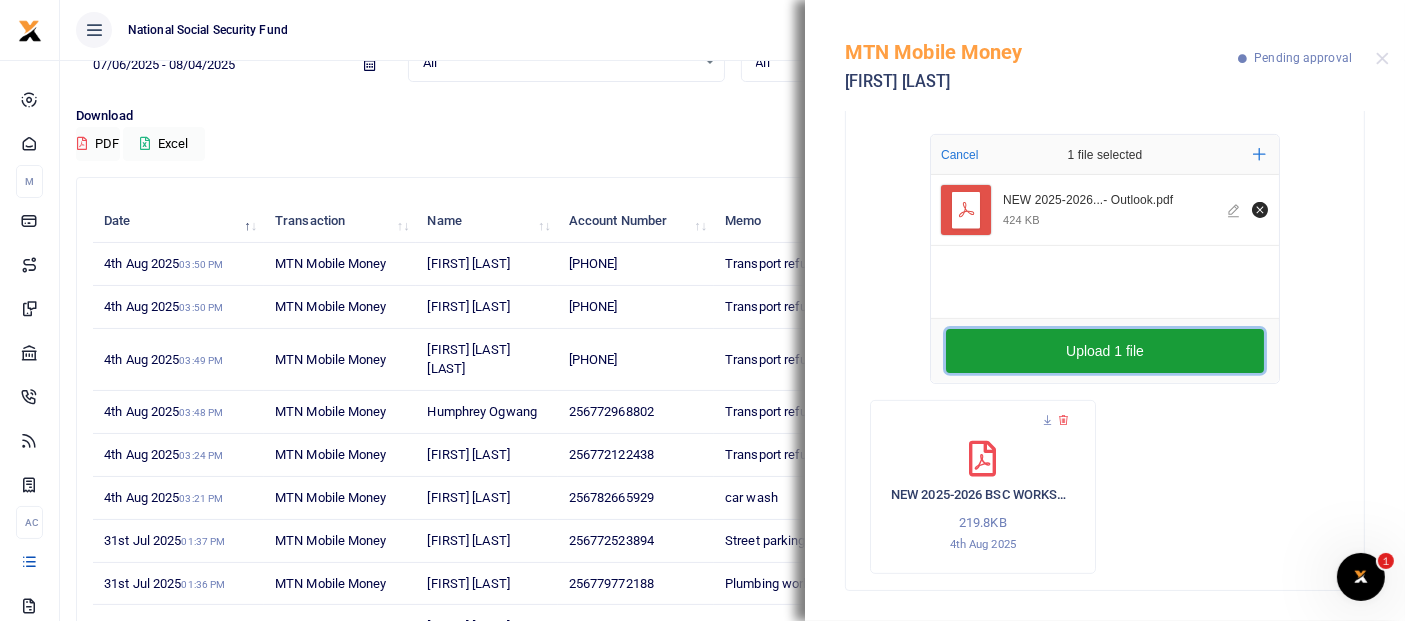 click on "Upload 1 file" at bounding box center [1105, 351] 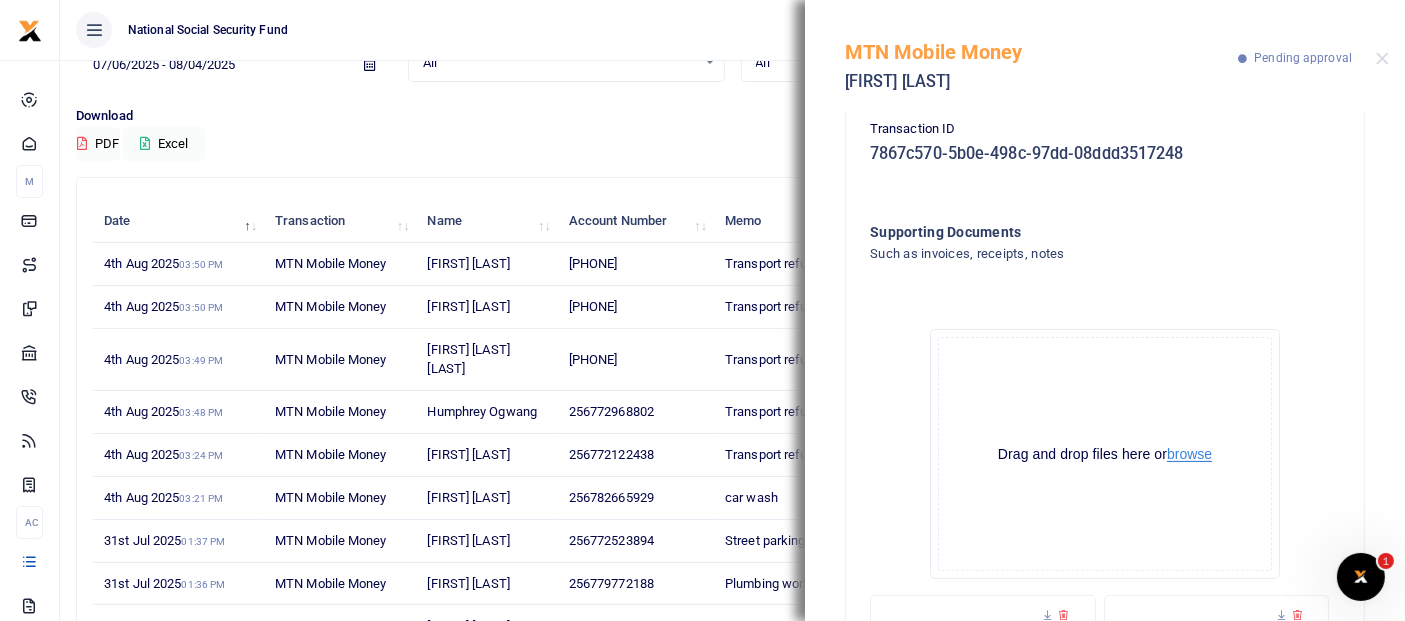 scroll, scrollTop: 351, scrollLeft: 0, axis: vertical 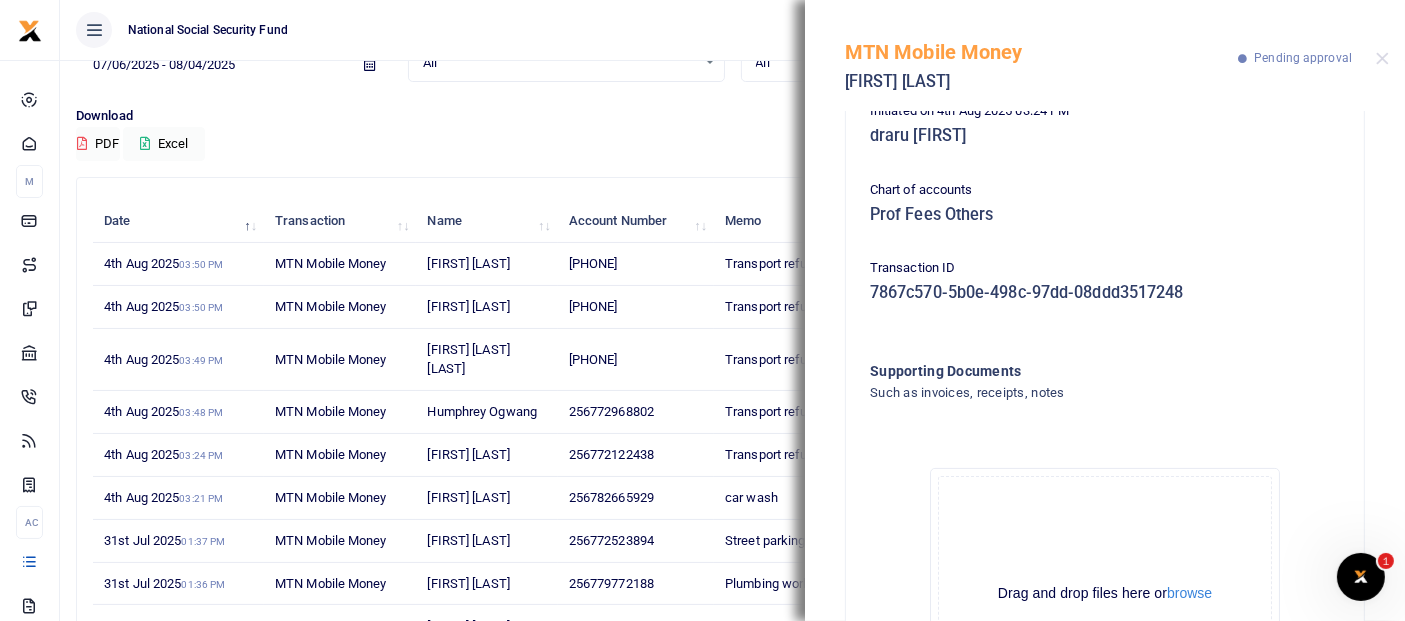 click on "MTN Mobile Money
Evelyn Draru
Pending approval" at bounding box center [1105, 55] 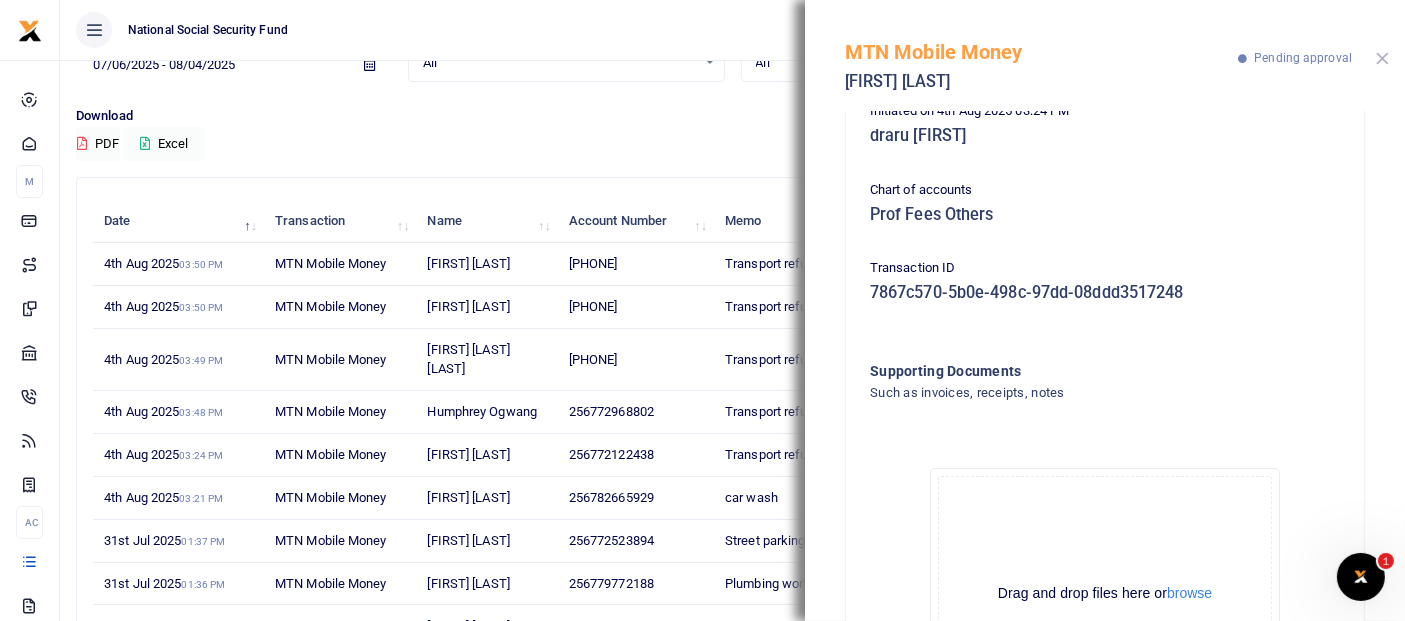 click at bounding box center (1382, 58) 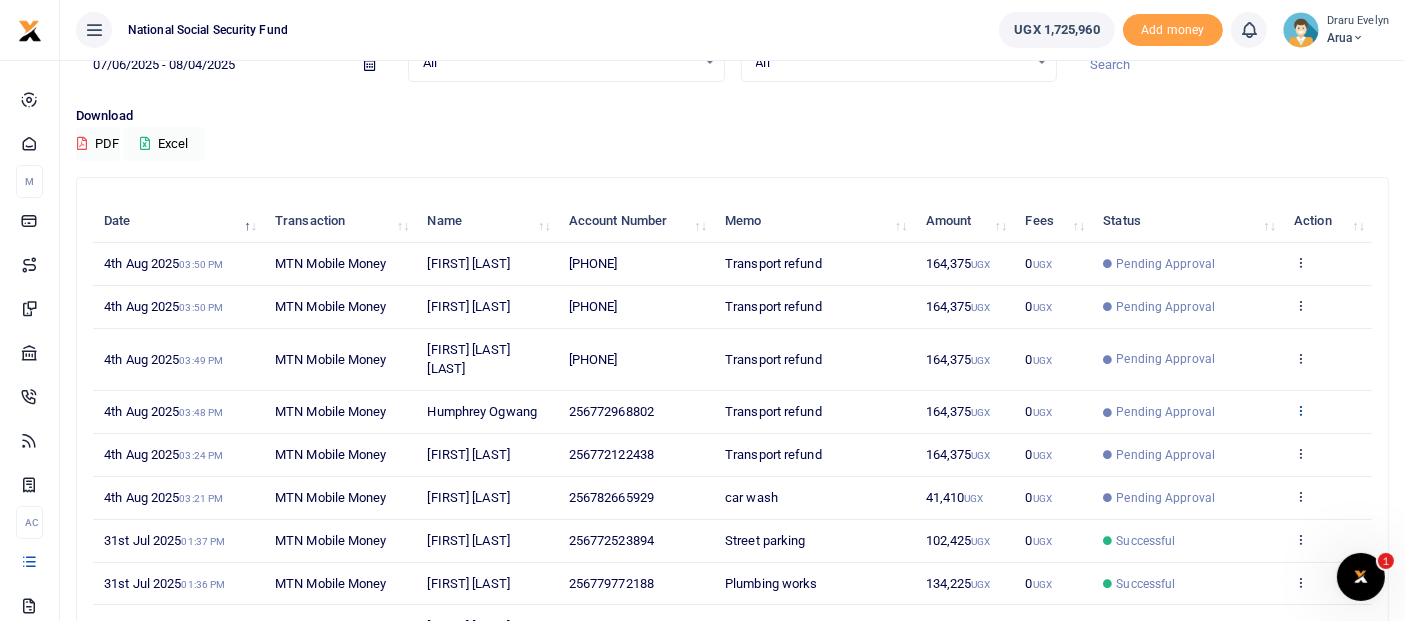 click at bounding box center [1300, 410] 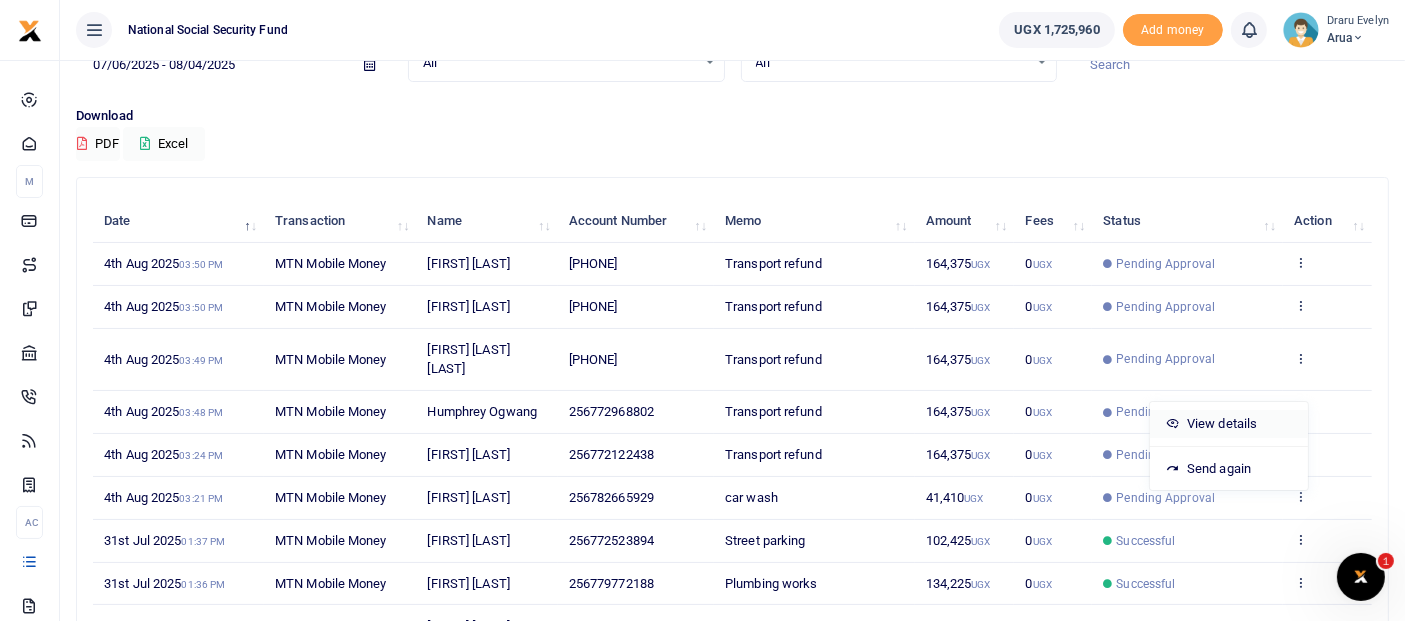 click on "View details" at bounding box center [1229, 424] 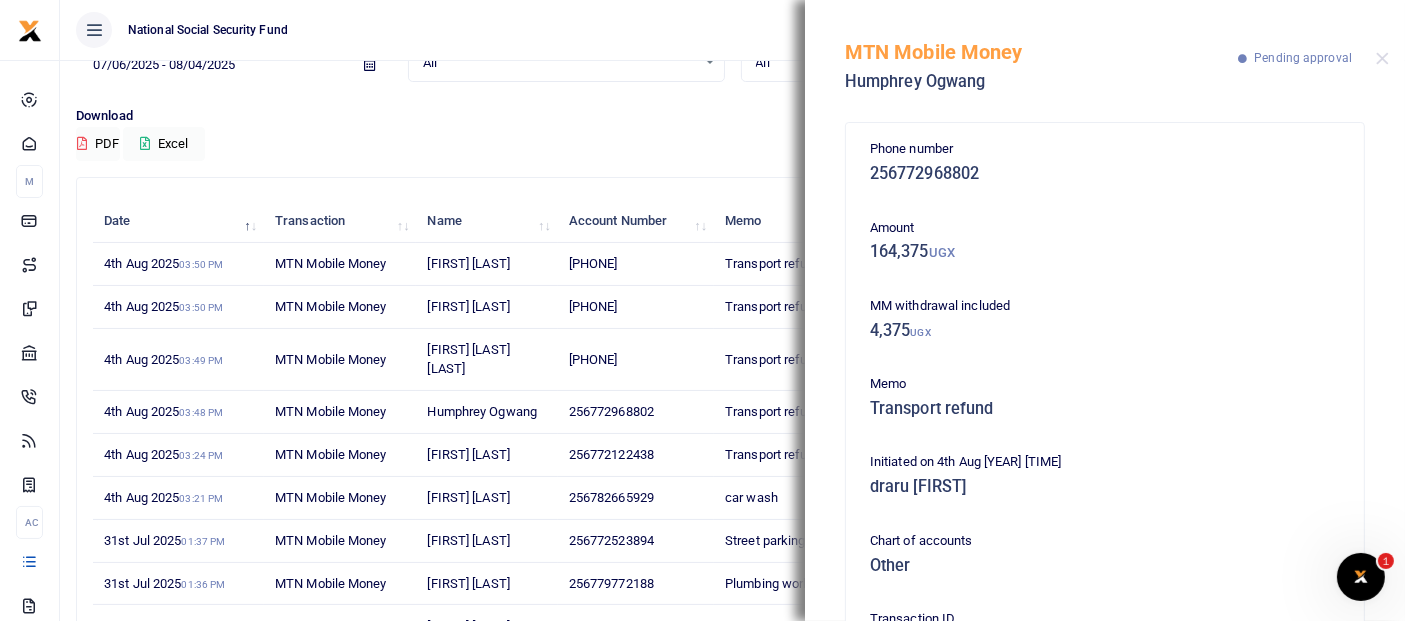 scroll, scrollTop: 294, scrollLeft: 0, axis: vertical 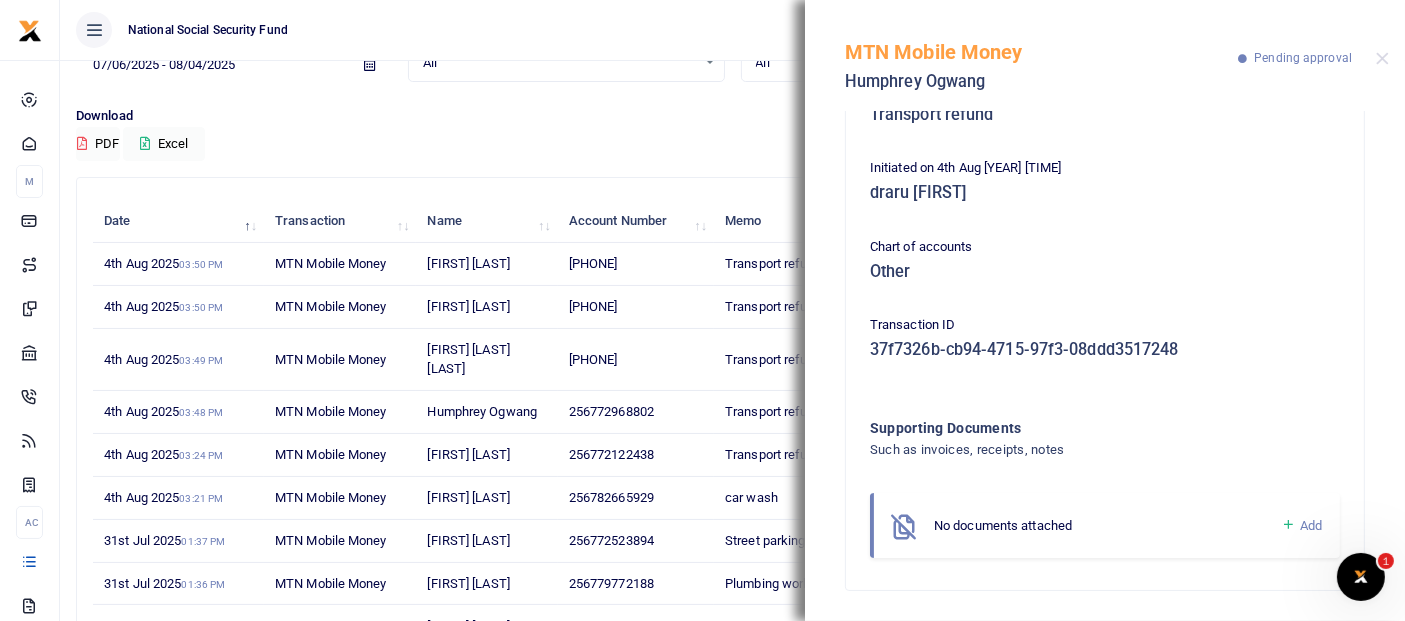 click on "Add" at bounding box center (1301, 525) 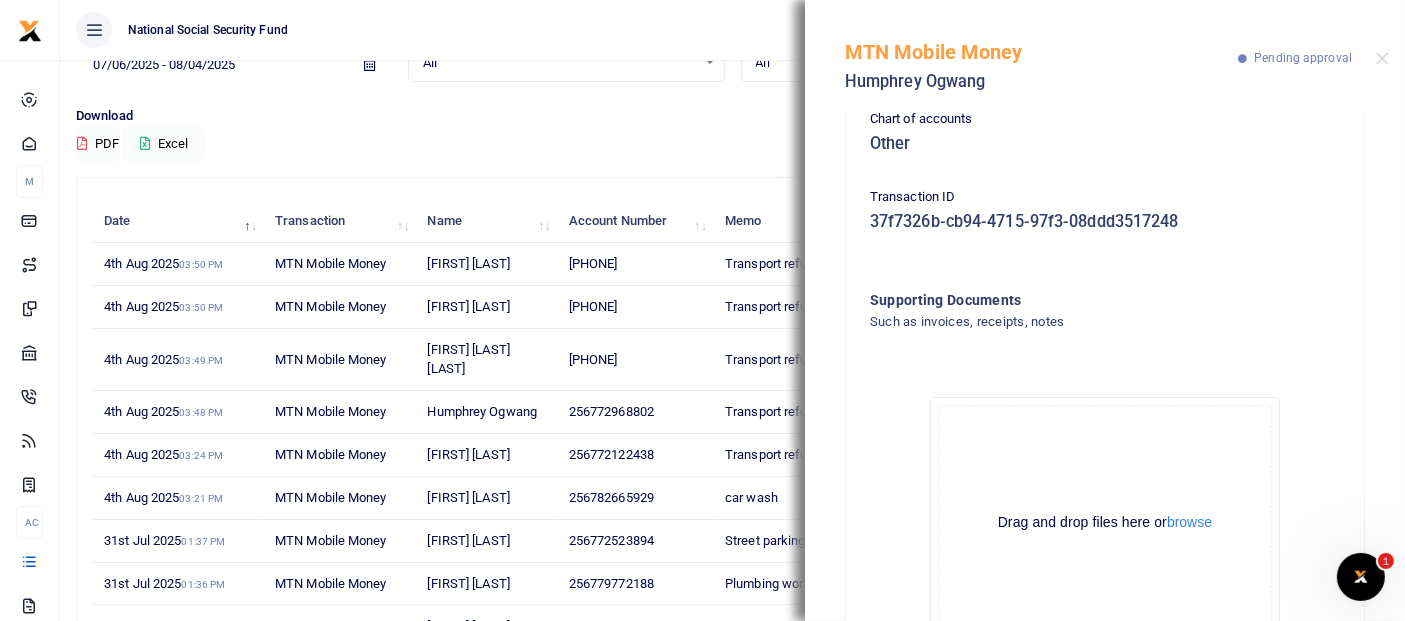 scroll, scrollTop: 520, scrollLeft: 0, axis: vertical 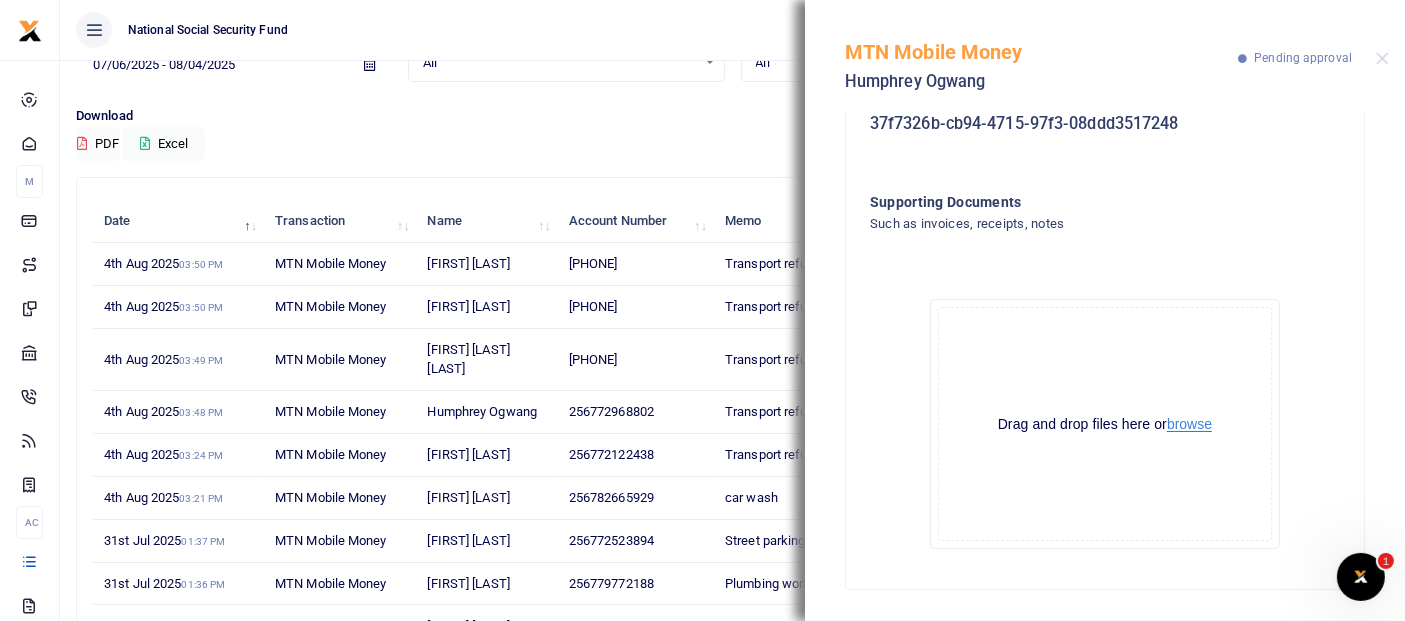 click on "browse" at bounding box center [1189, 424] 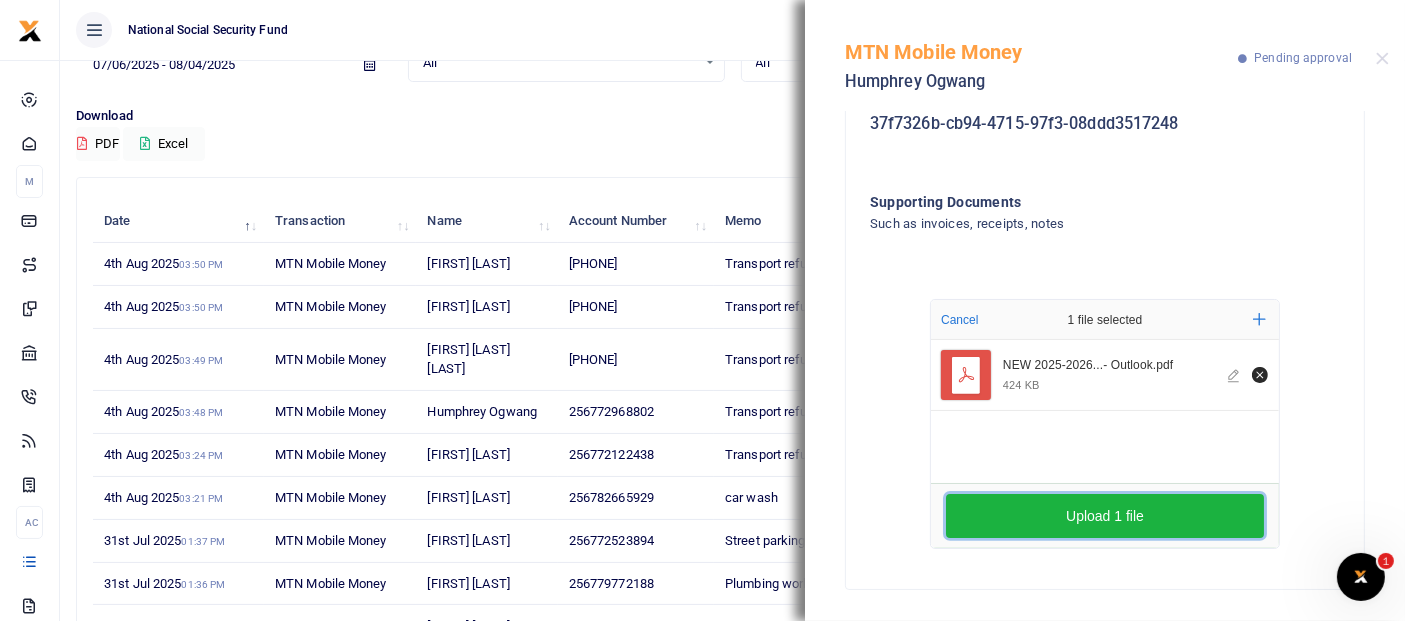 click on "Upload 1 file" at bounding box center [1105, 516] 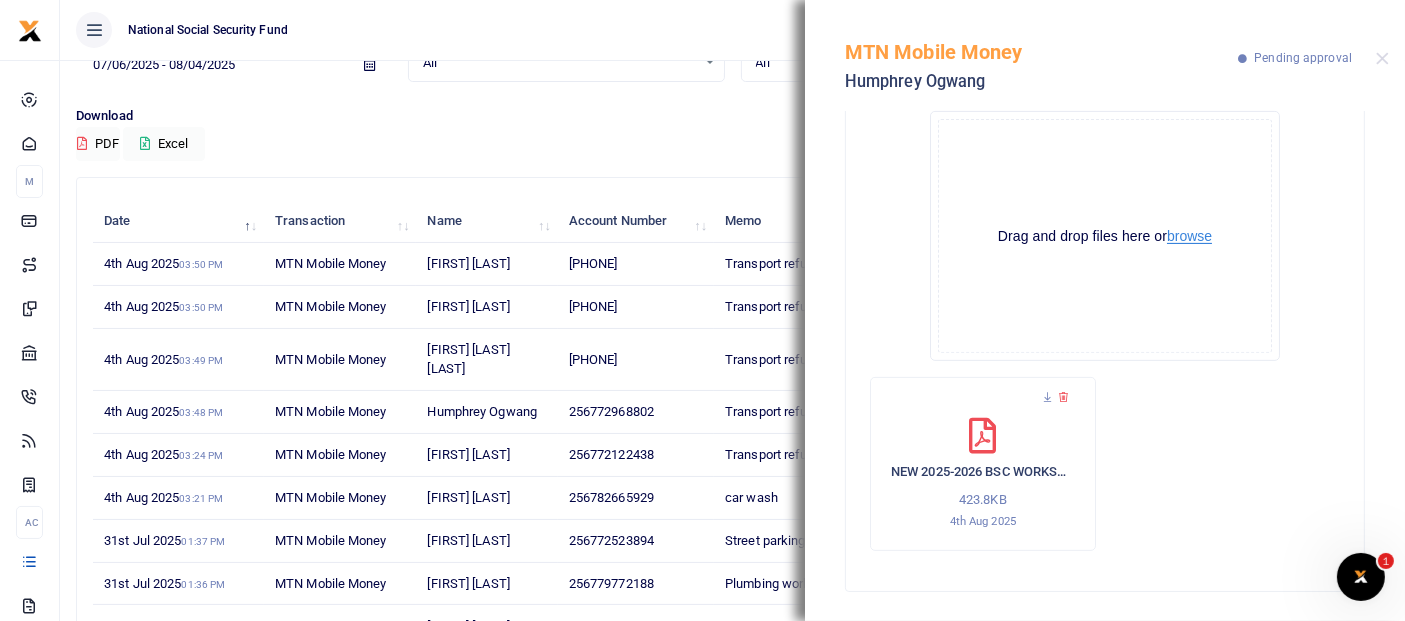 scroll, scrollTop: 709, scrollLeft: 0, axis: vertical 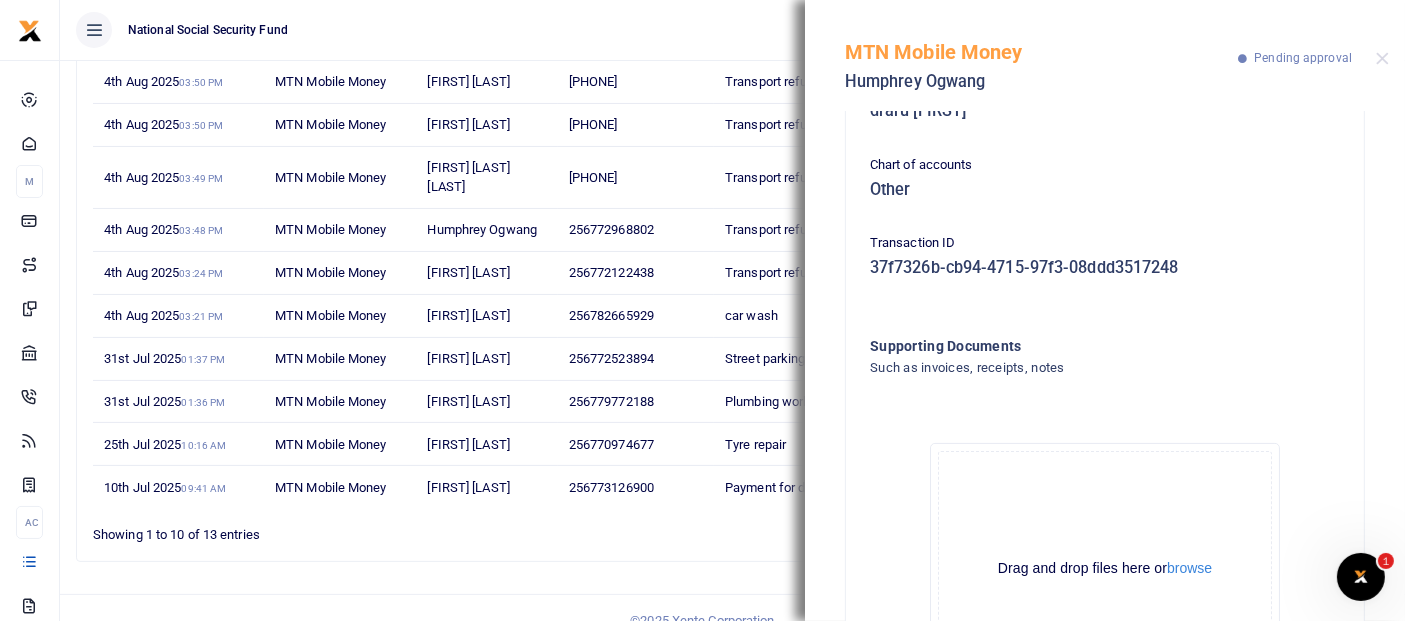 click on "MTN Mobile Money
Humphrey Ogwang
Pending approval" at bounding box center (1105, 55) 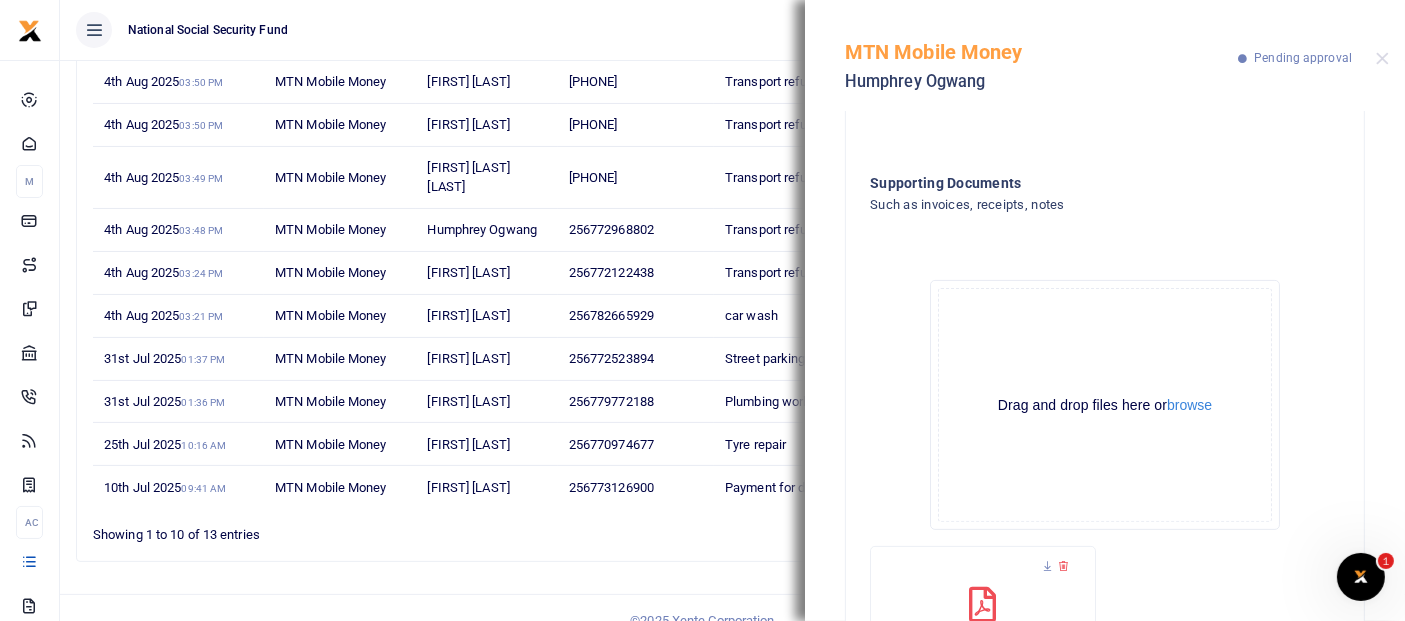 scroll, scrollTop: 709, scrollLeft: 0, axis: vertical 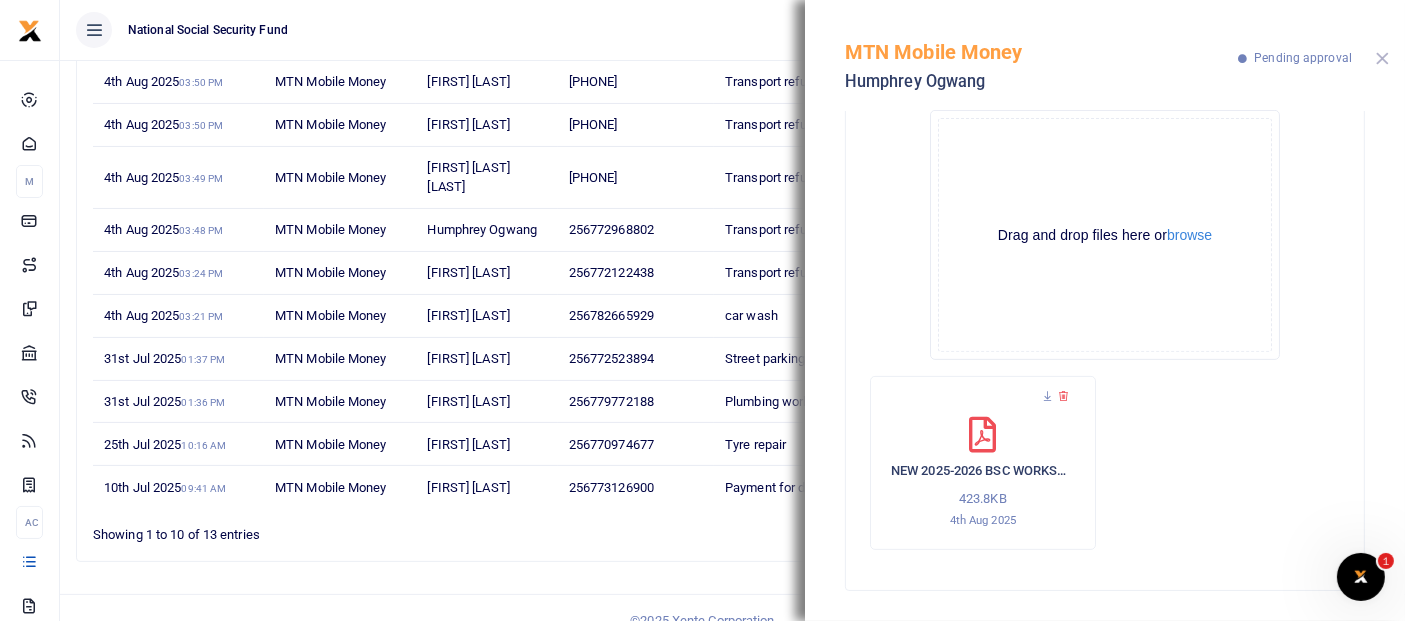 click at bounding box center [1382, 58] 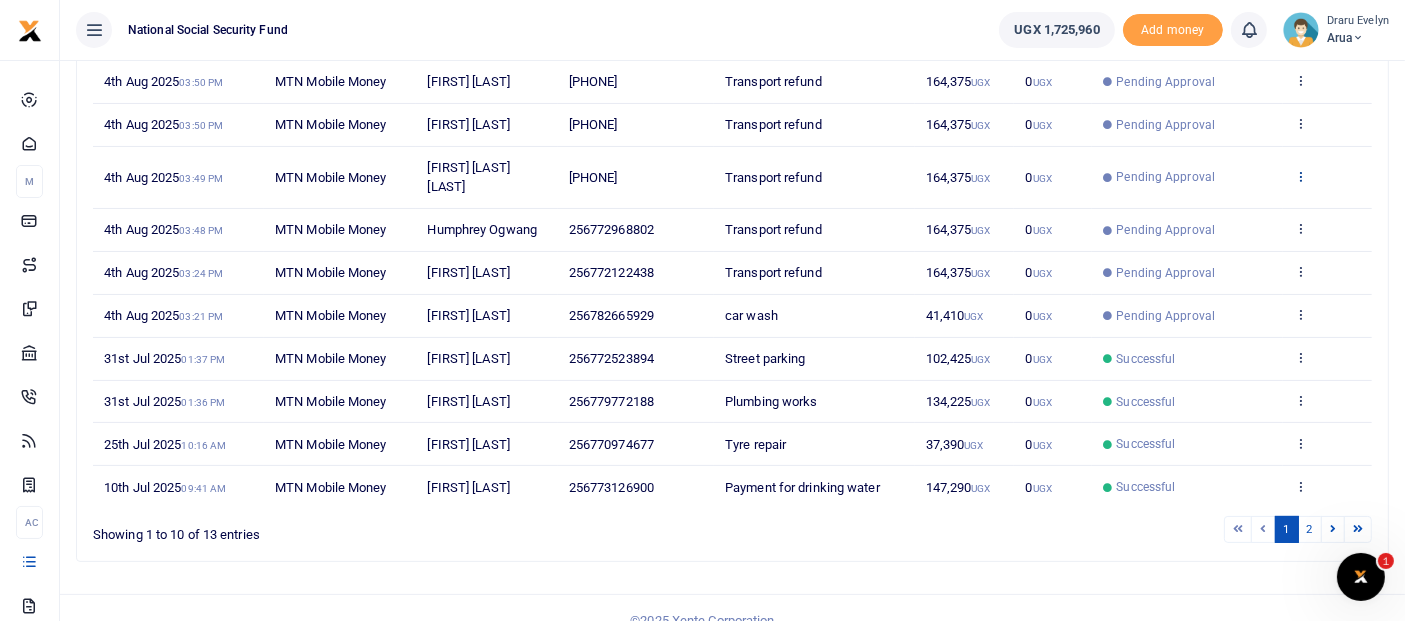 click at bounding box center [1300, 176] 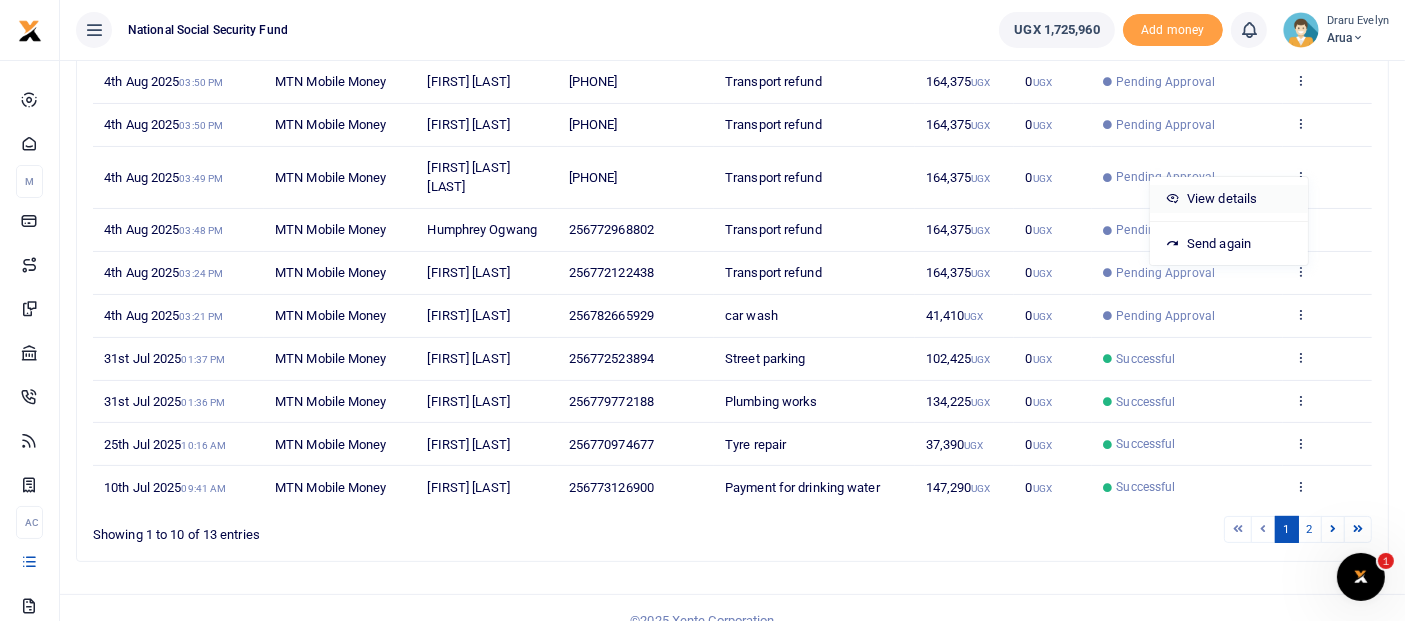 click on "View details" at bounding box center [1229, 199] 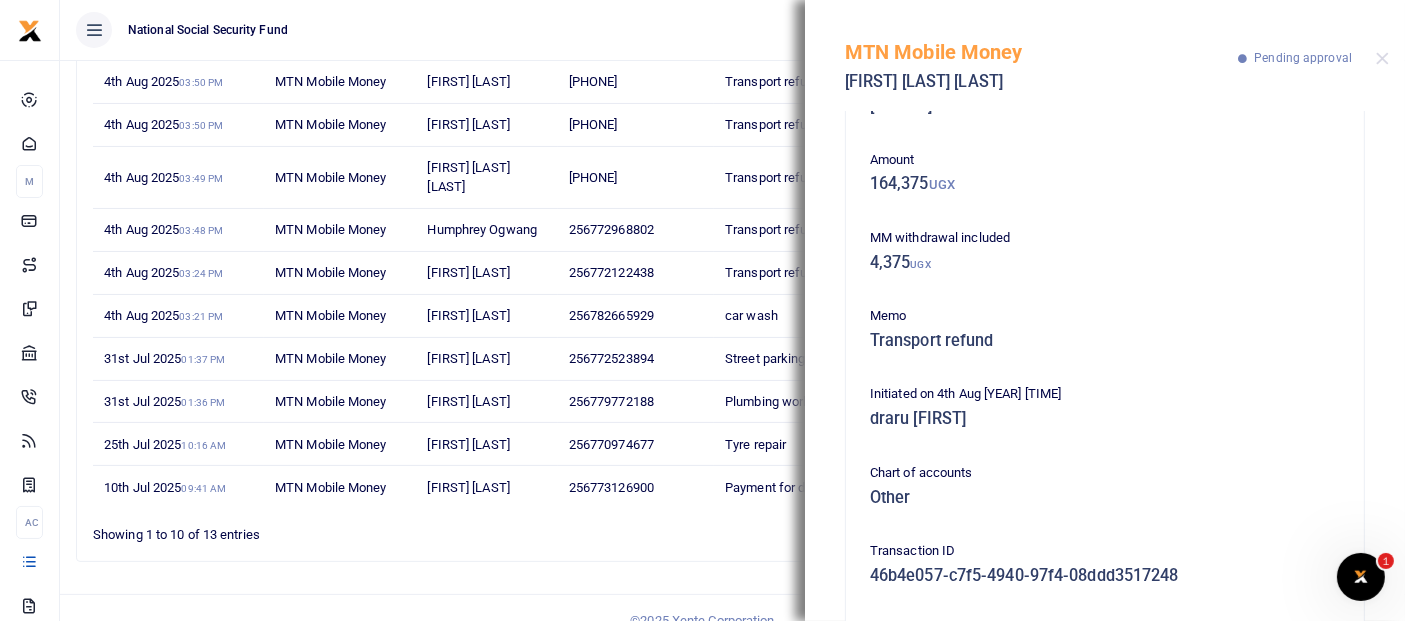 scroll, scrollTop: 294, scrollLeft: 0, axis: vertical 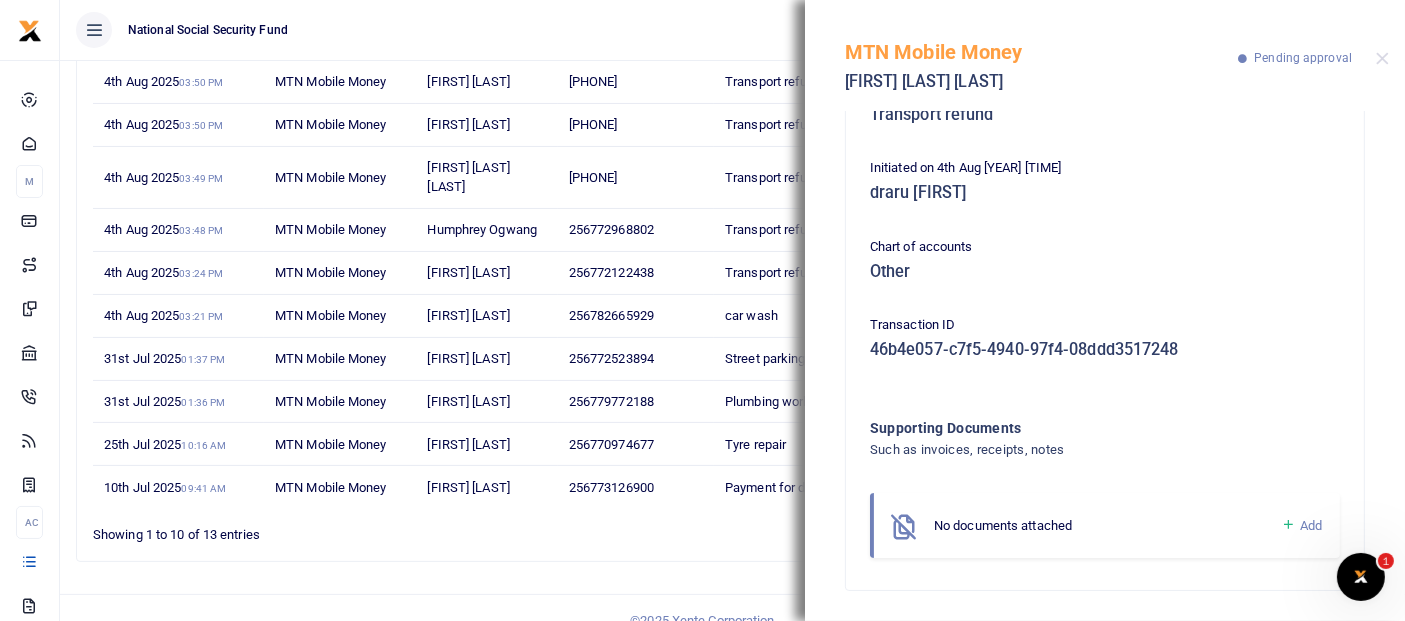 click on "Add" at bounding box center [1311, 525] 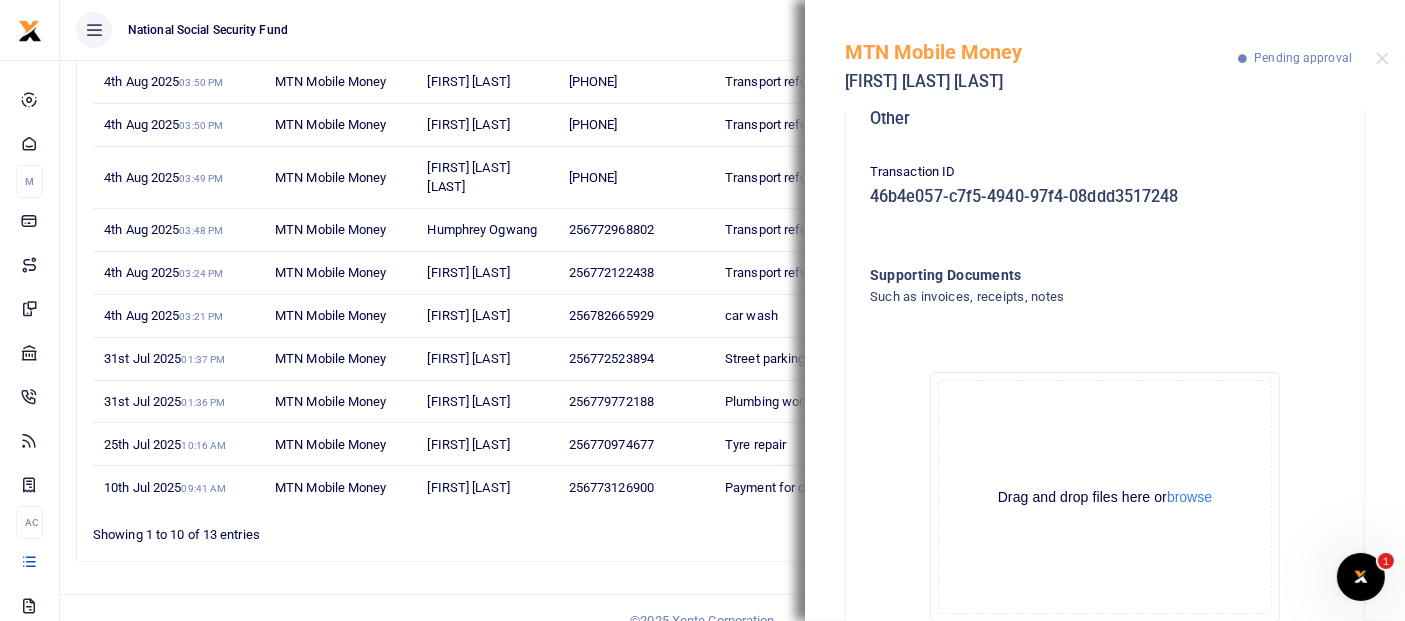 scroll, scrollTop: 520, scrollLeft: 0, axis: vertical 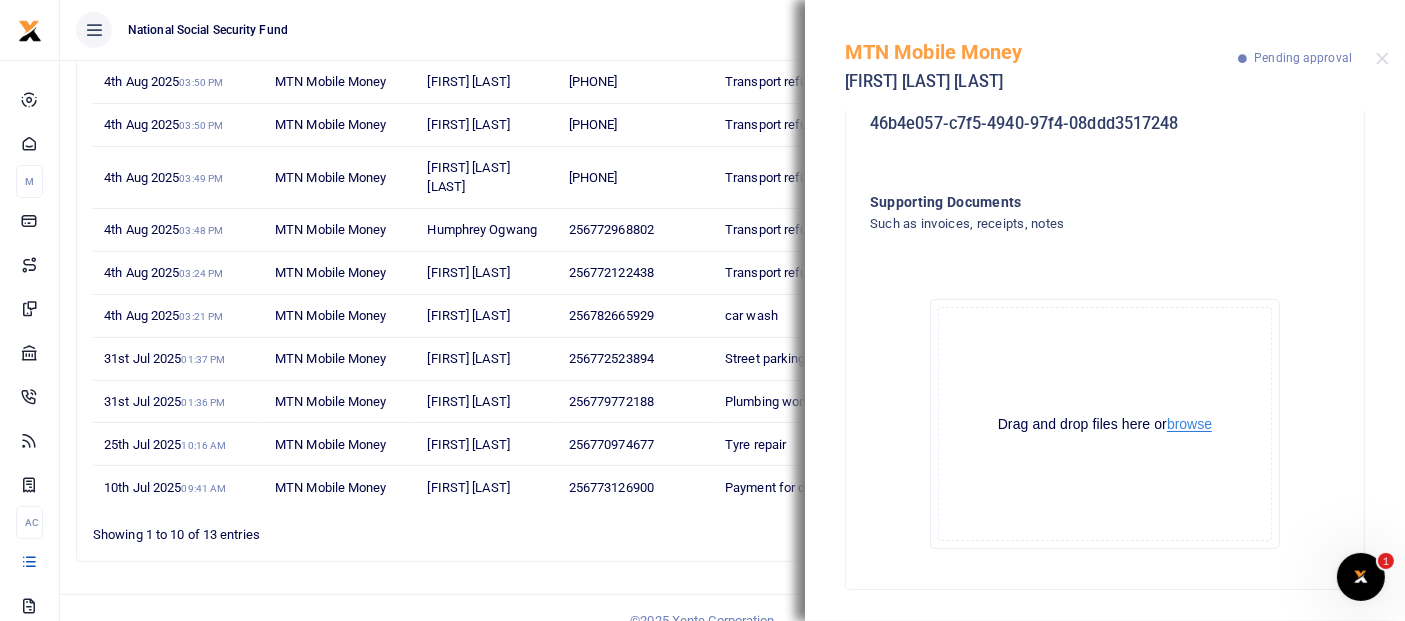 click on "browse" at bounding box center [1189, 424] 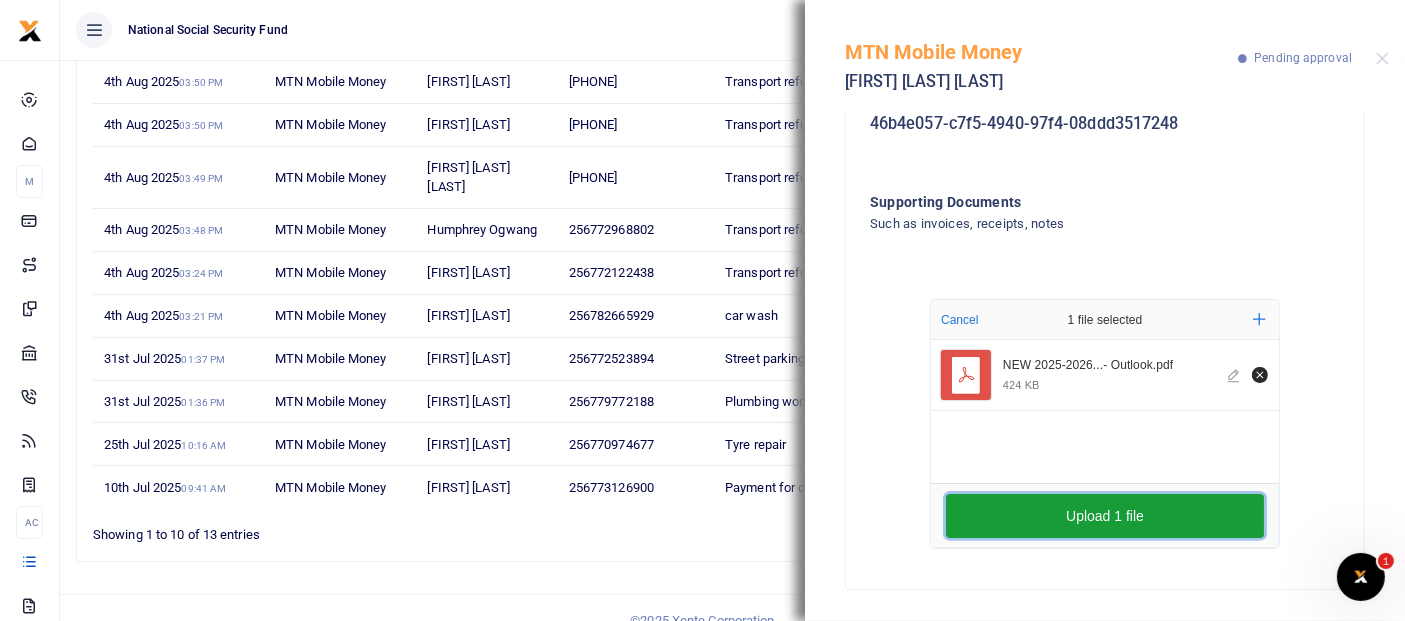 click on "Upload 1 file" at bounding box center [1105, 516] 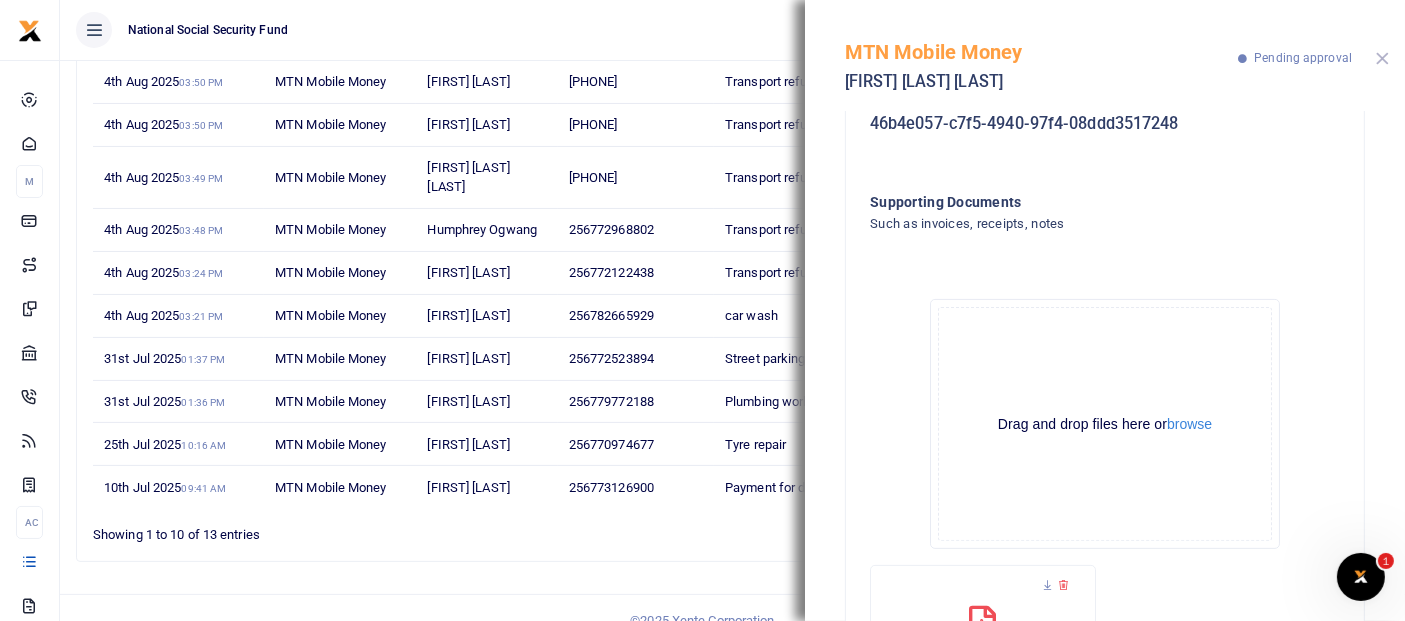 click at bounding box center [1382, 58] 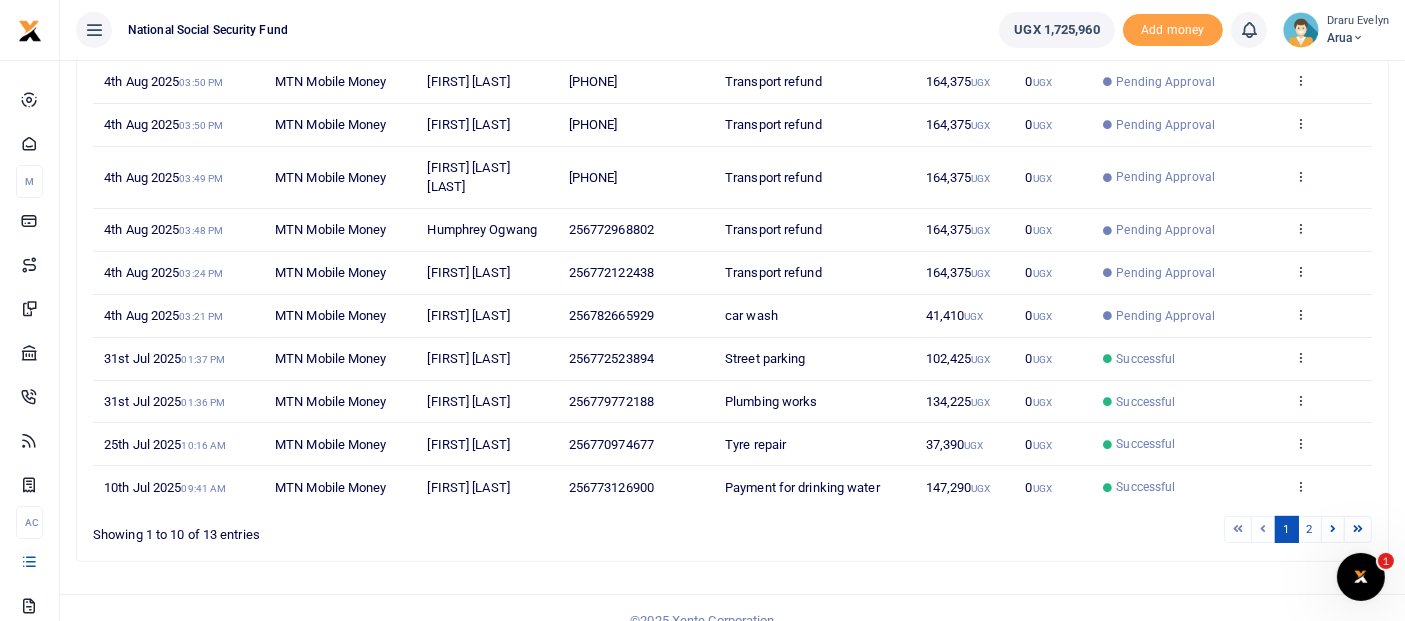 click on "View details
Send again" at bounding box center [1327, 125] 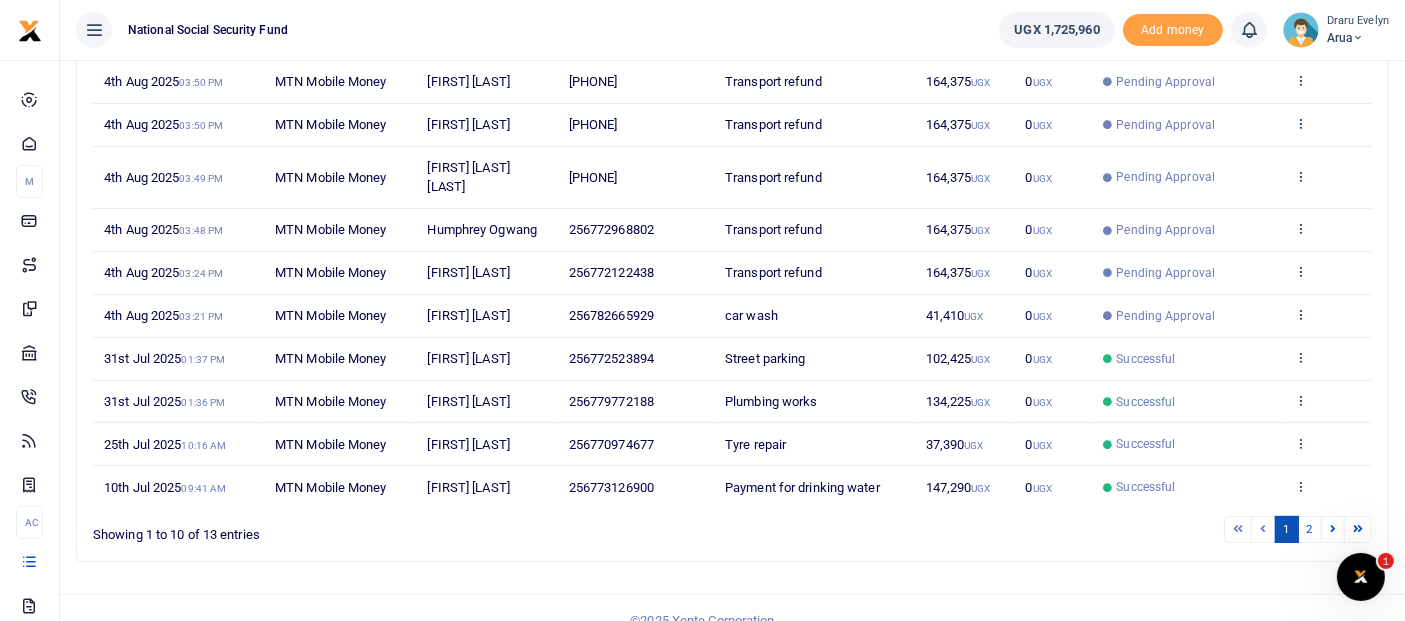 click at bounding box center (1300, 123) 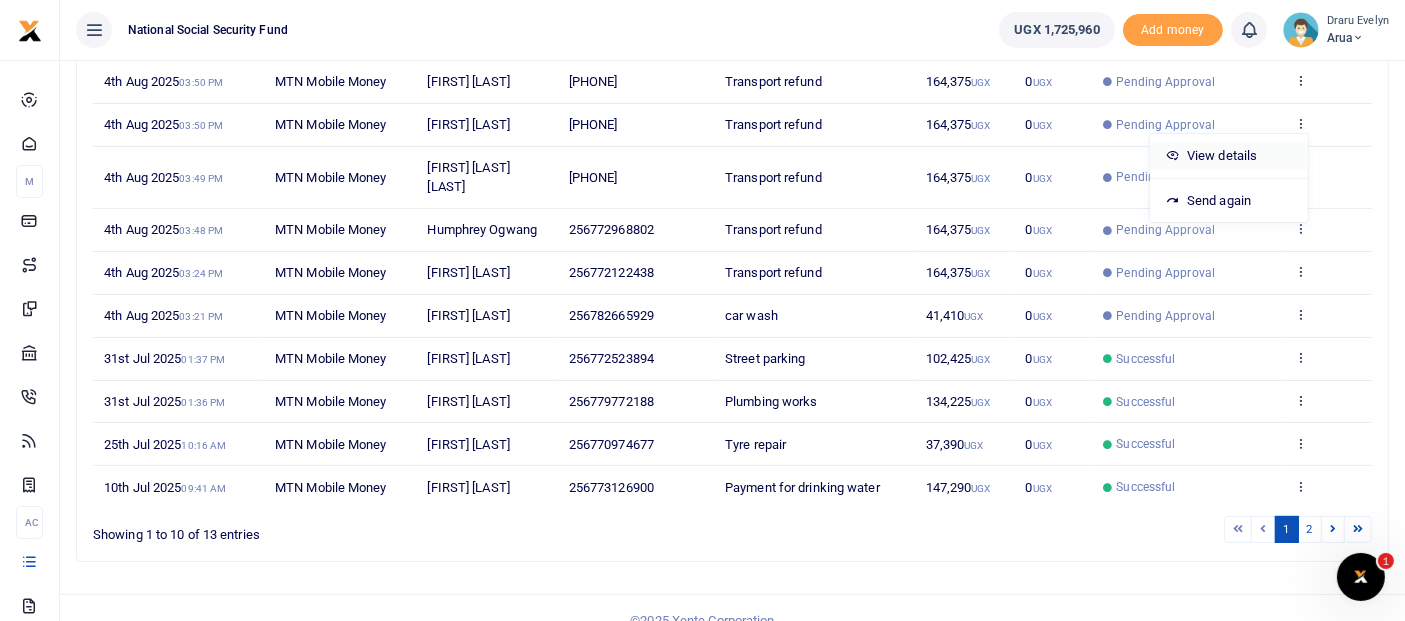 click on "View details" at bounding box center [1229, 156] 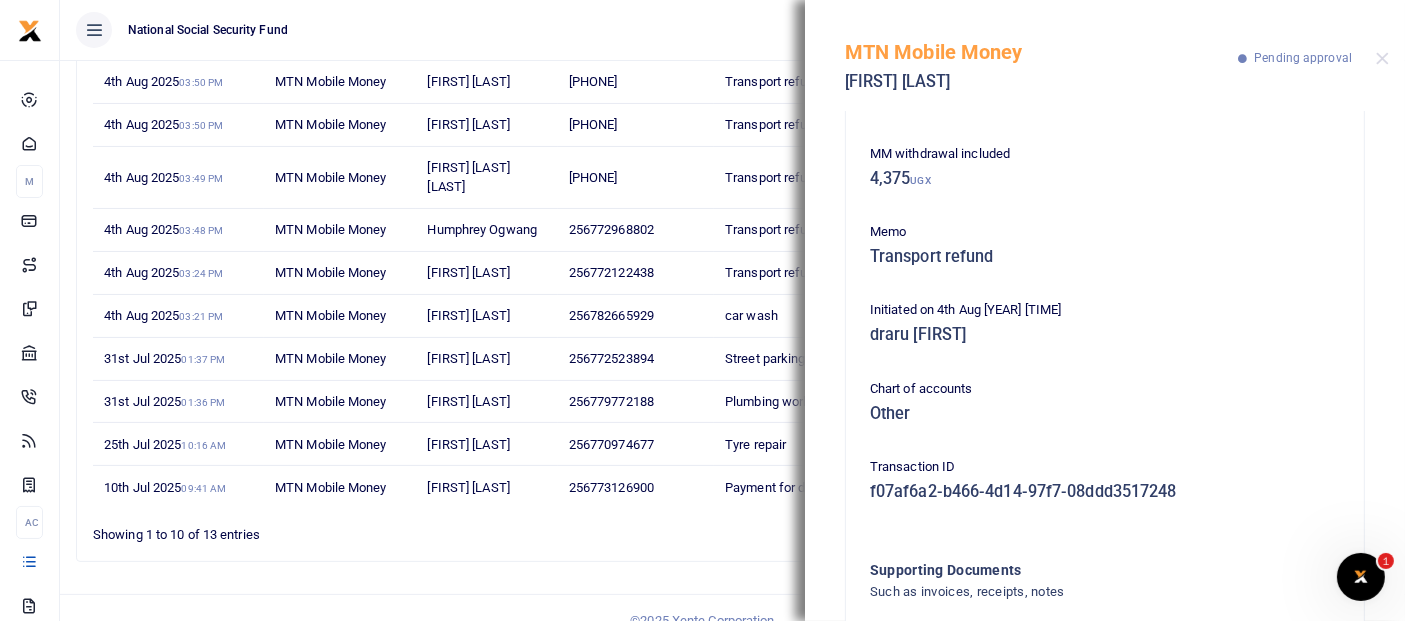scroll, scrollTop: 294, scrollLeft: 0, axis: vertical 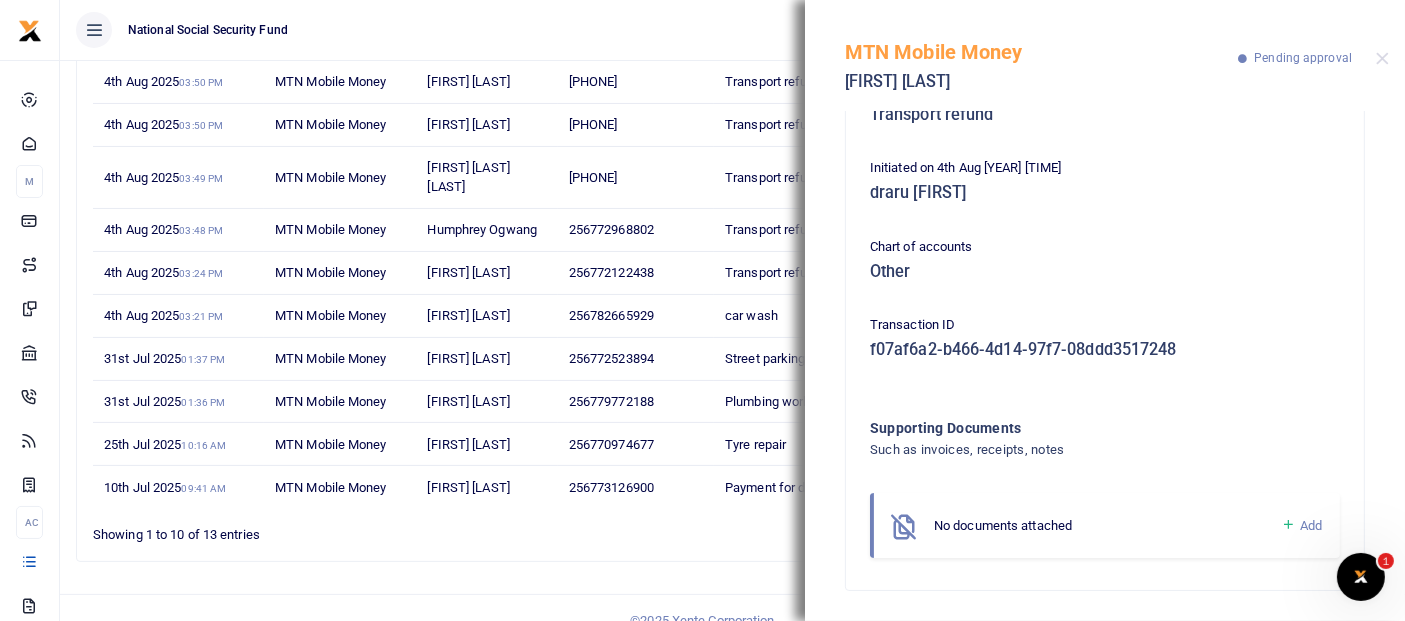 click at bounding box center [1288, 525] 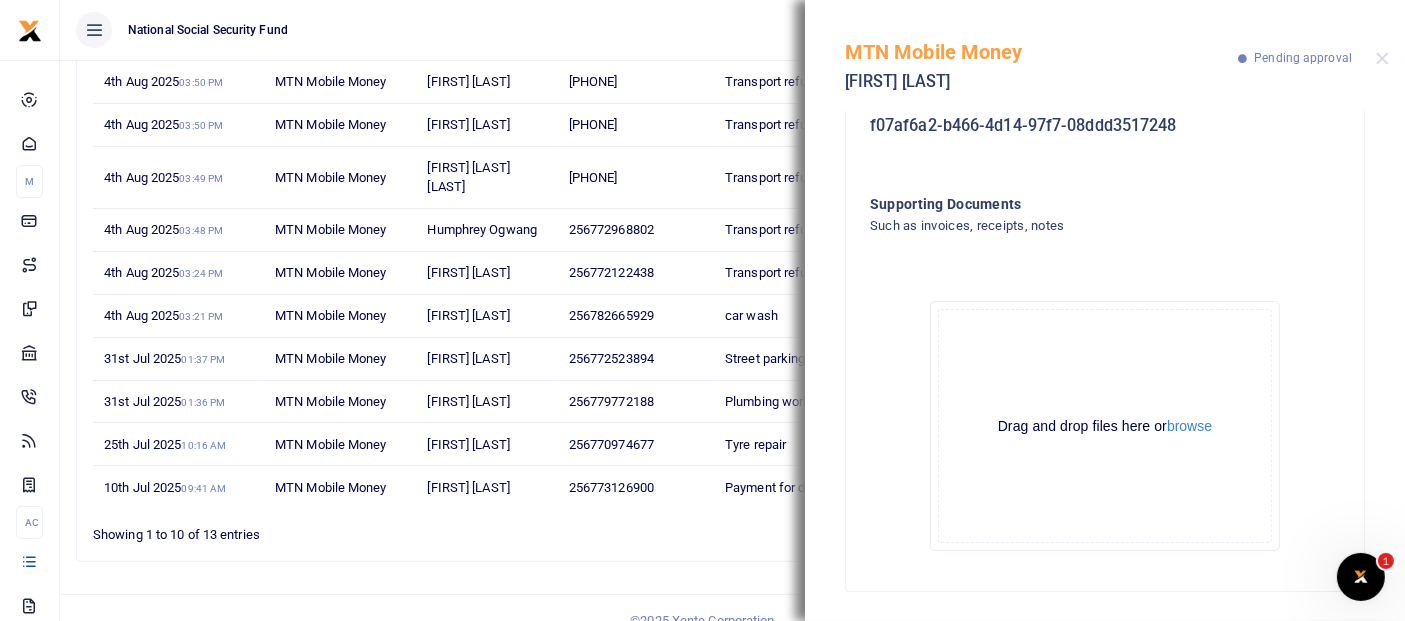 scroll, scrollTop: 520, scrollLeft: 0, axis: vertical 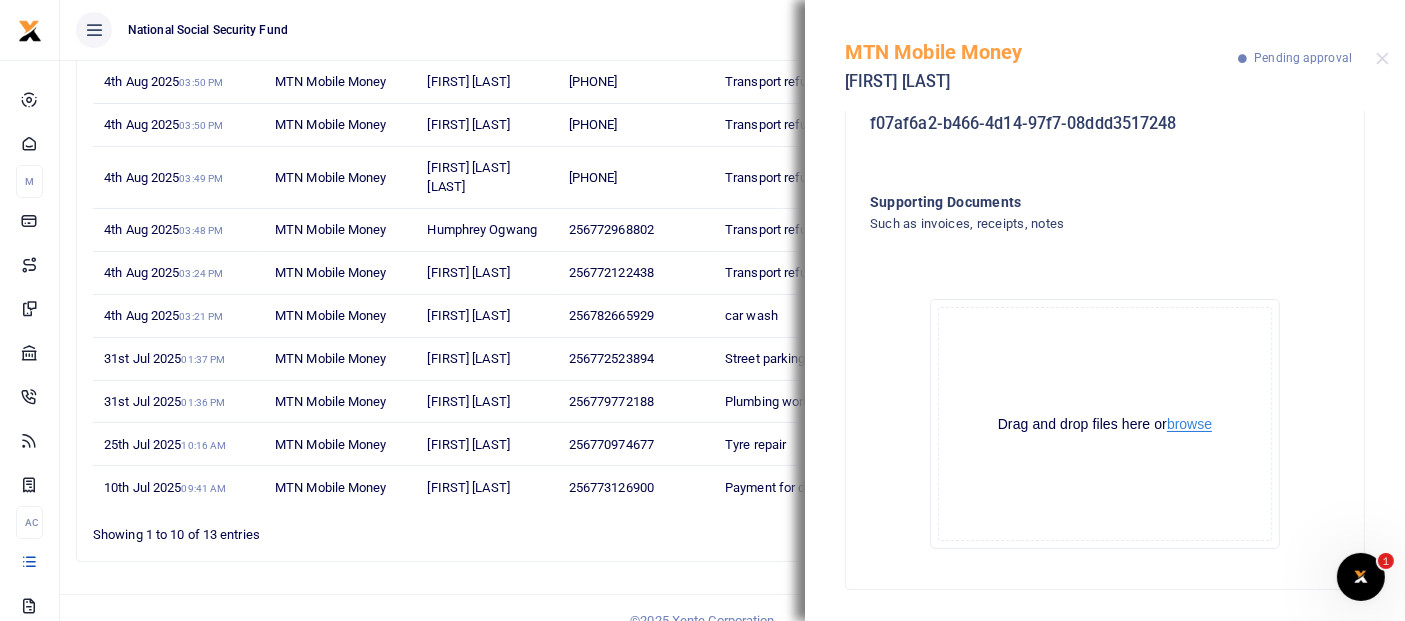 click on "browse" at bounding box center [1189, 424] 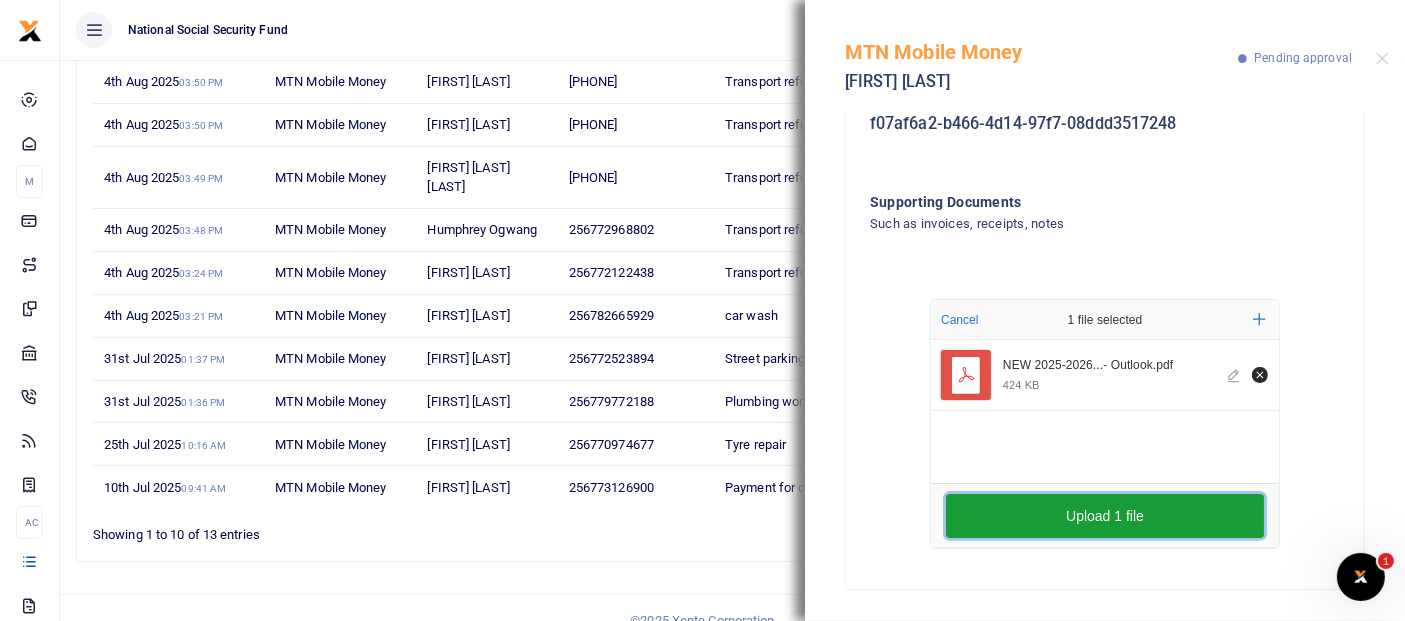 click on "Upload 1 file" at bounding box center [1105, 516] 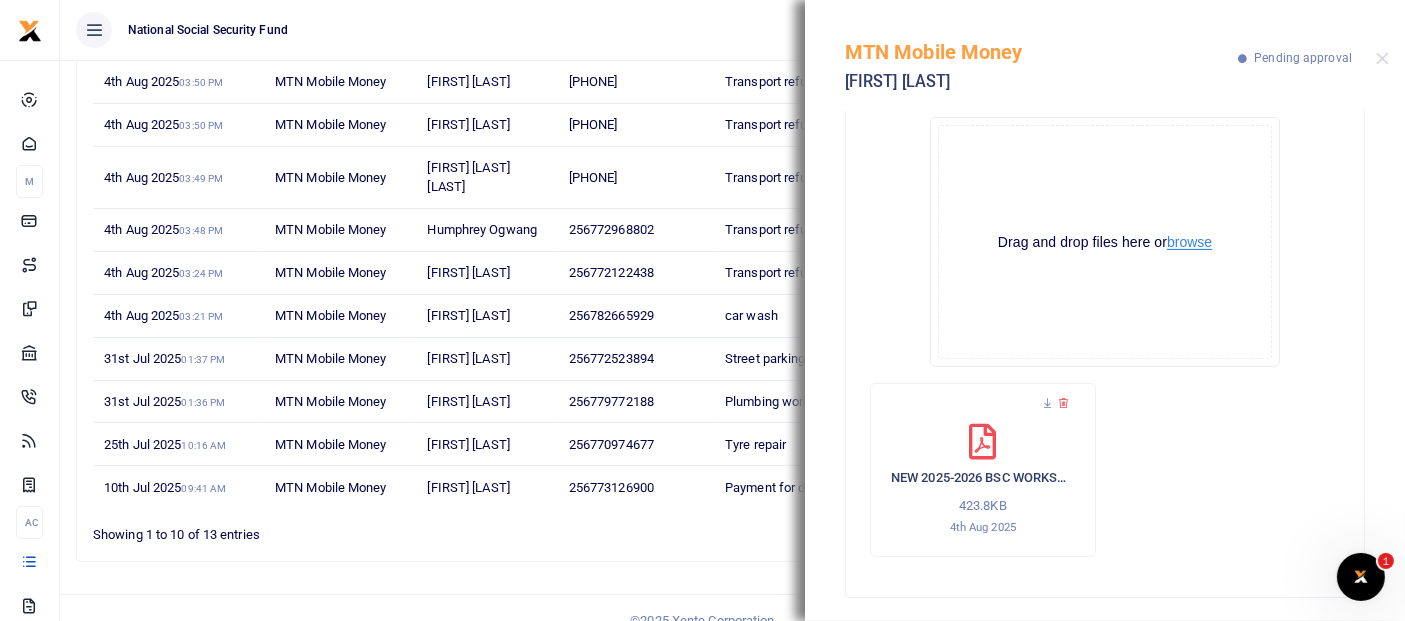 scroll, scrollTop: 709, scrollLeft: 0, axis: vertical 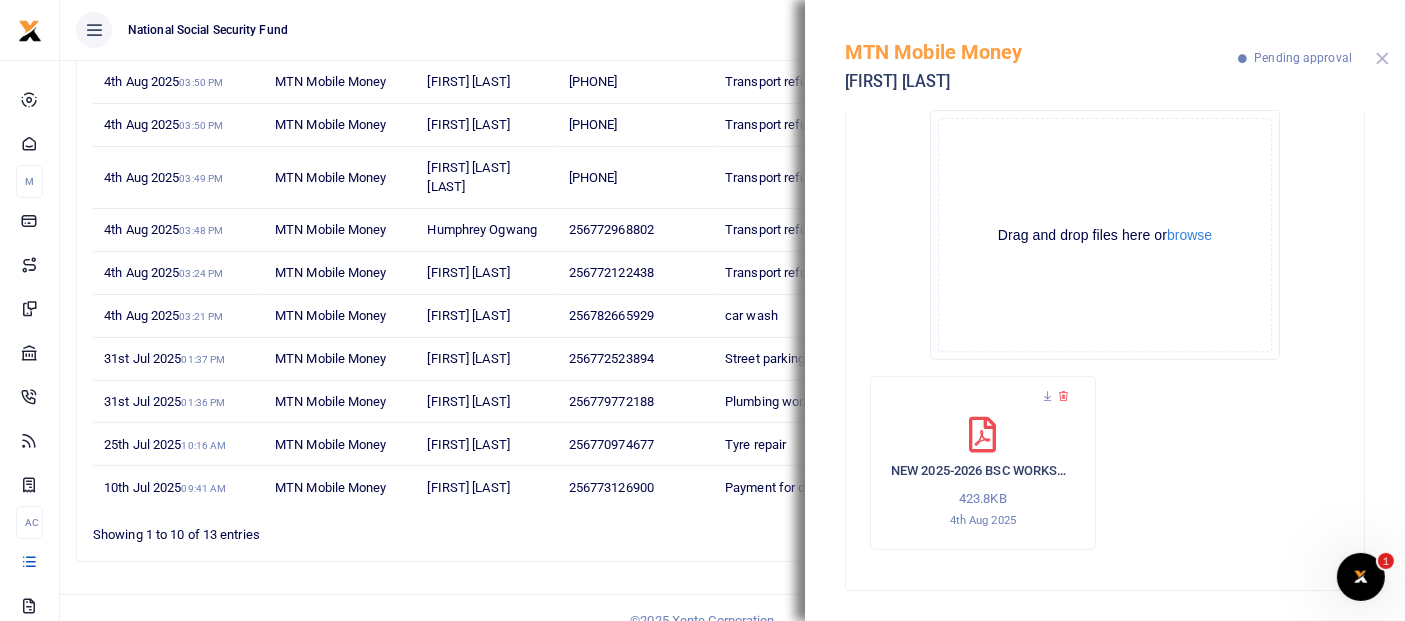click at bounding box center [1382, 58] 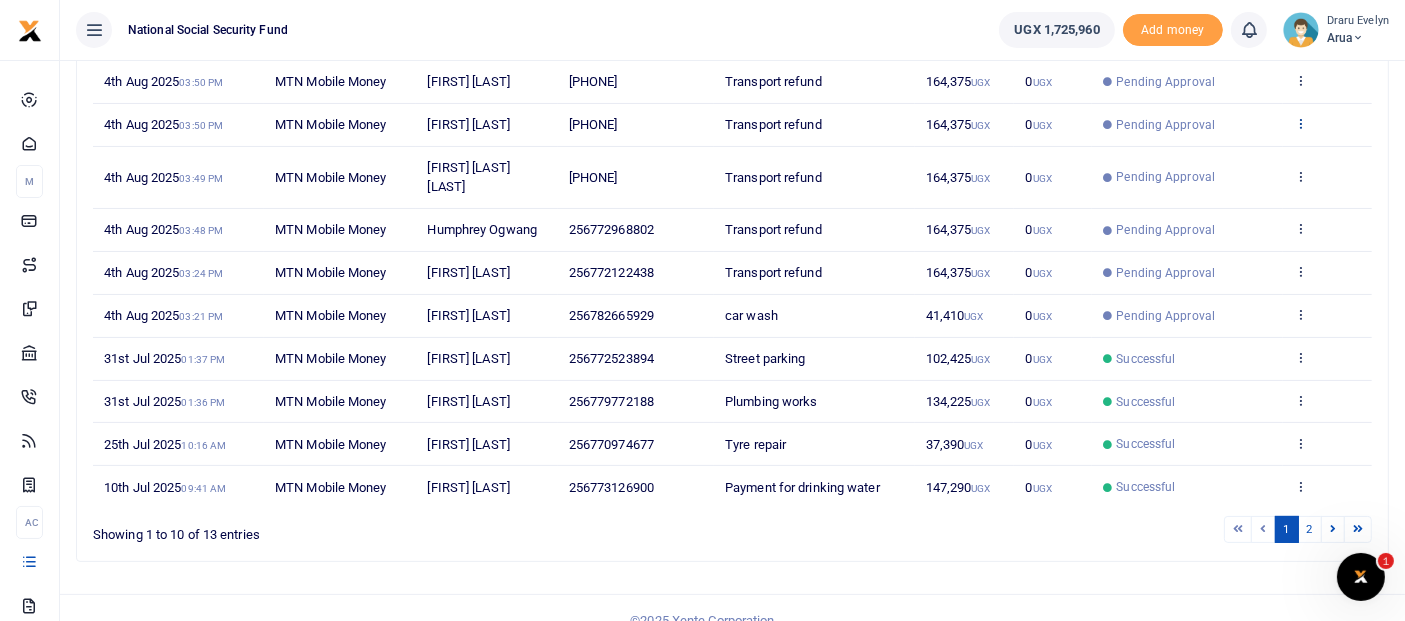 click at bounding box center [1300, 123] 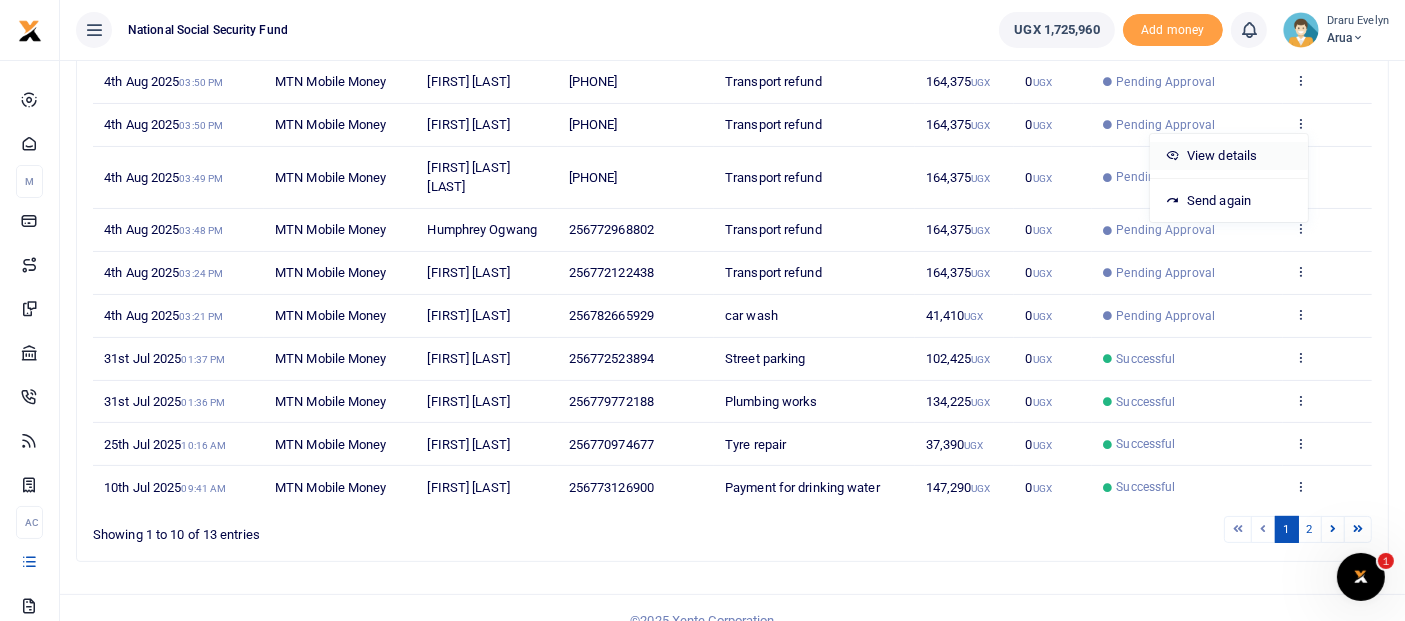 click on "View details" at bounding box center (1229, 156) 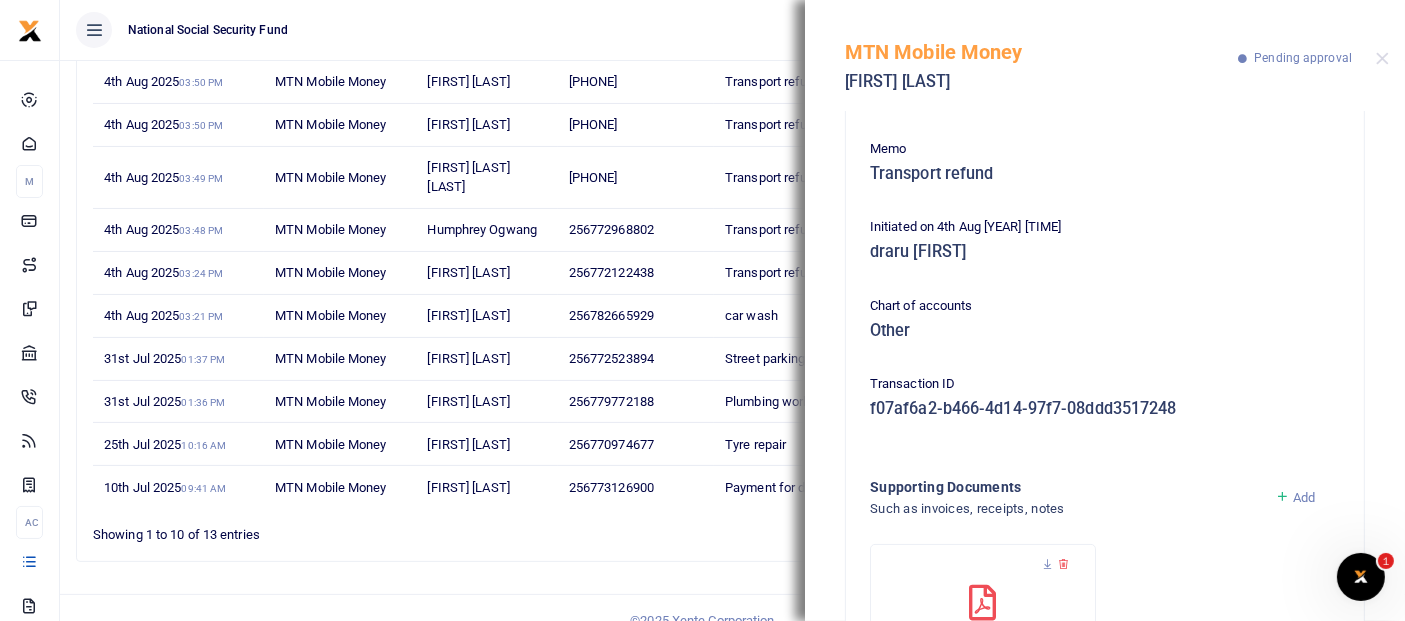 scroll, scrollTop: 157, scrollLeft: 0, axis: vertical 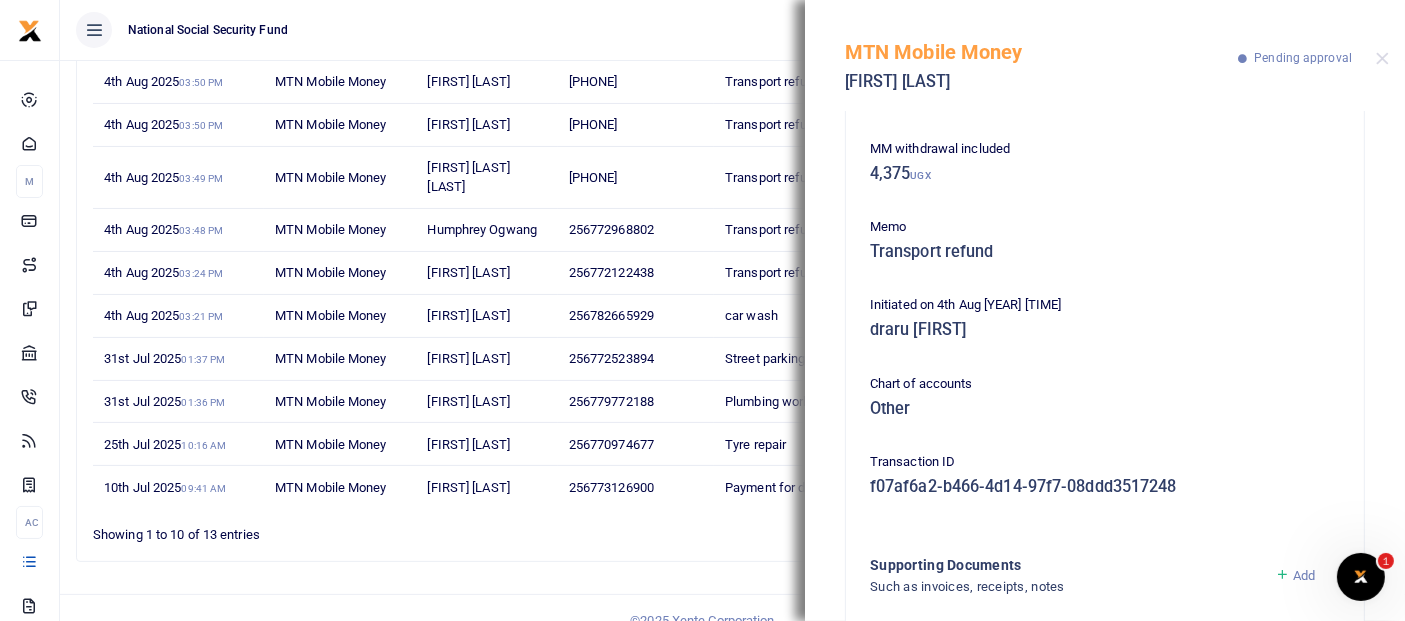 click on "MTN Mobile Money
Judith Kyarikunda
Pending approval" at bounding box center (1105, 55) 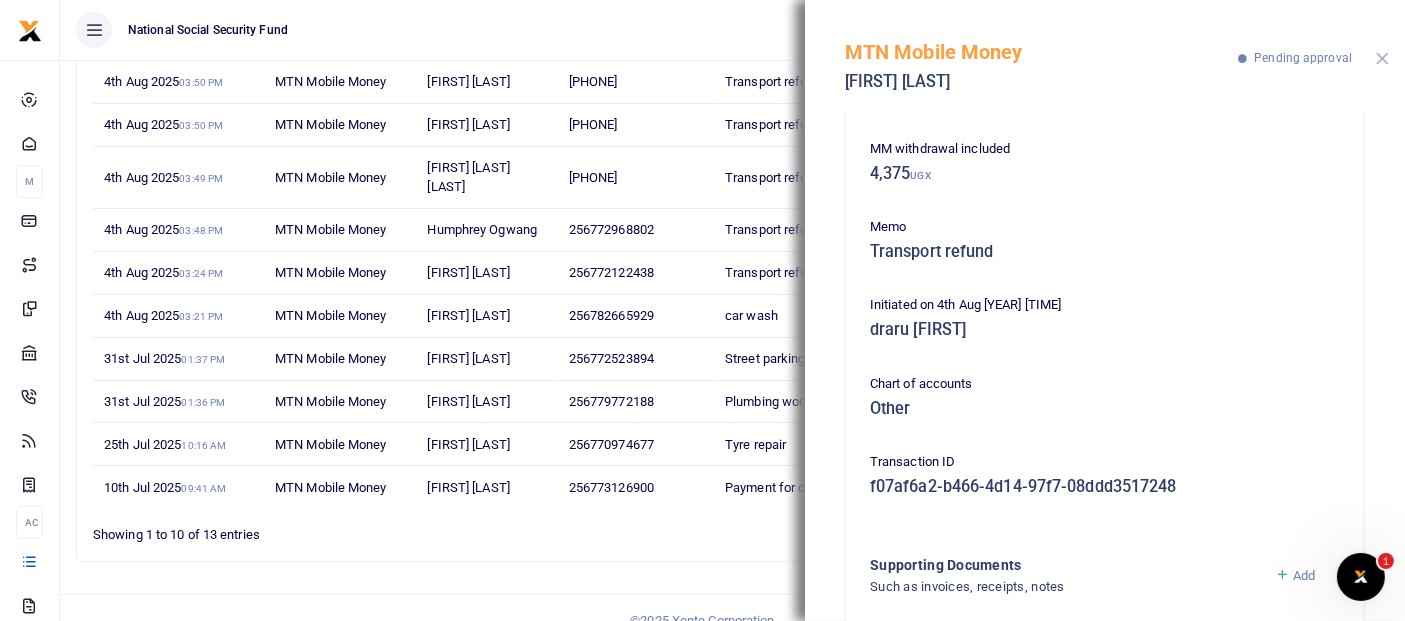 click at bounding box center (1382, 58) 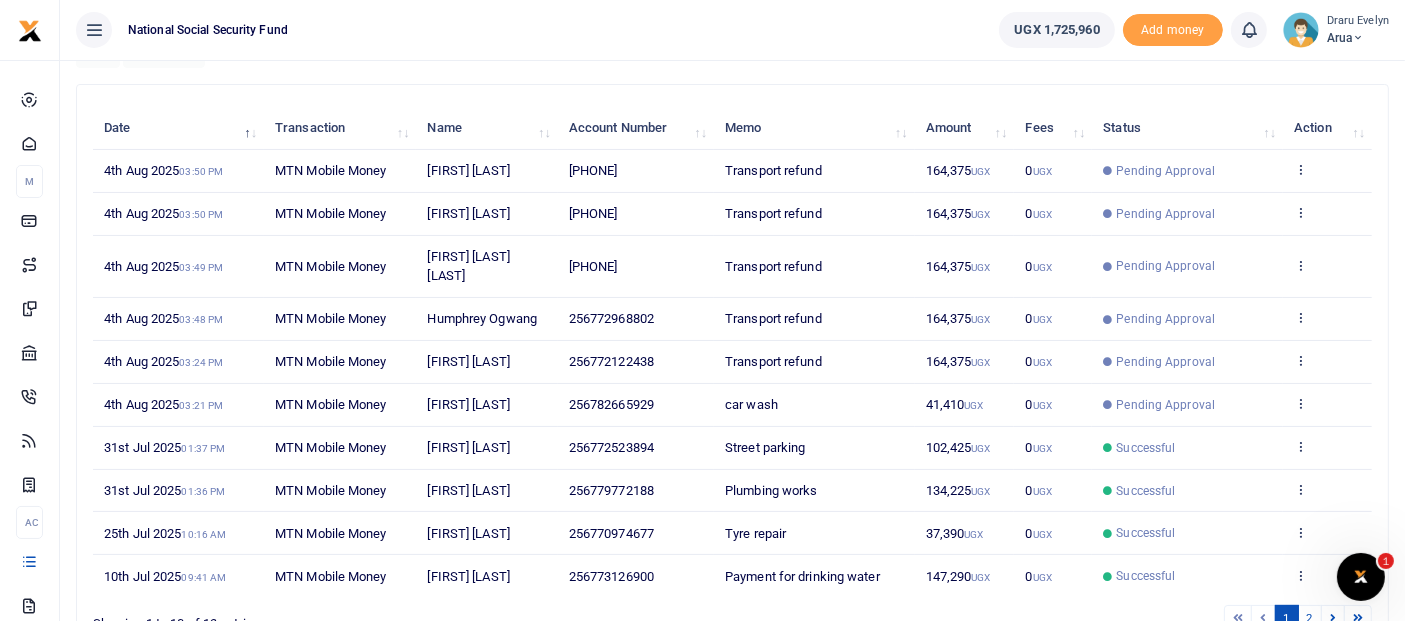 scroll, scrollTop: 71, scrollLeft: 0, axis: vertical 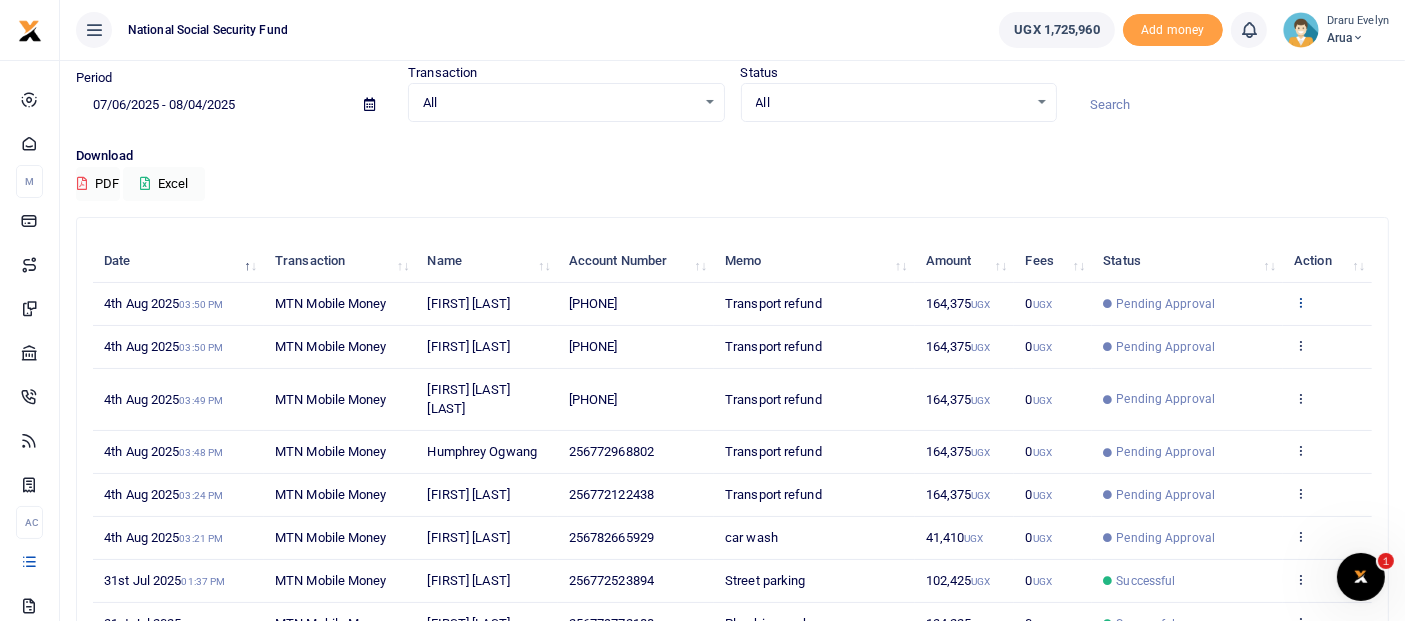 click at bounding box center [1300, 302] 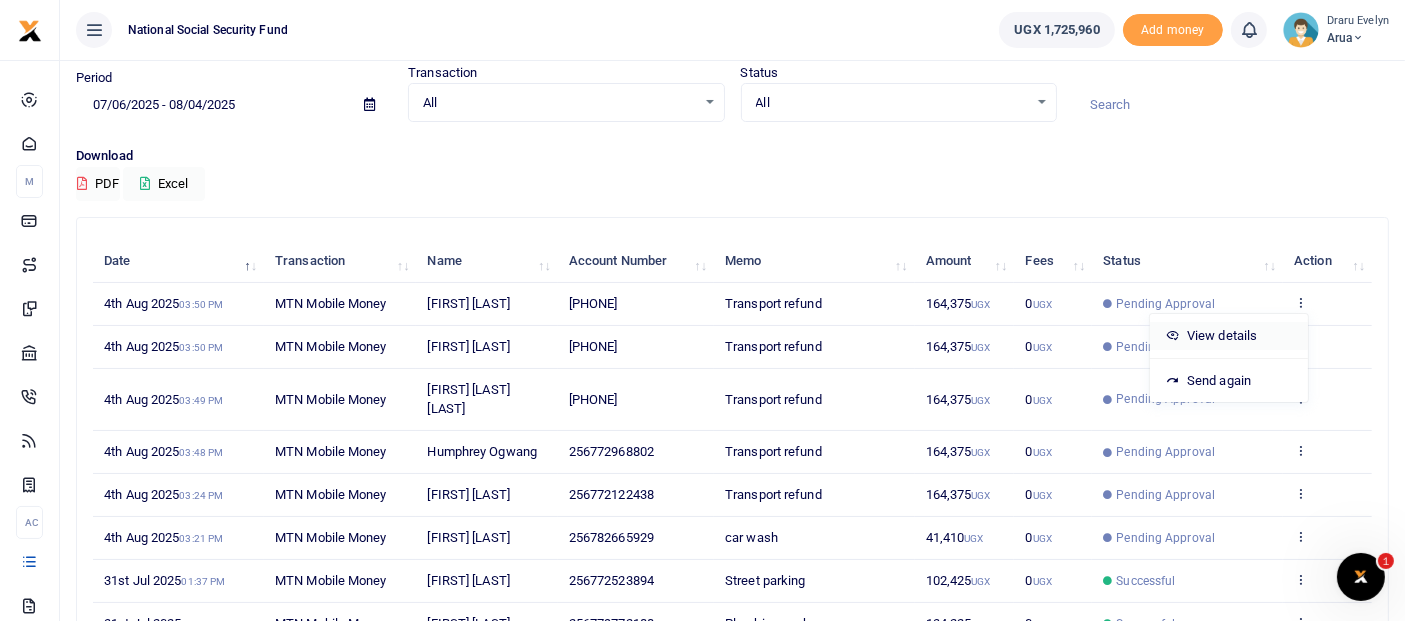 click on "View details" at bounding box center [1229, 336] 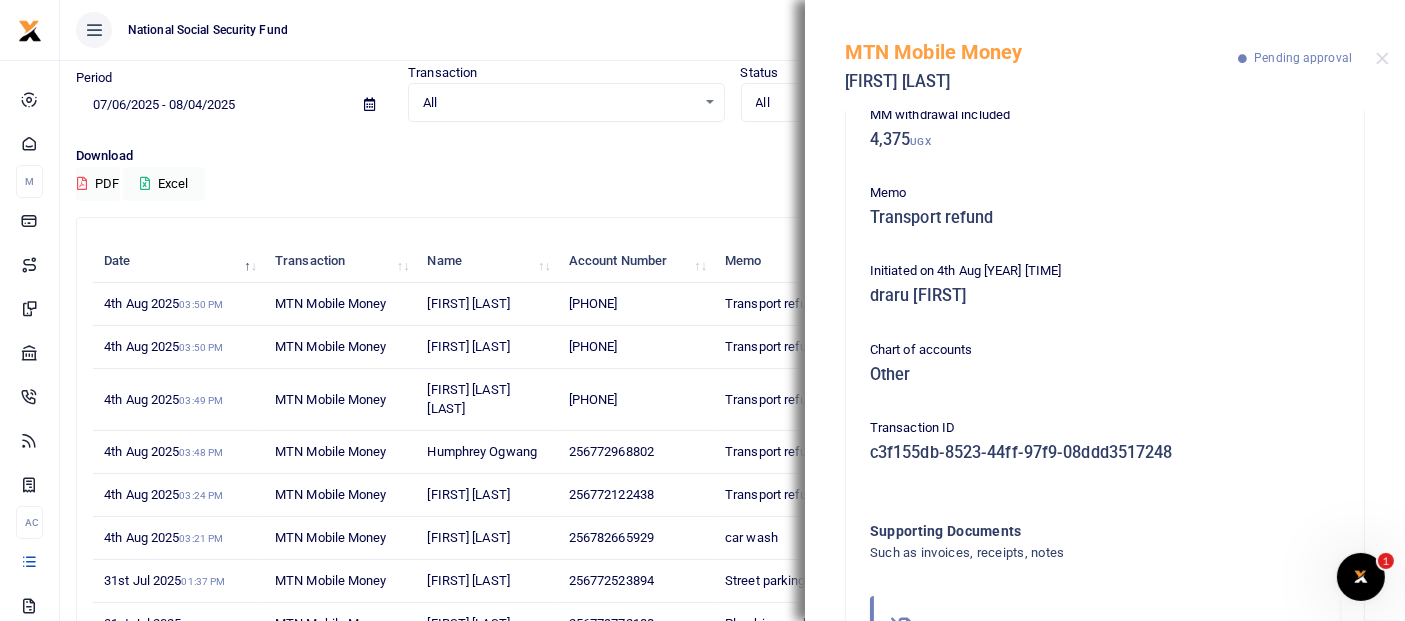 scroll, scrollTop: 294, scrollLeft: 0, axis: vertical 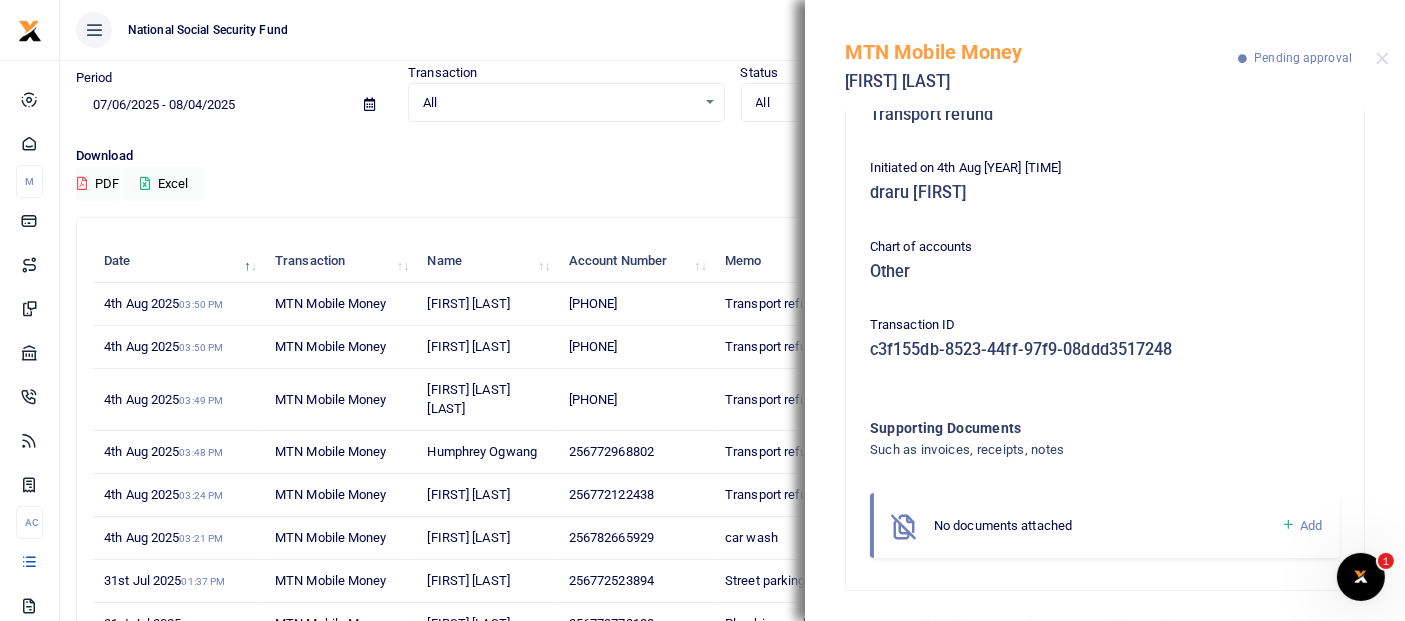 click on "Add" at bounding box center [1311, 525] 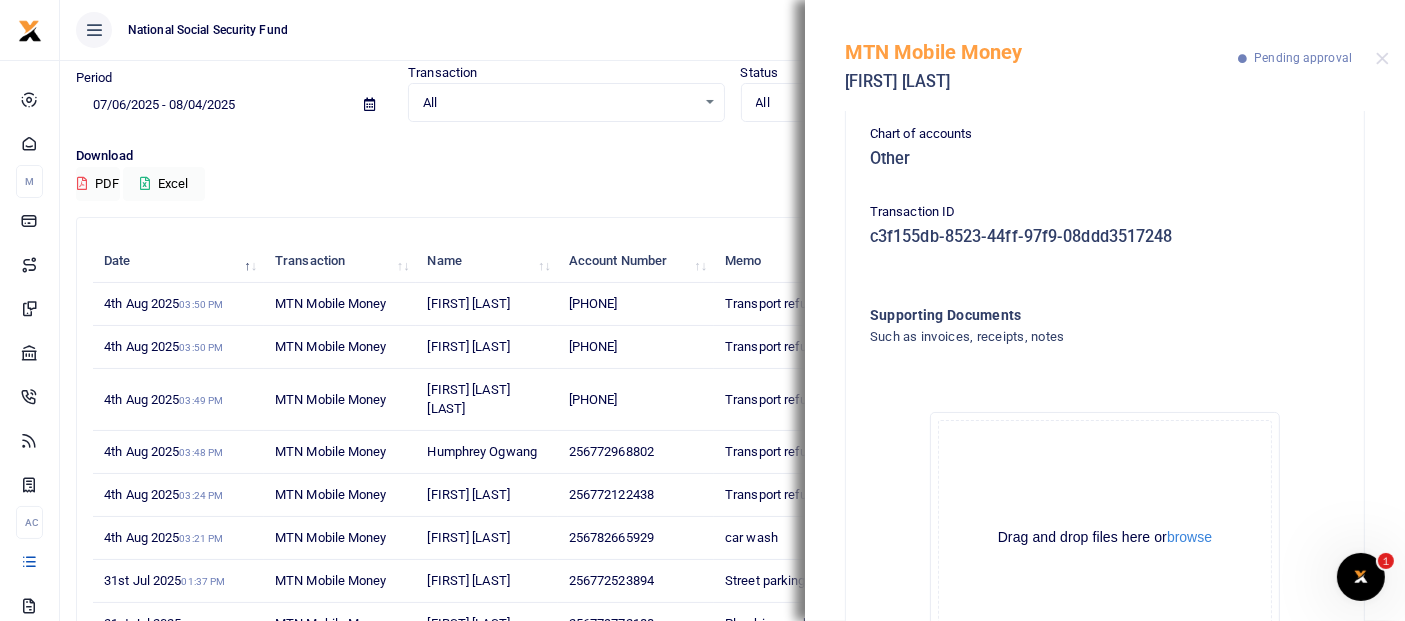 scroll, scrollTop: 520, scrollLeft: 0, axis: vertical 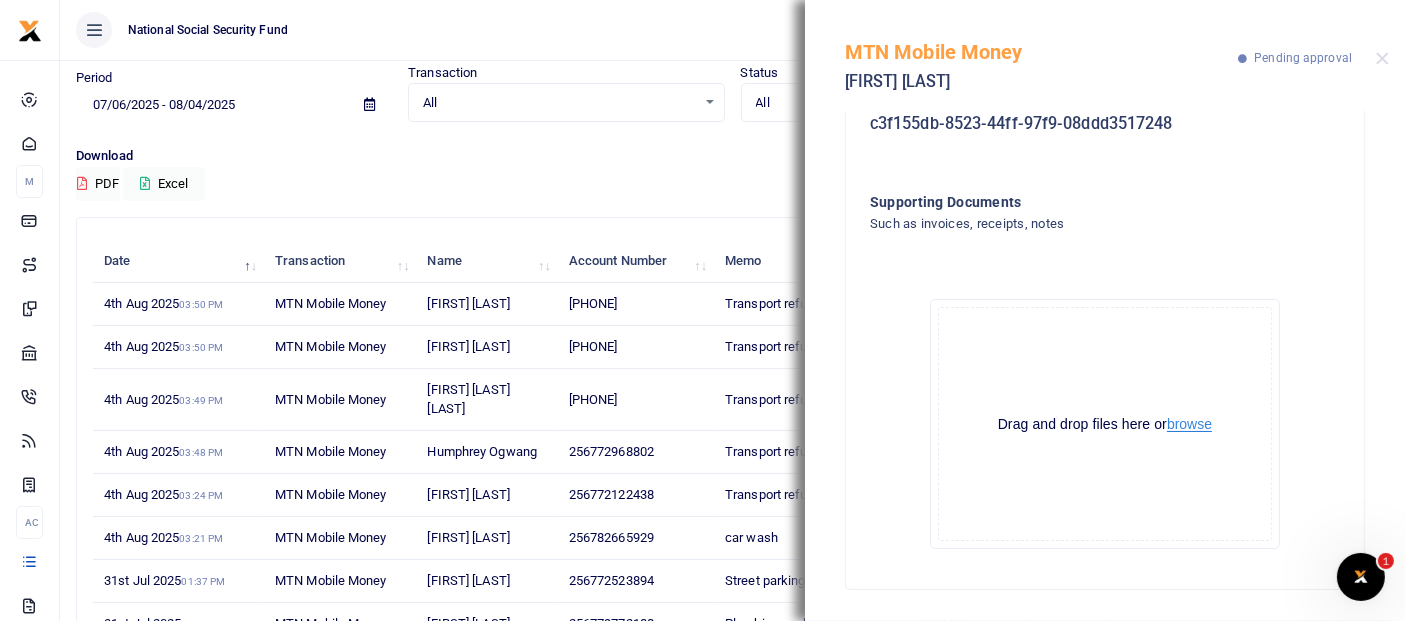 click on "browse" at bounding box center [1189, 424] 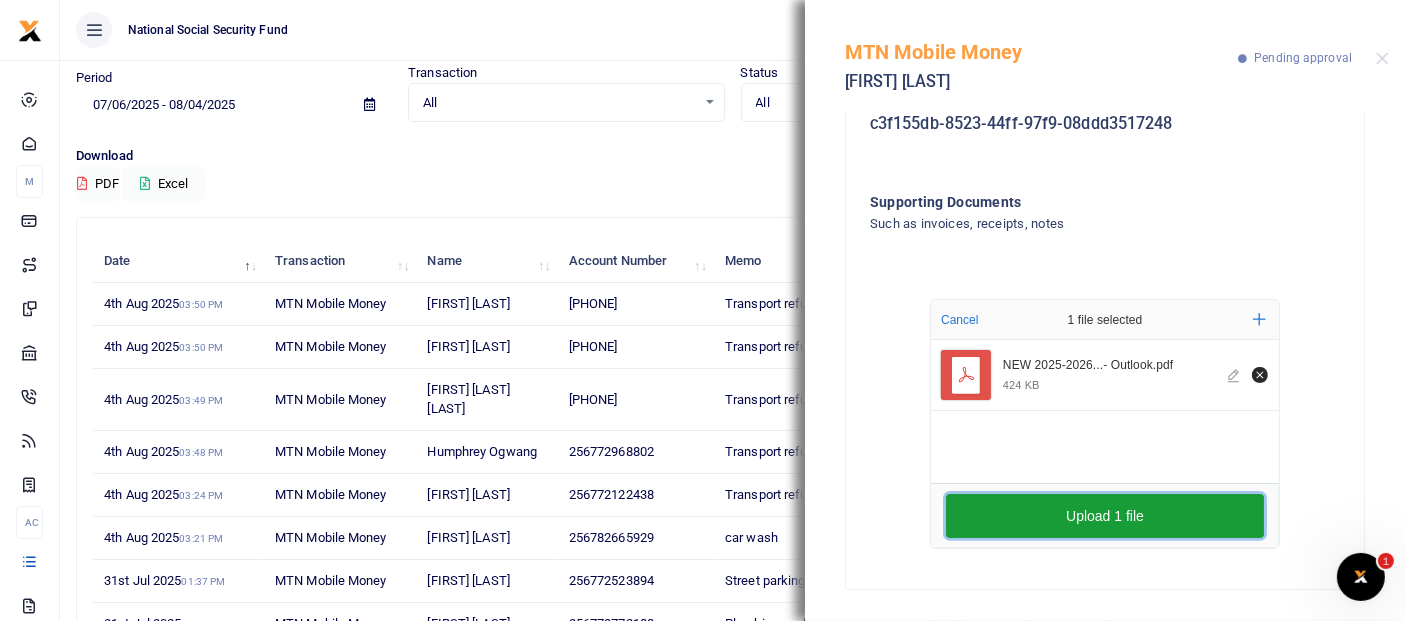 click on "Upload 1 file" at bounding box center (1105, 516) 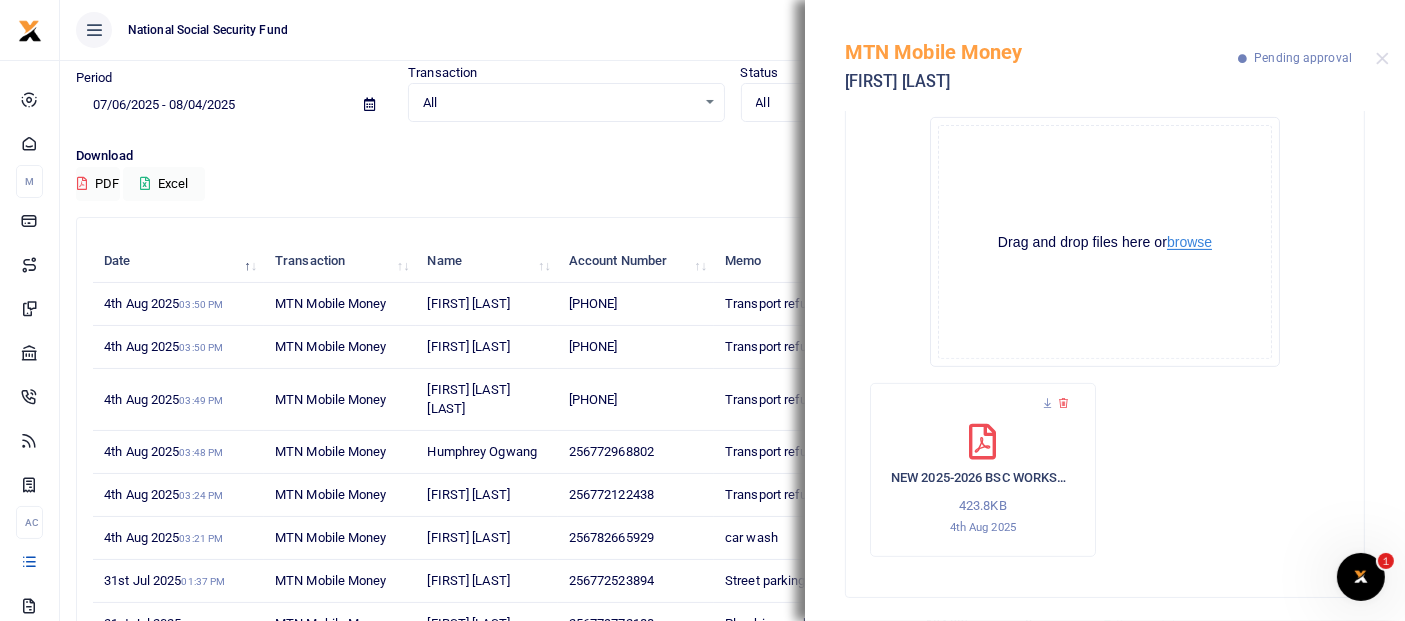 scroll, scrollTop: 709, scrollLeft: 0, axis: vertical 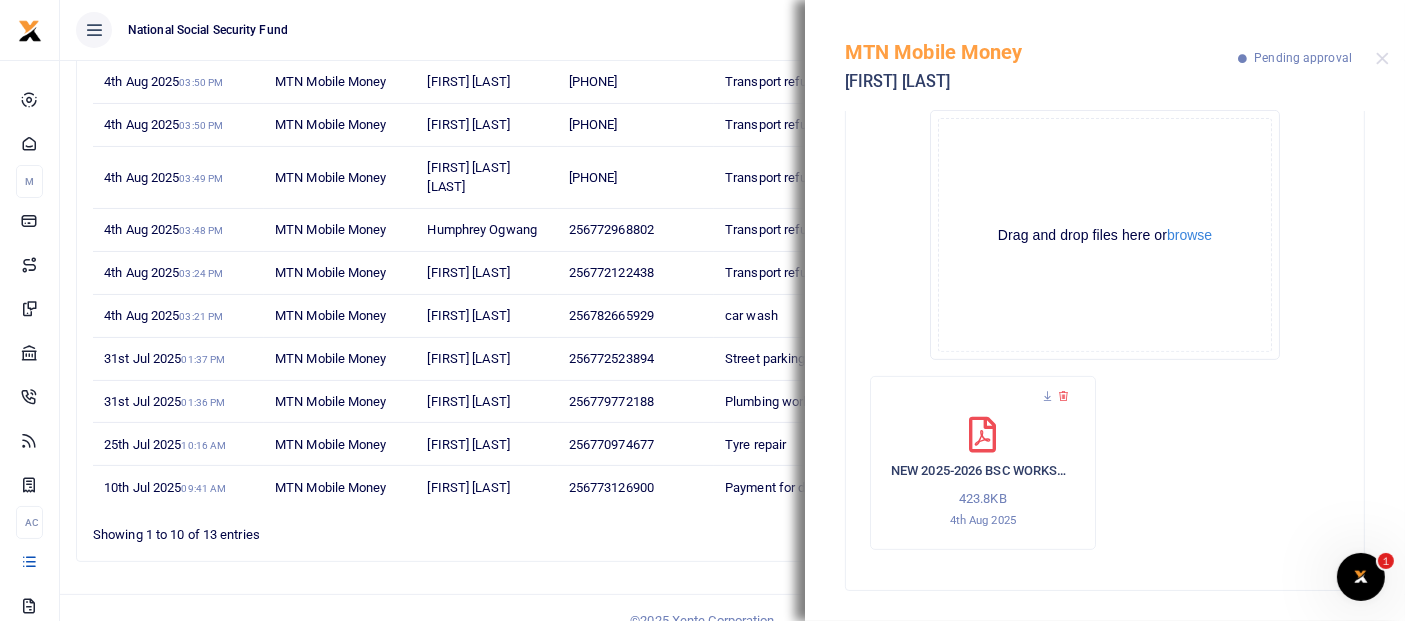 click at bounding box center [1382, 58] 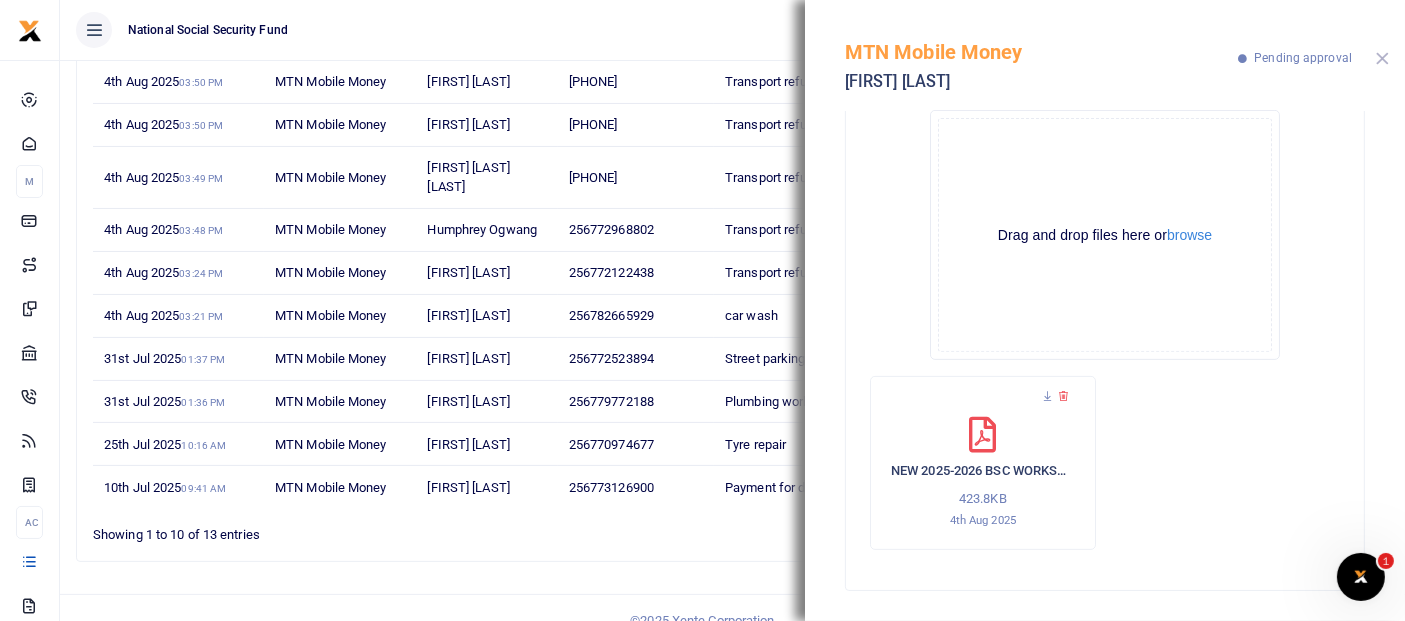 click at bounding box center [1382, 58] 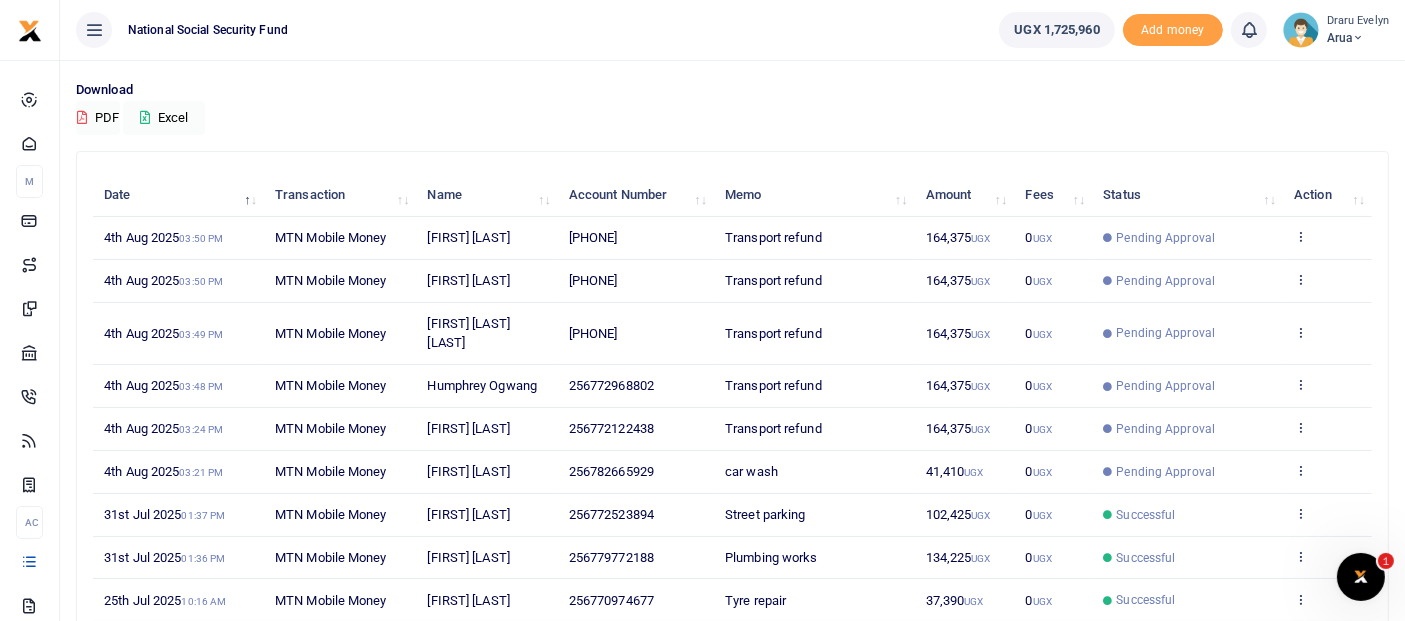 scroll, scrollTop: 0, scrollLeft: 0, axis: both 